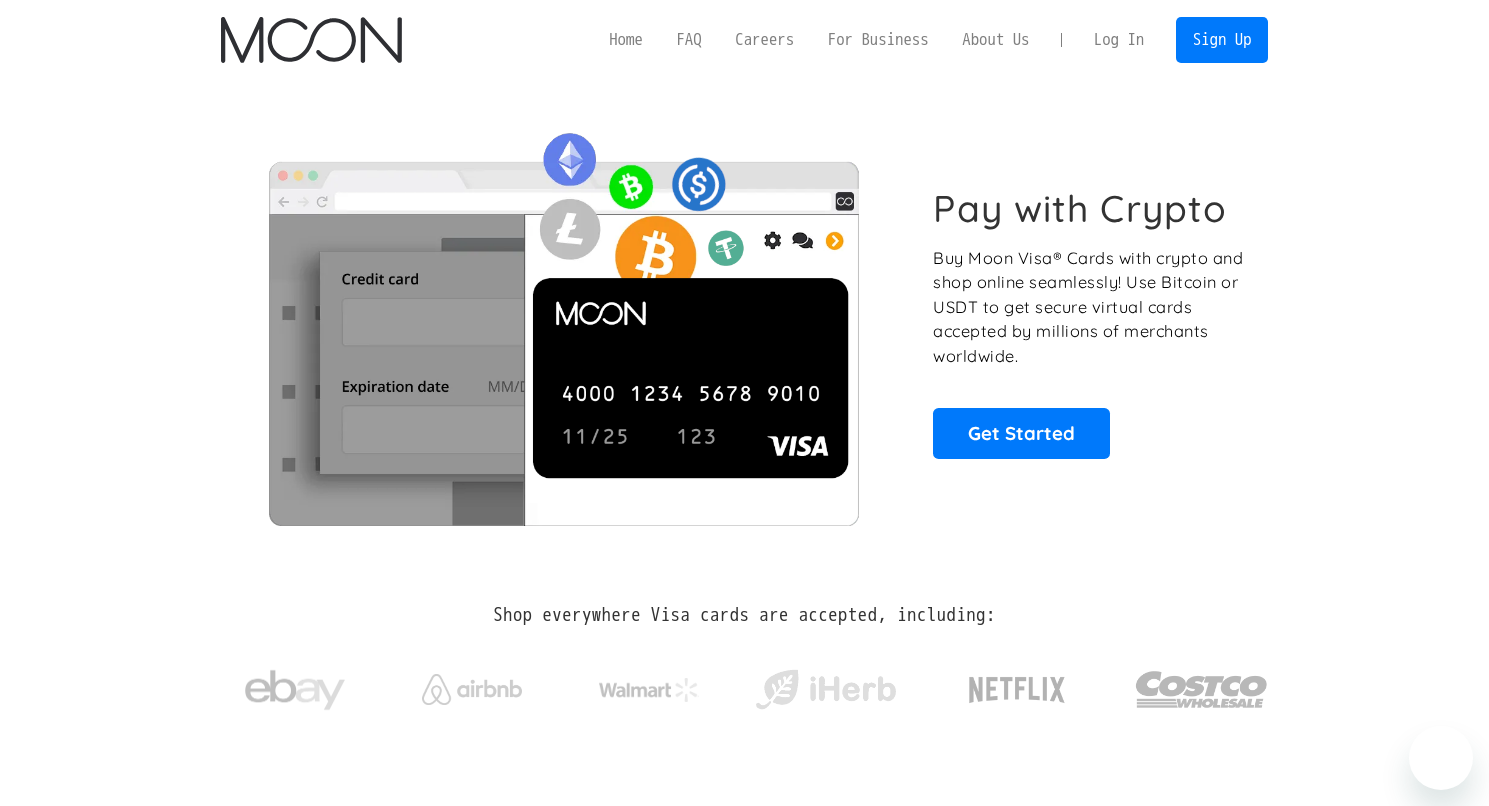 scroll, scrollTop: 0, scrollLeft: 0, axis: both 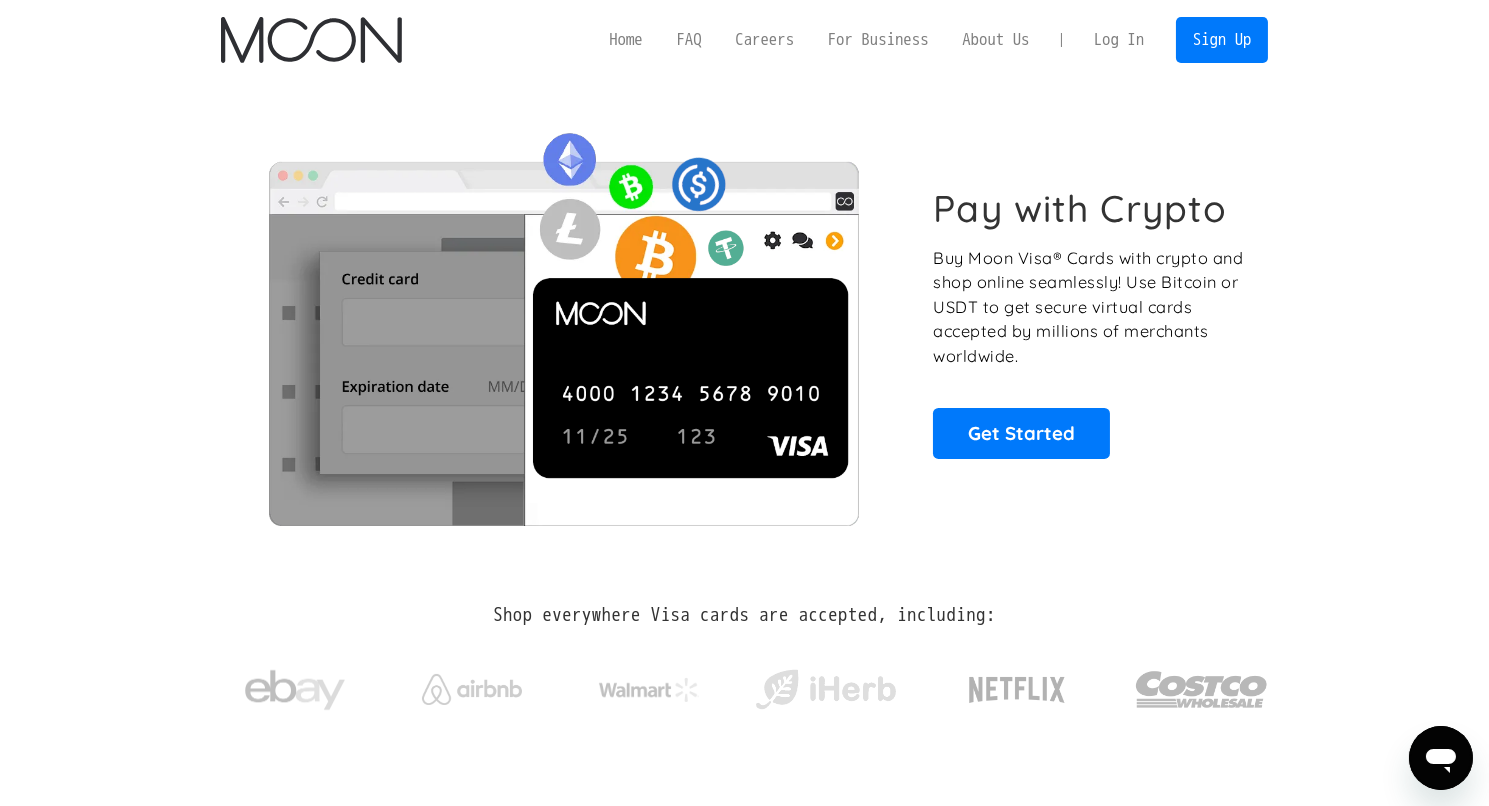 click on "Log In" at bounding box center (1119, 40) 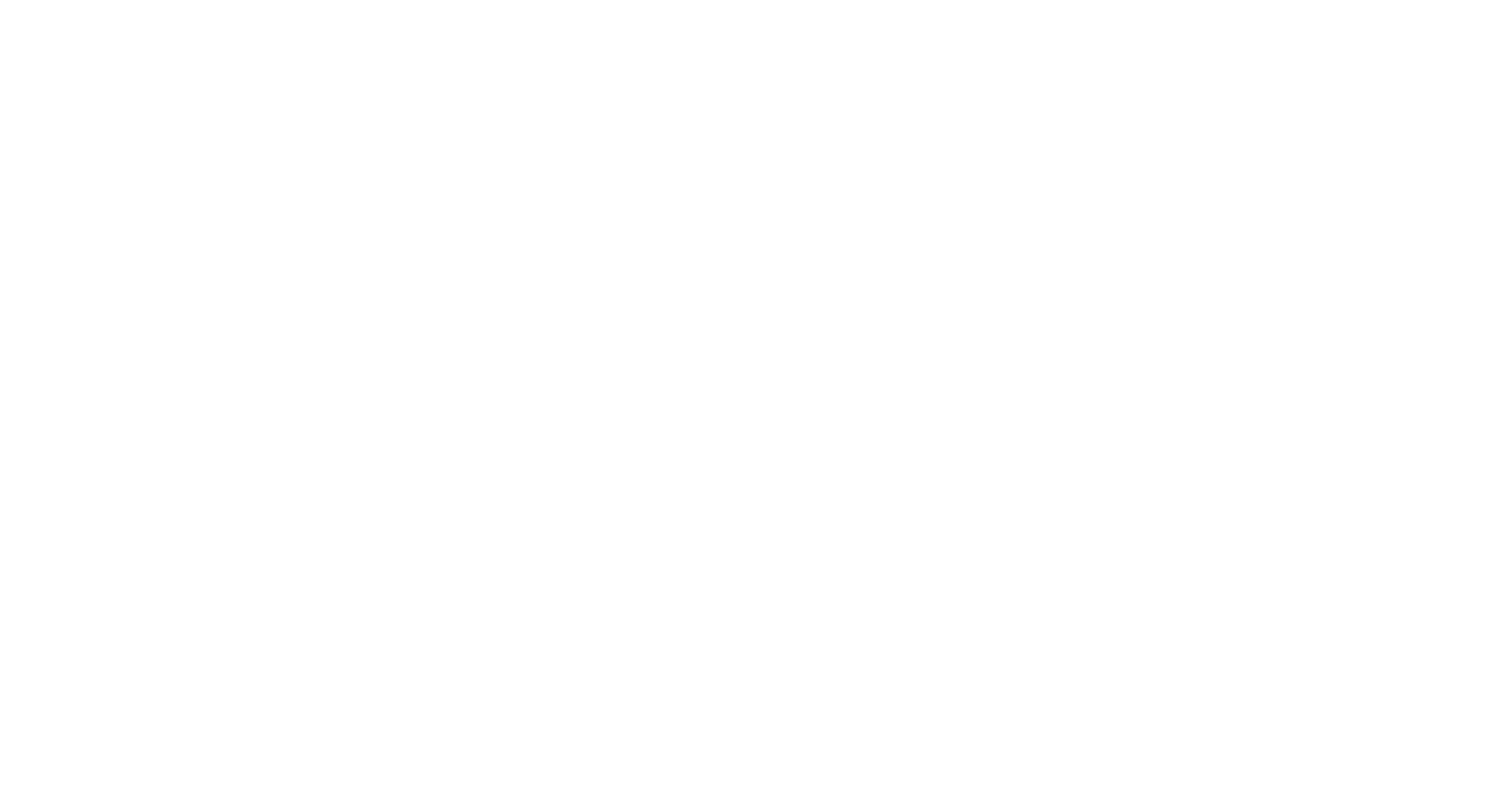 scroll, scrollTop: 0, scrollLeft: 0, axis: both 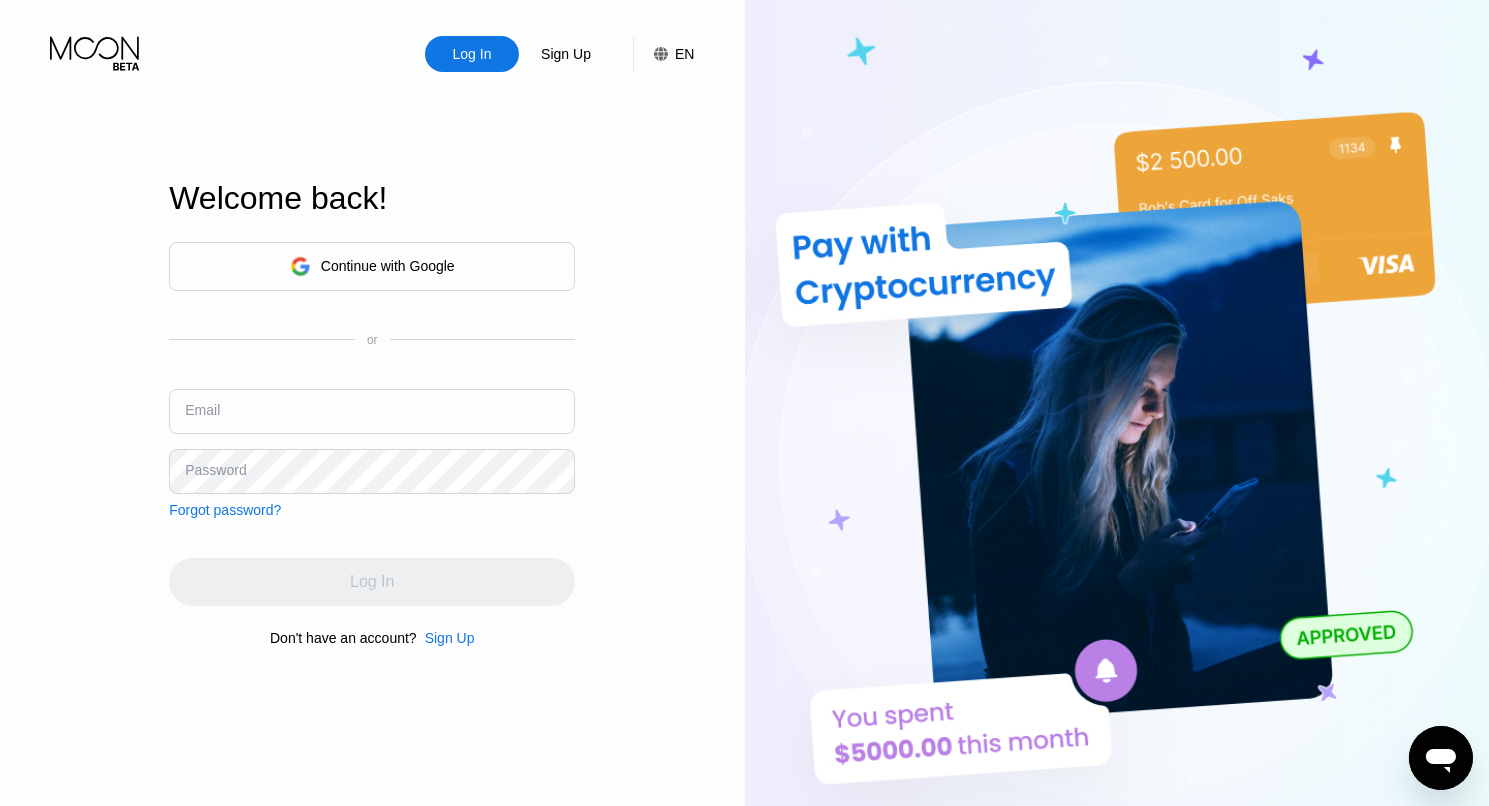 click on "Continue with Google" at bounding box center [388, 266] 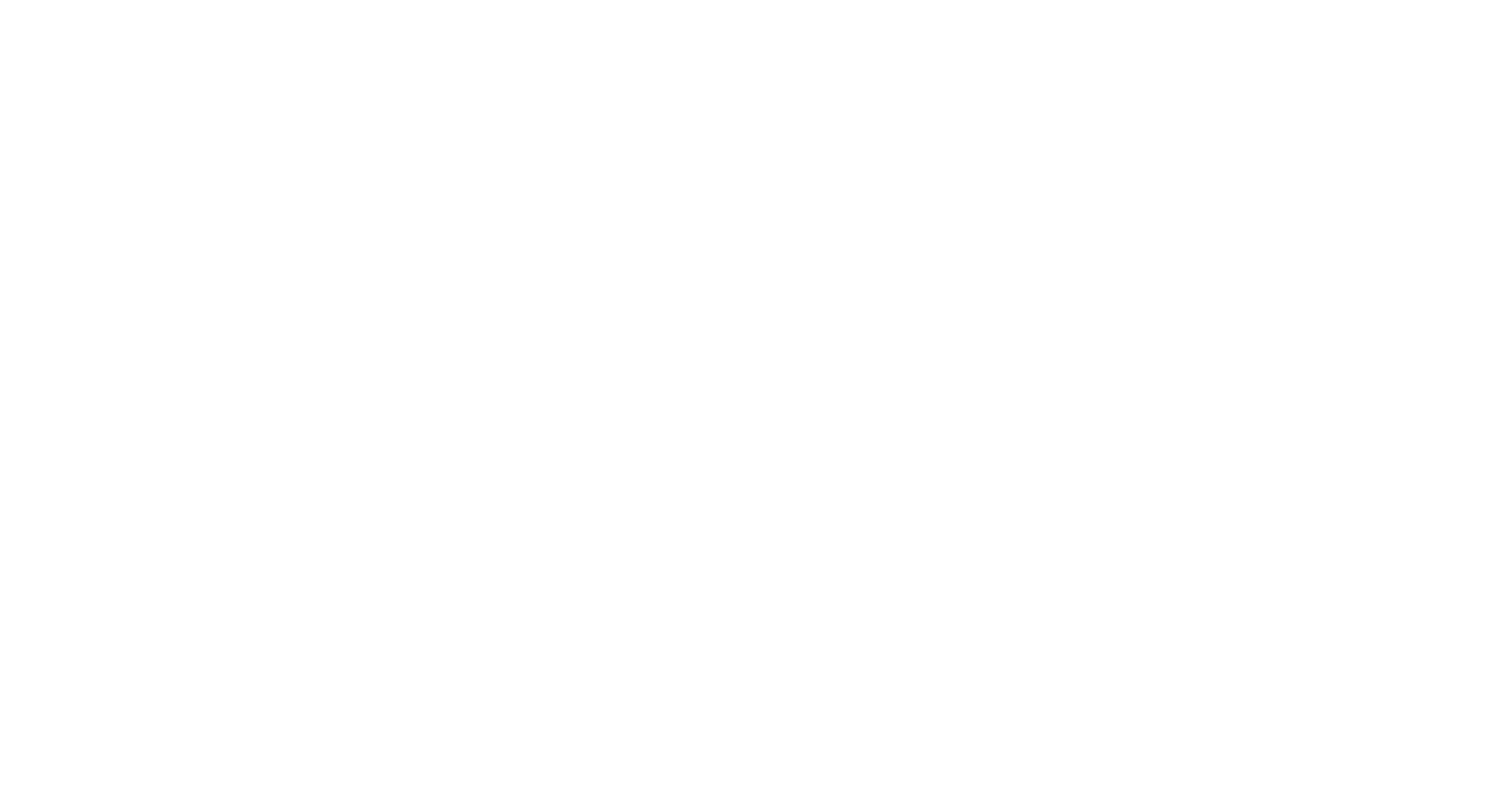 scroll, scrollTop: 0, scrollLeft: 0, axis: both 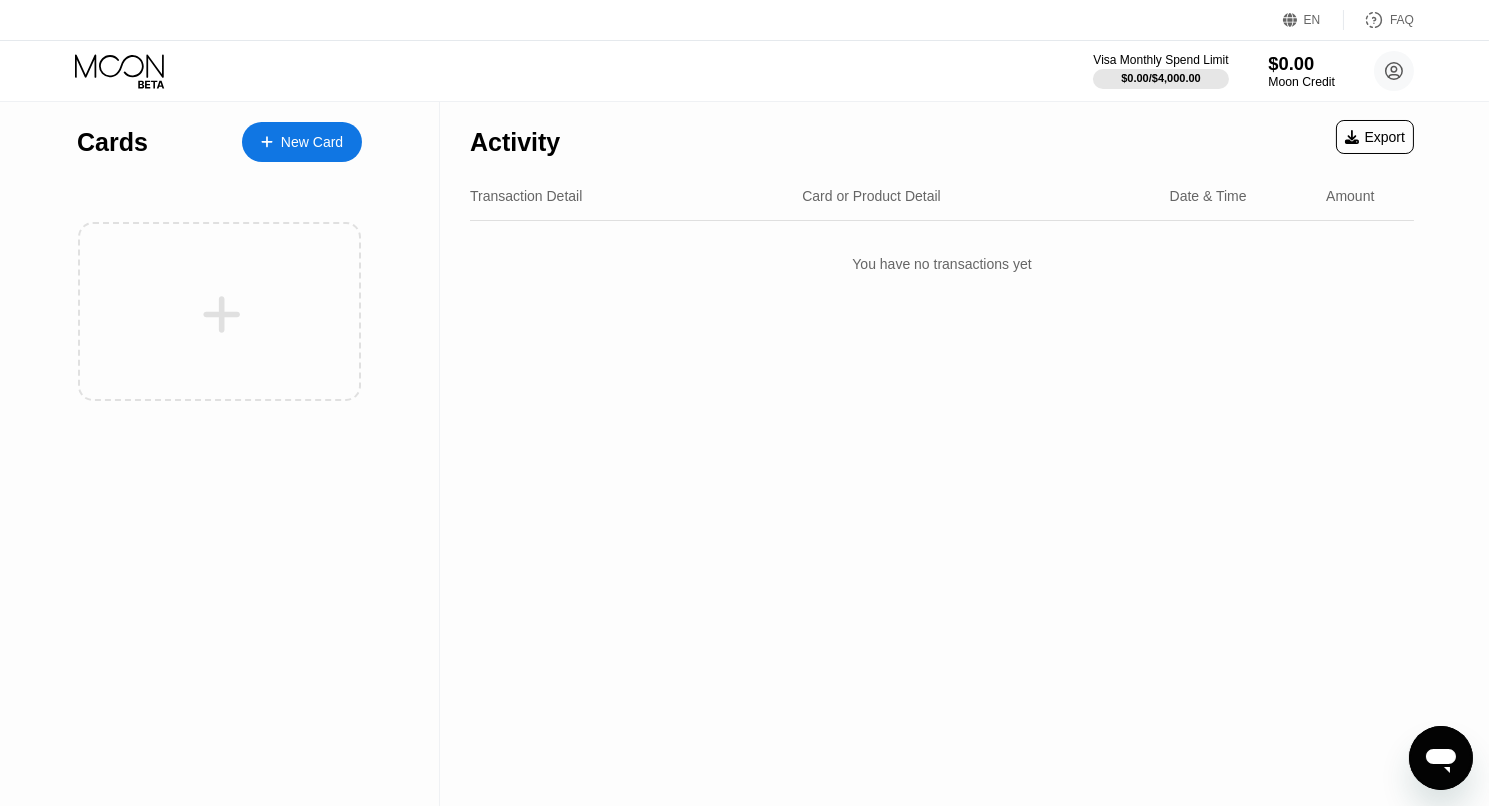 click on "Moon Credit" at bounding box center (1301, 82) 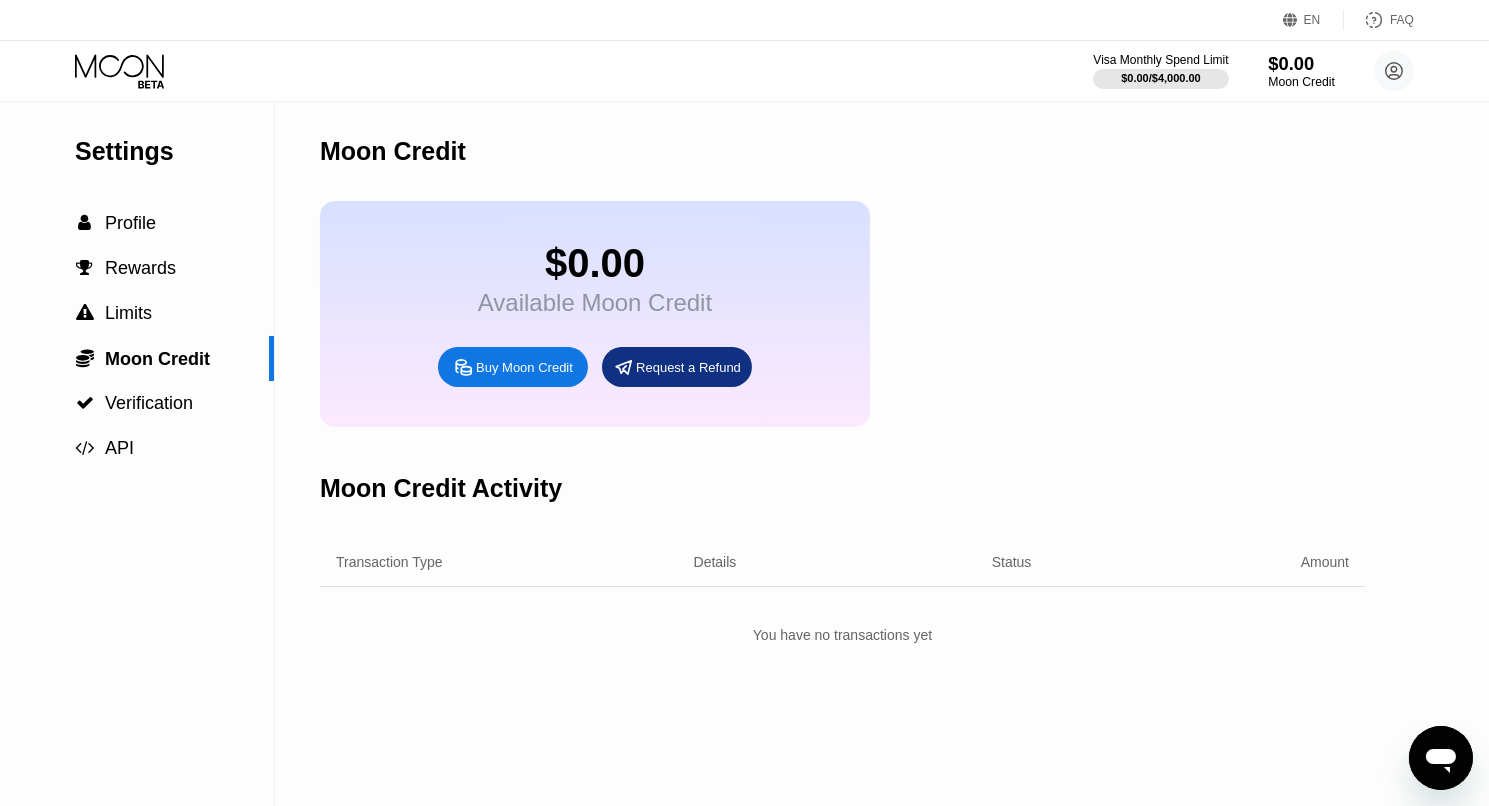 click on "$0.00" at bounding box center [1301, 63] 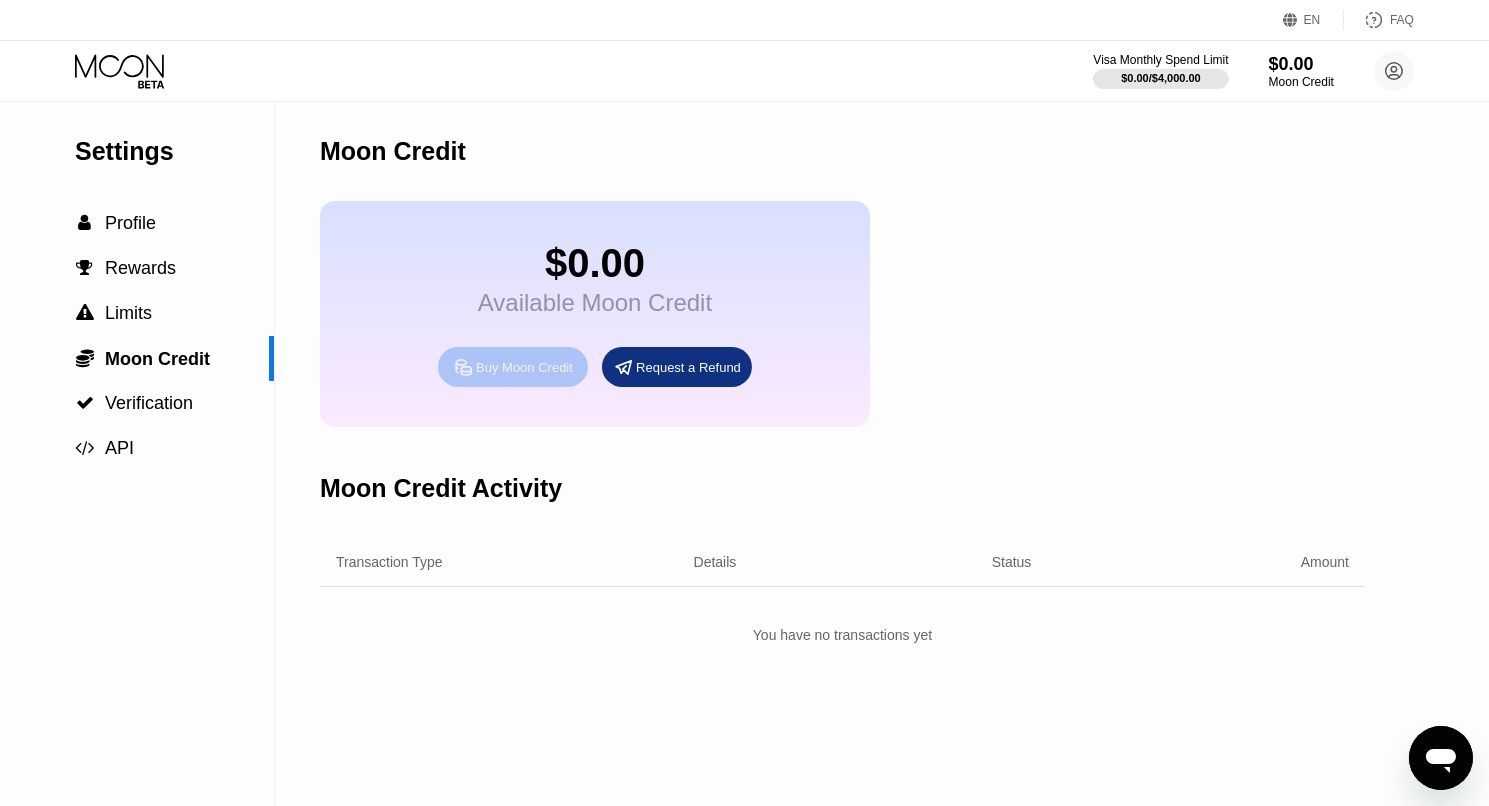 click on "Buy Moon Credit" at bounding box center [524, 367] 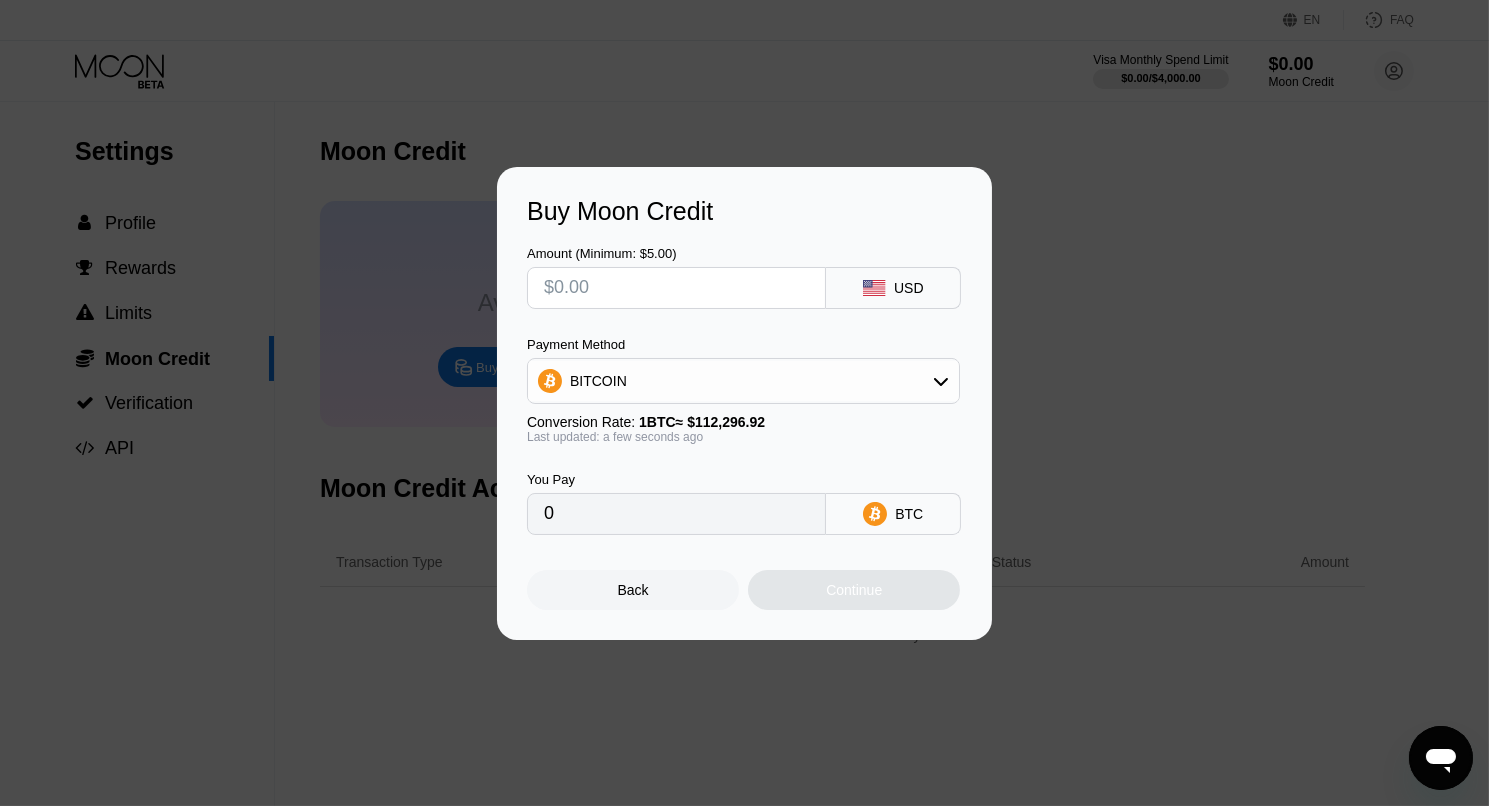 click on "Buy Moon Credit Amount (Minimum: $5.00) USD Payment Method BITCOIN Conversion Rate:   1  BTC  ≈   $112,296.92 Last updated:   a few seconds ago You Pay 0 BTC Back Continue" at bounding box center [744, 403] 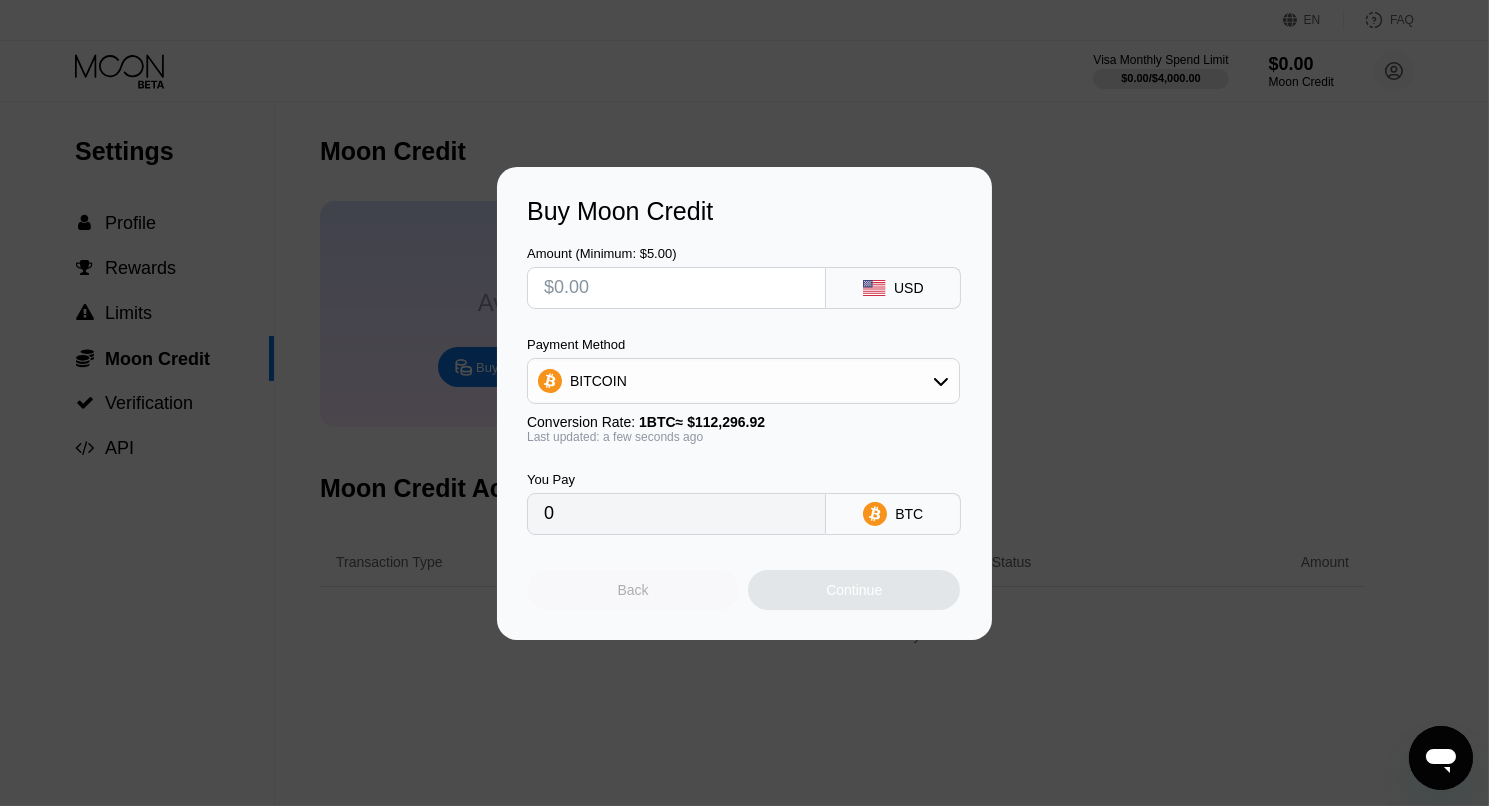 click on "Back" at bounding box center (633, 590) 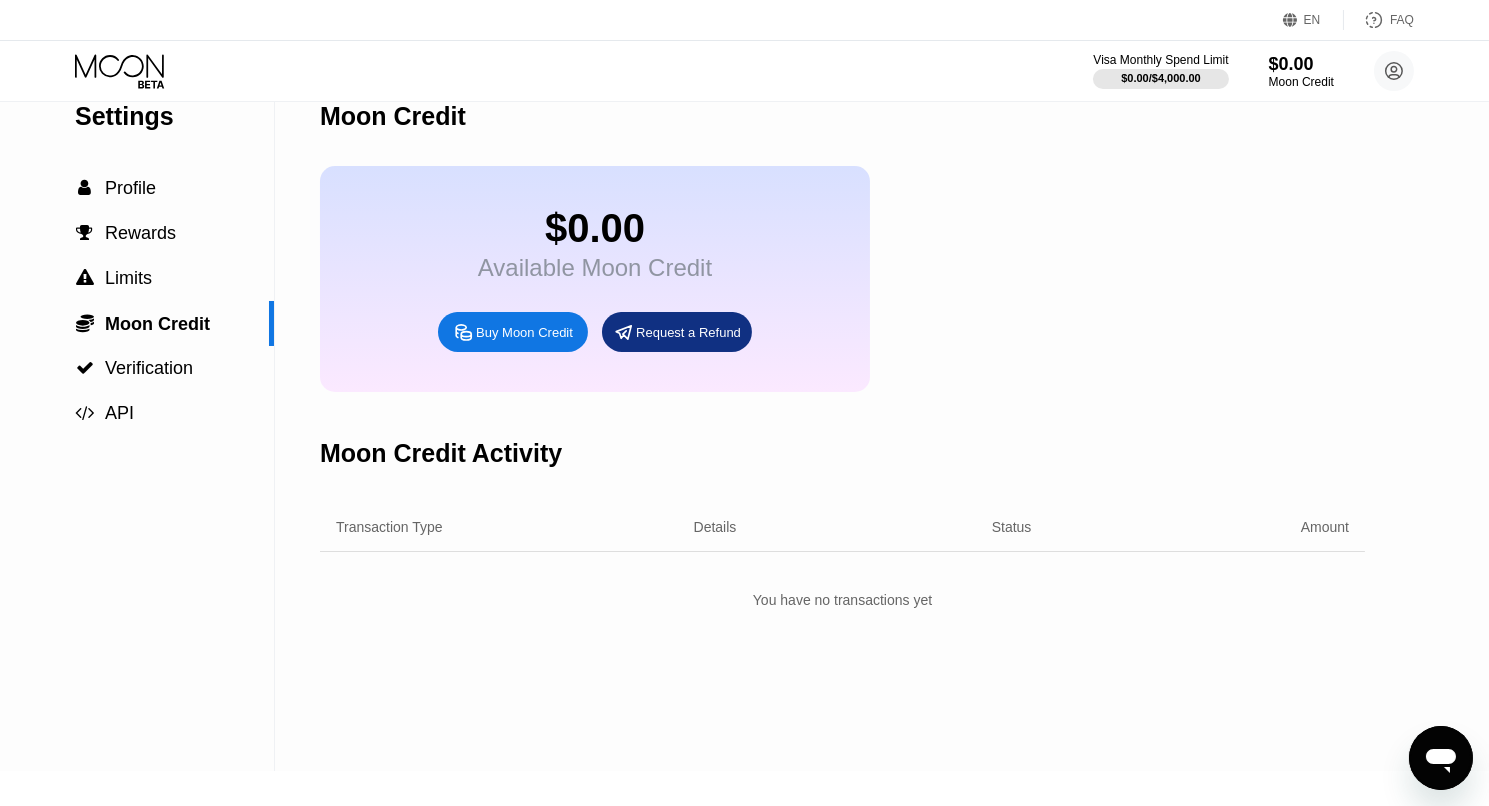 scroll, scrollTop: 0, scrollLeft: 0, axis: both 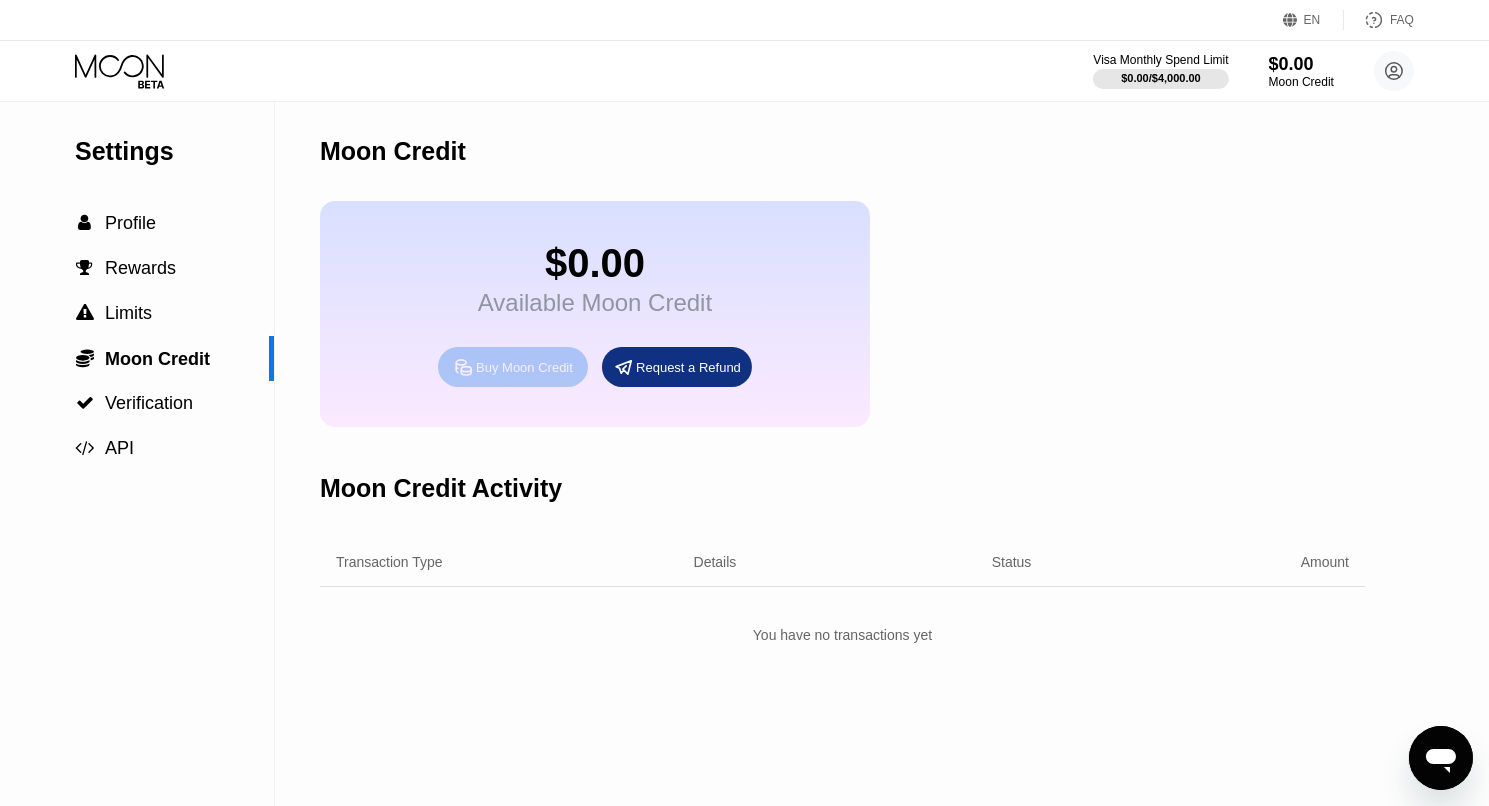 click on "Buy Moon Credit" at bounding box center [524, 367] 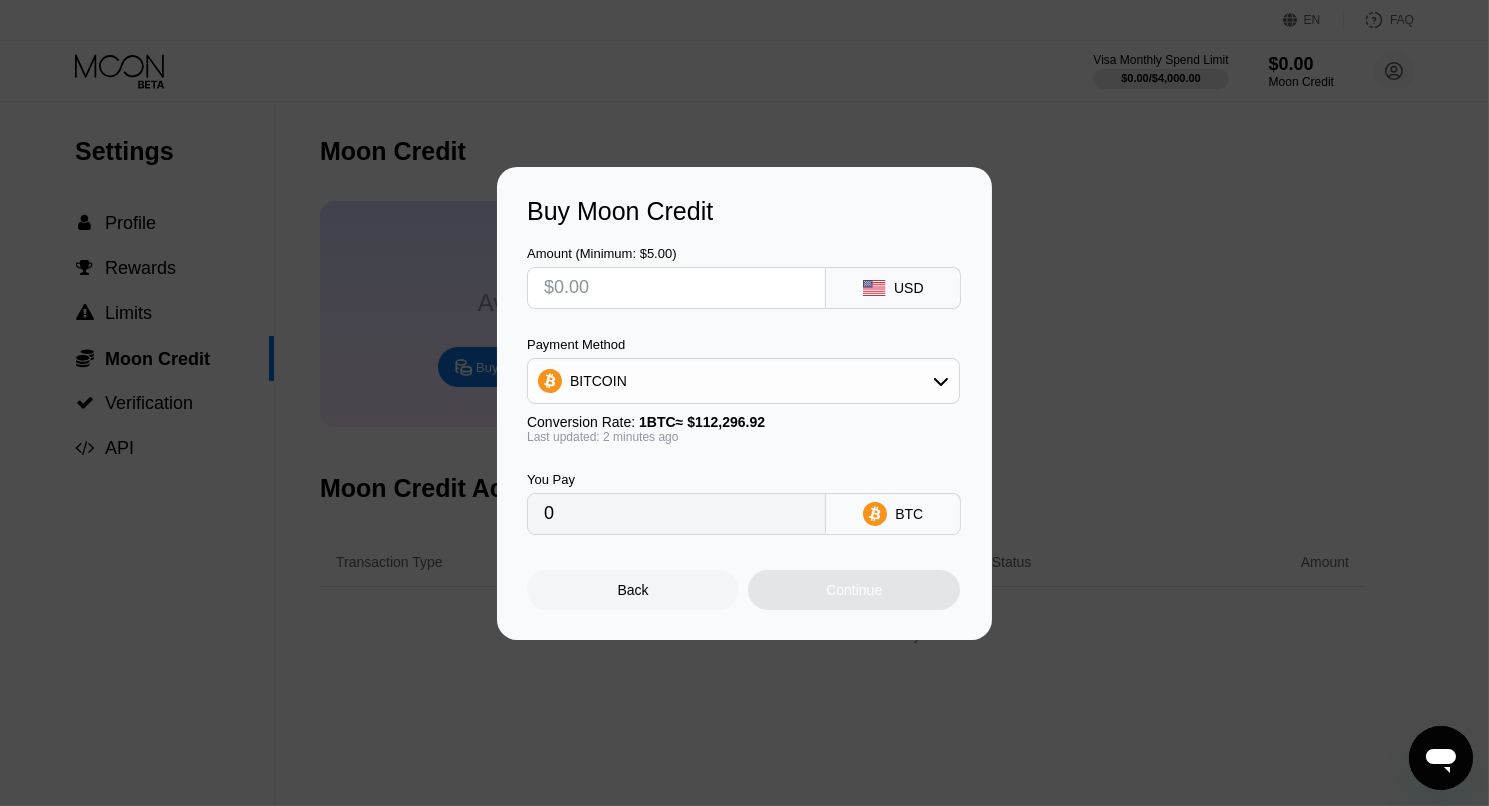 click on "Back" at bounding box center [633, 590] 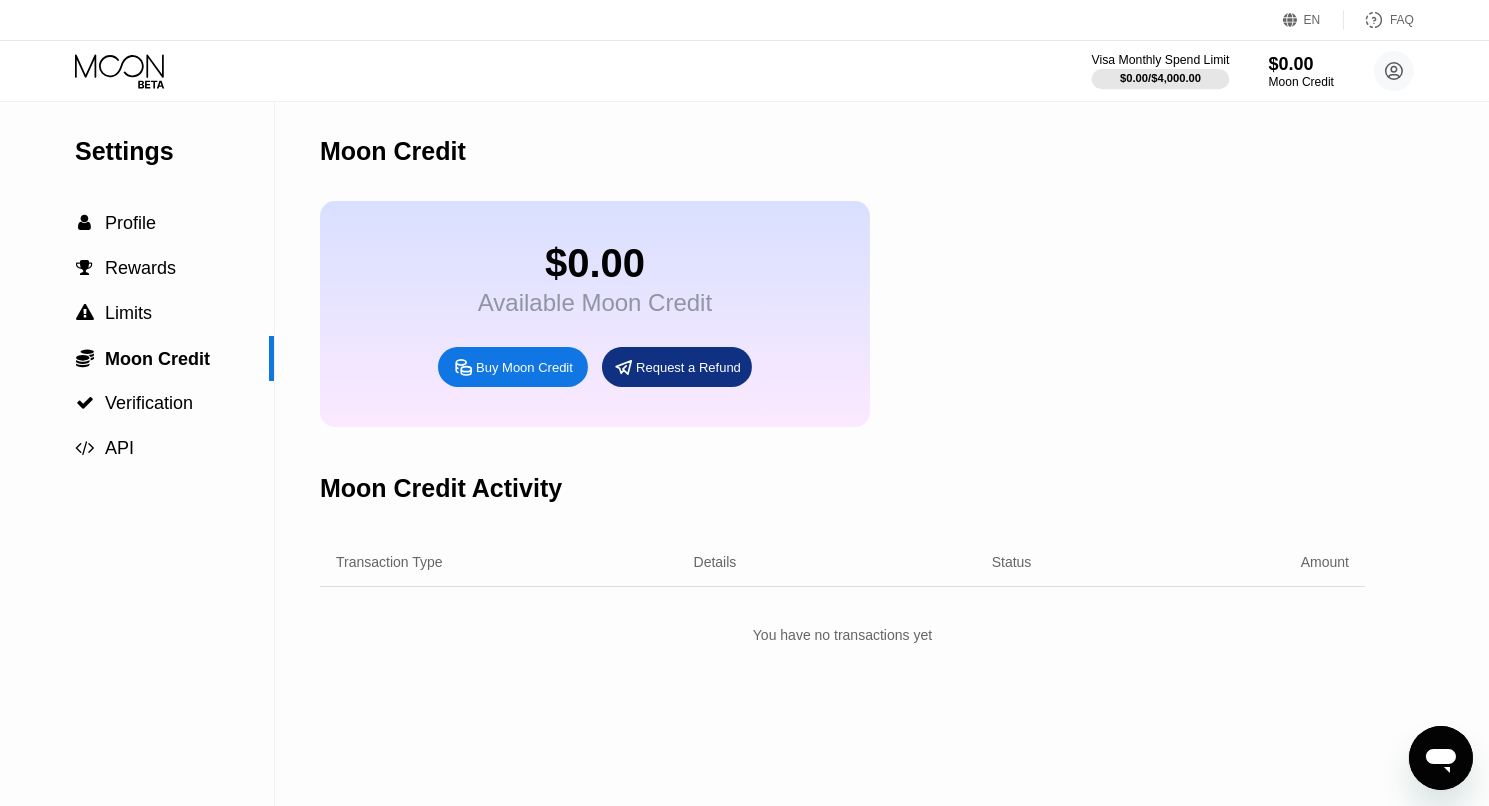 click on "$0.00 / $4,000.00" at bounding box center [1160, 78] 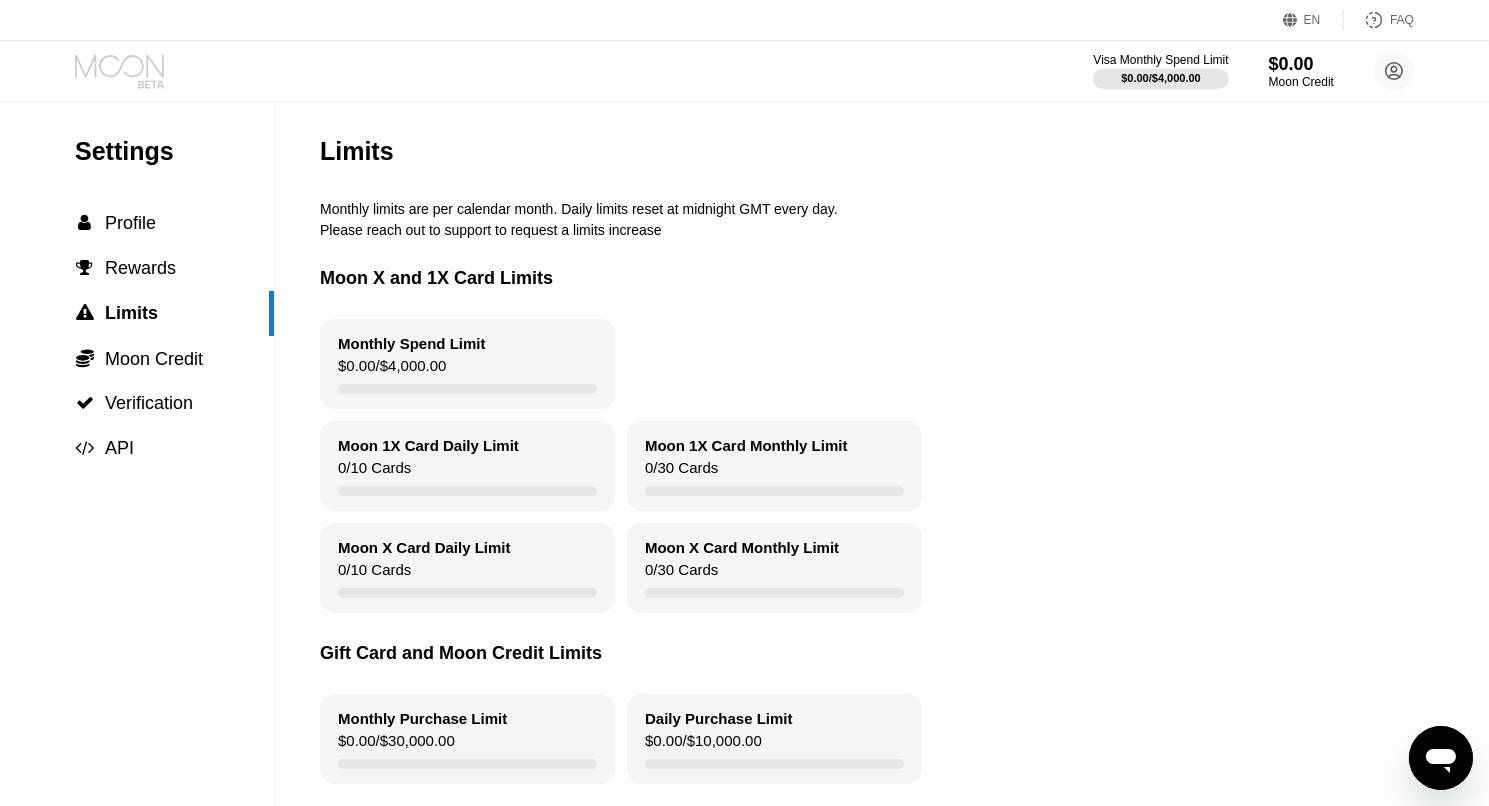 click 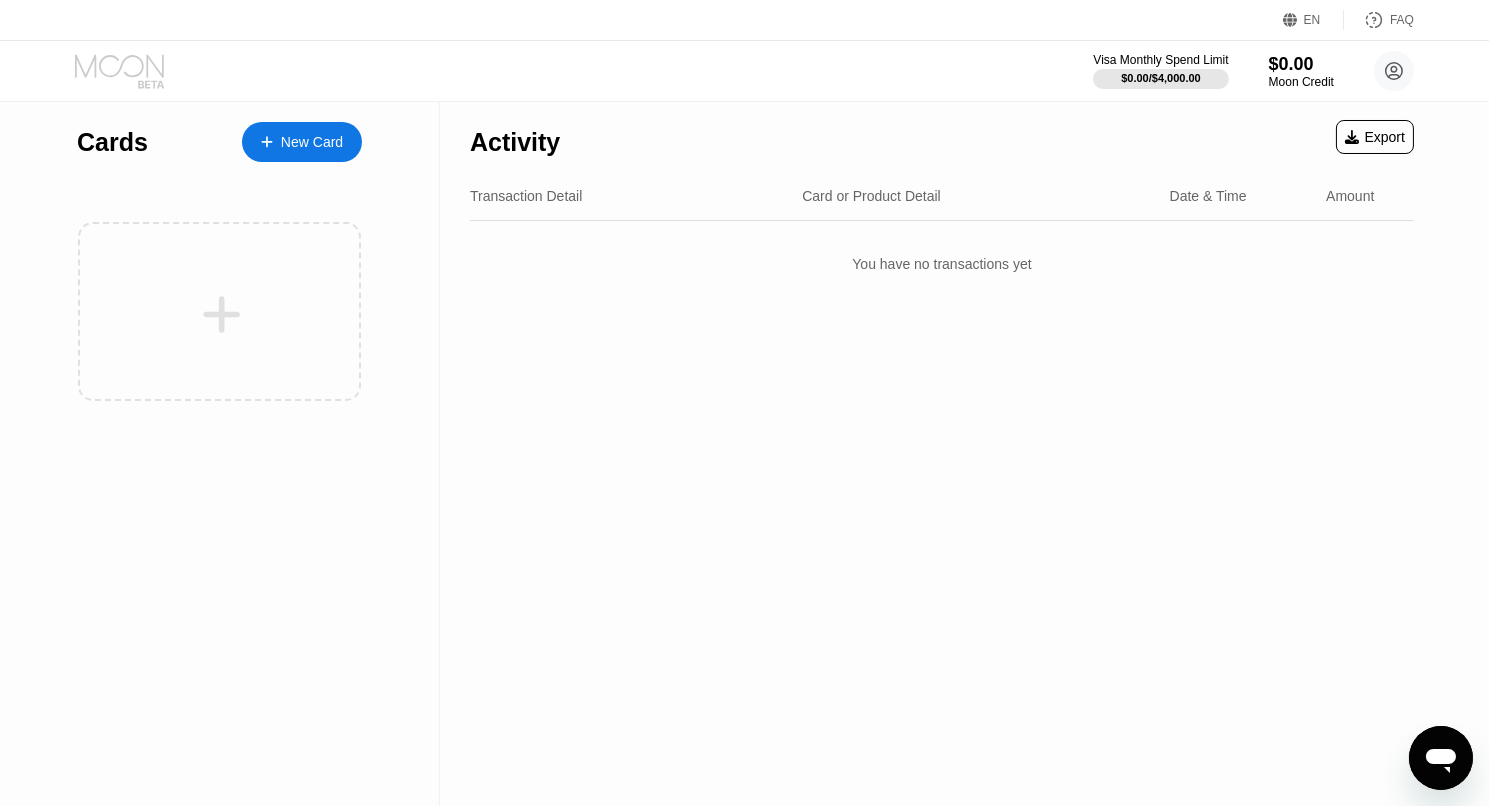 click 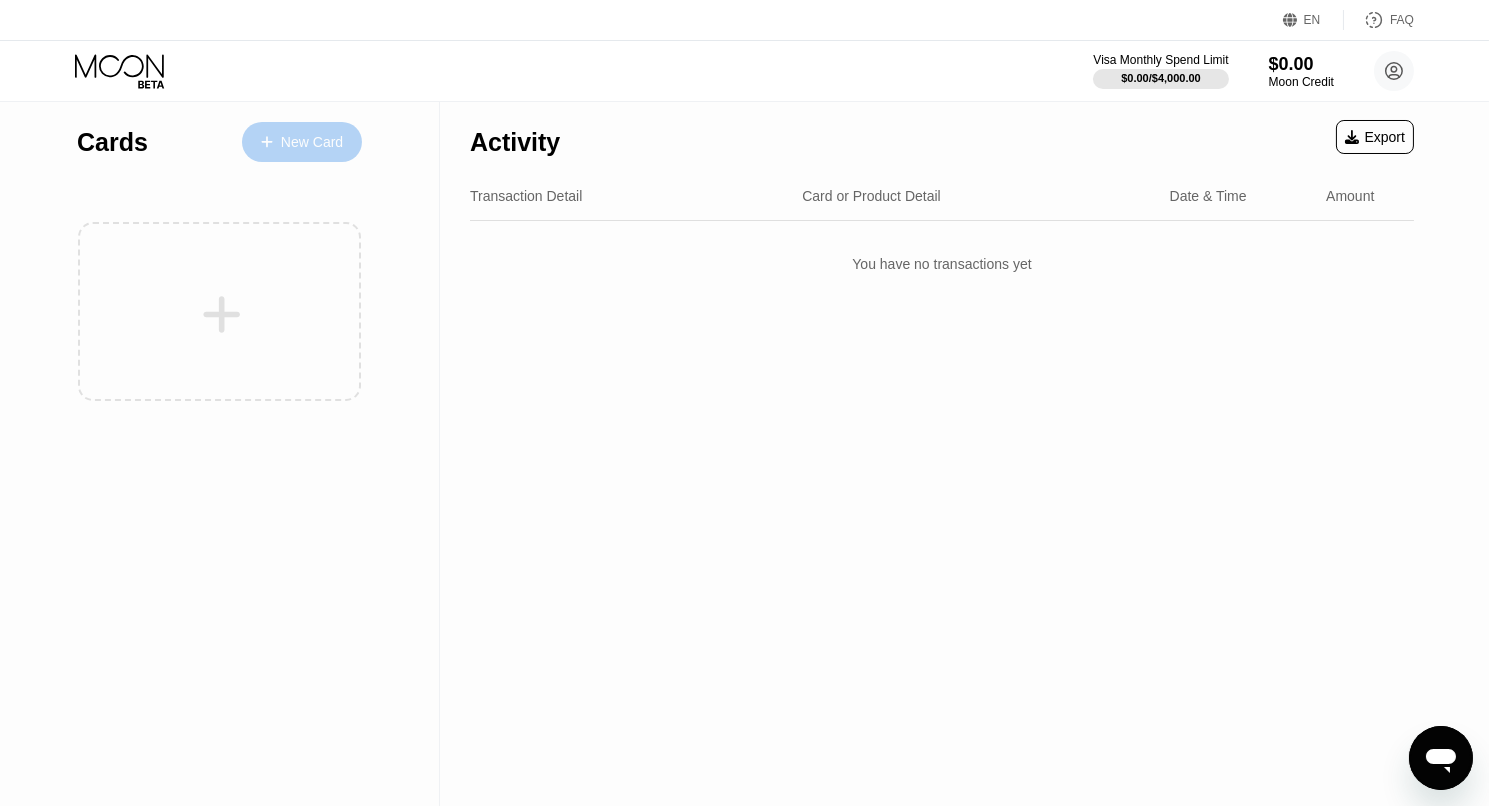 click on "New Card" at bounding box center [312, 142] 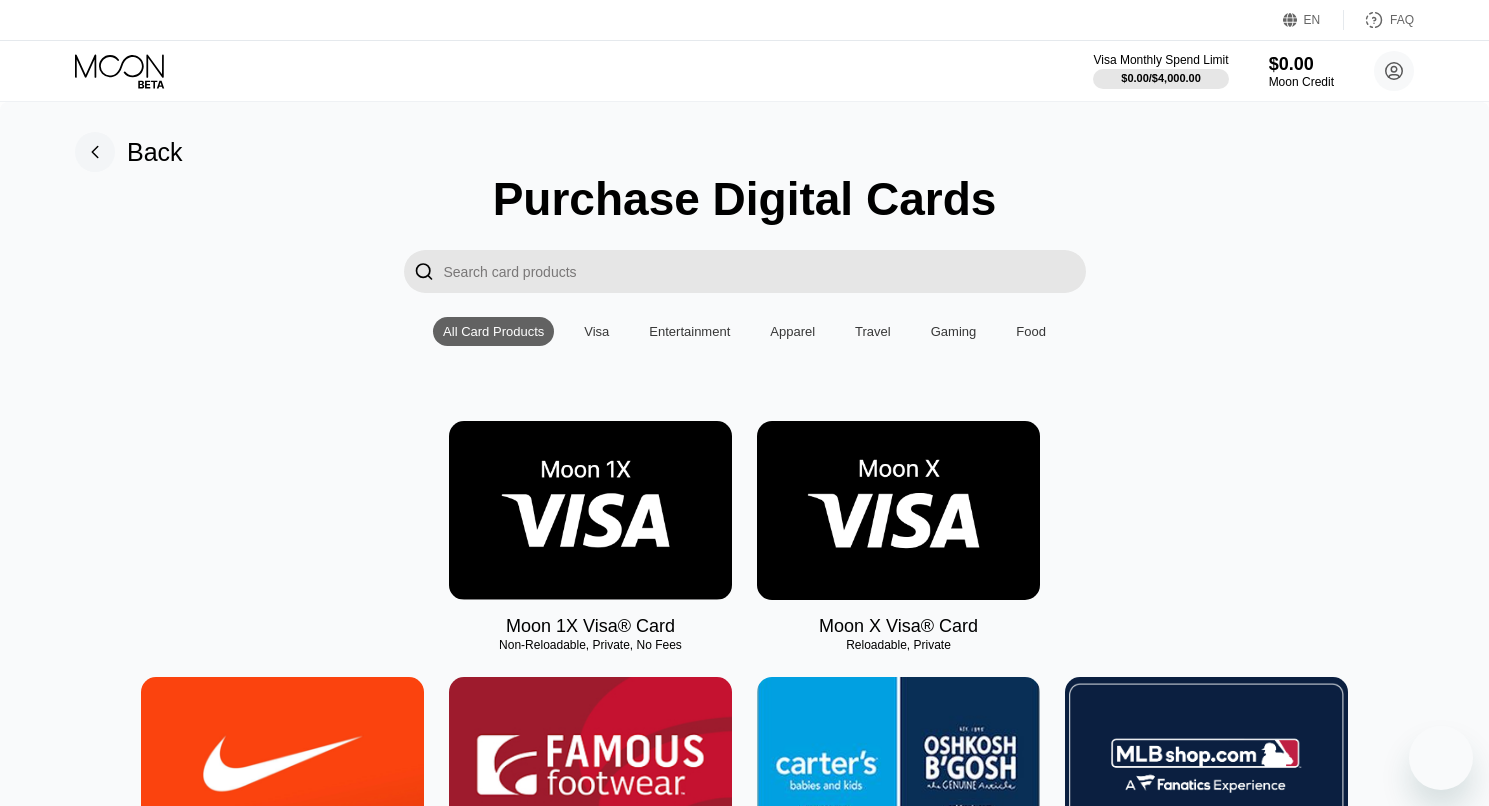 scroll, scrollTop: 96, scrollLeft: 0, axis: vertical 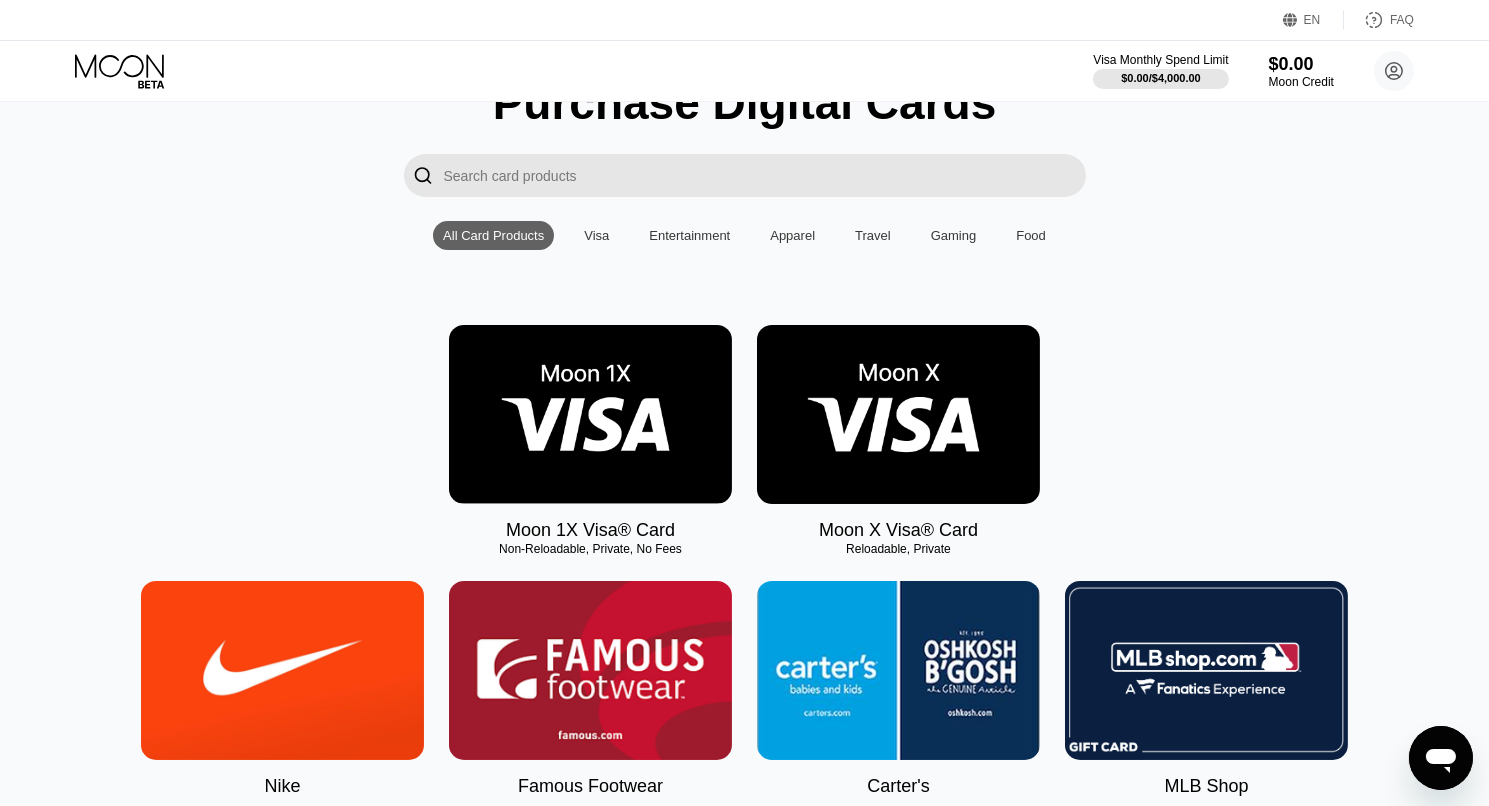 click on "Visa" at bounding box center [596, 235] 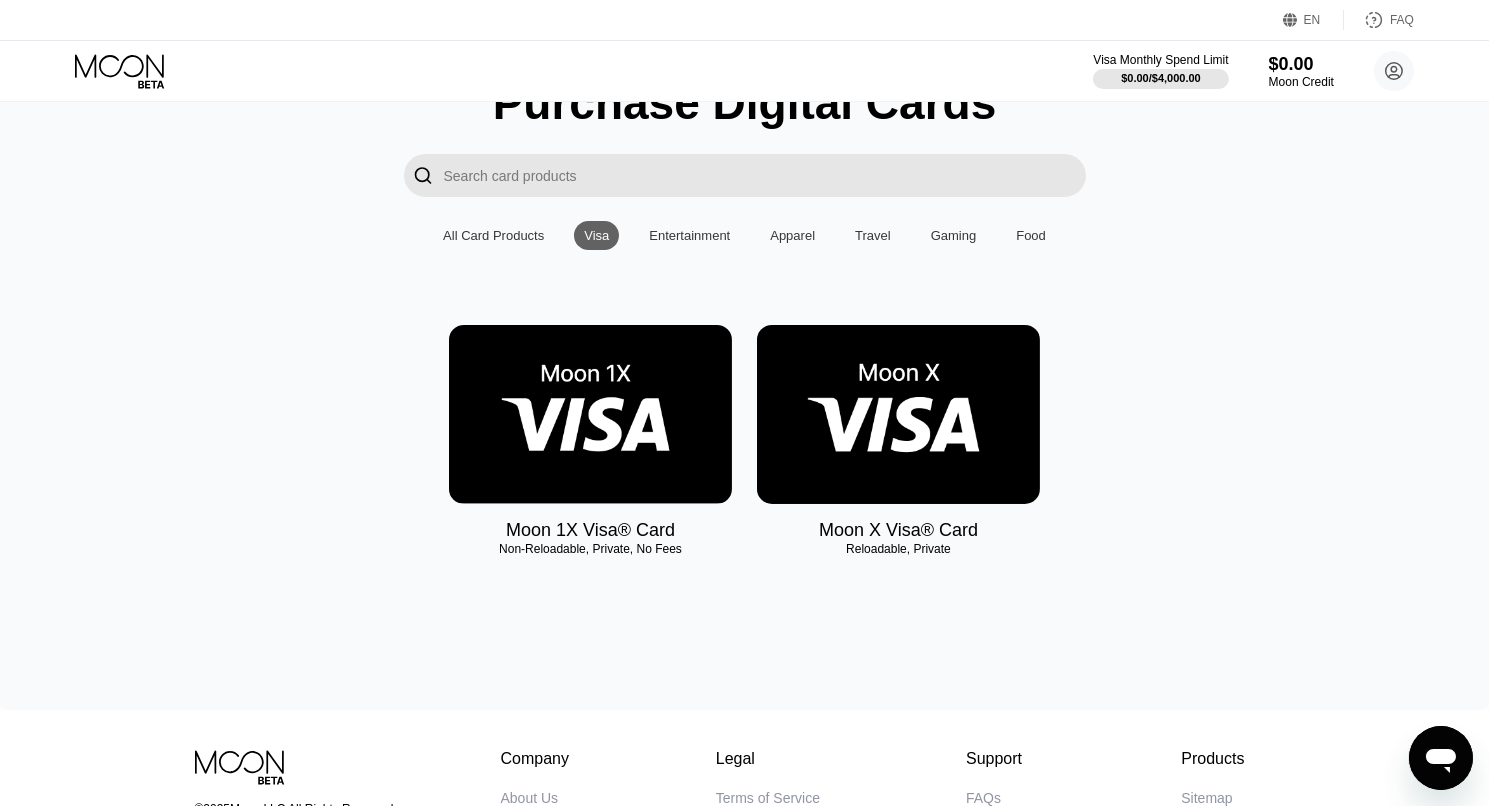 click at bounding box center [898, 414] 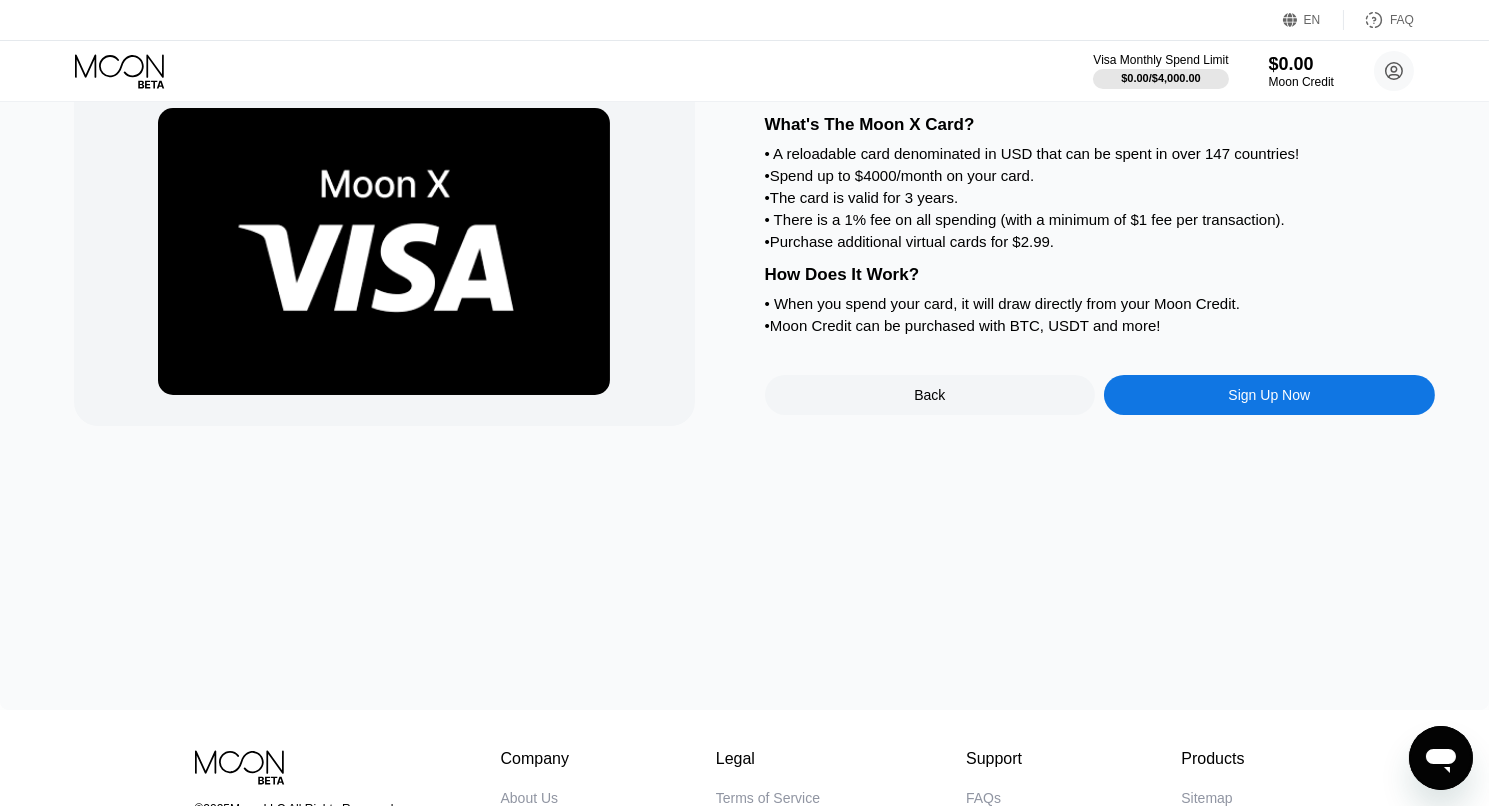scroll, scrollTop: 0, scrollLeft: 0, axis: both 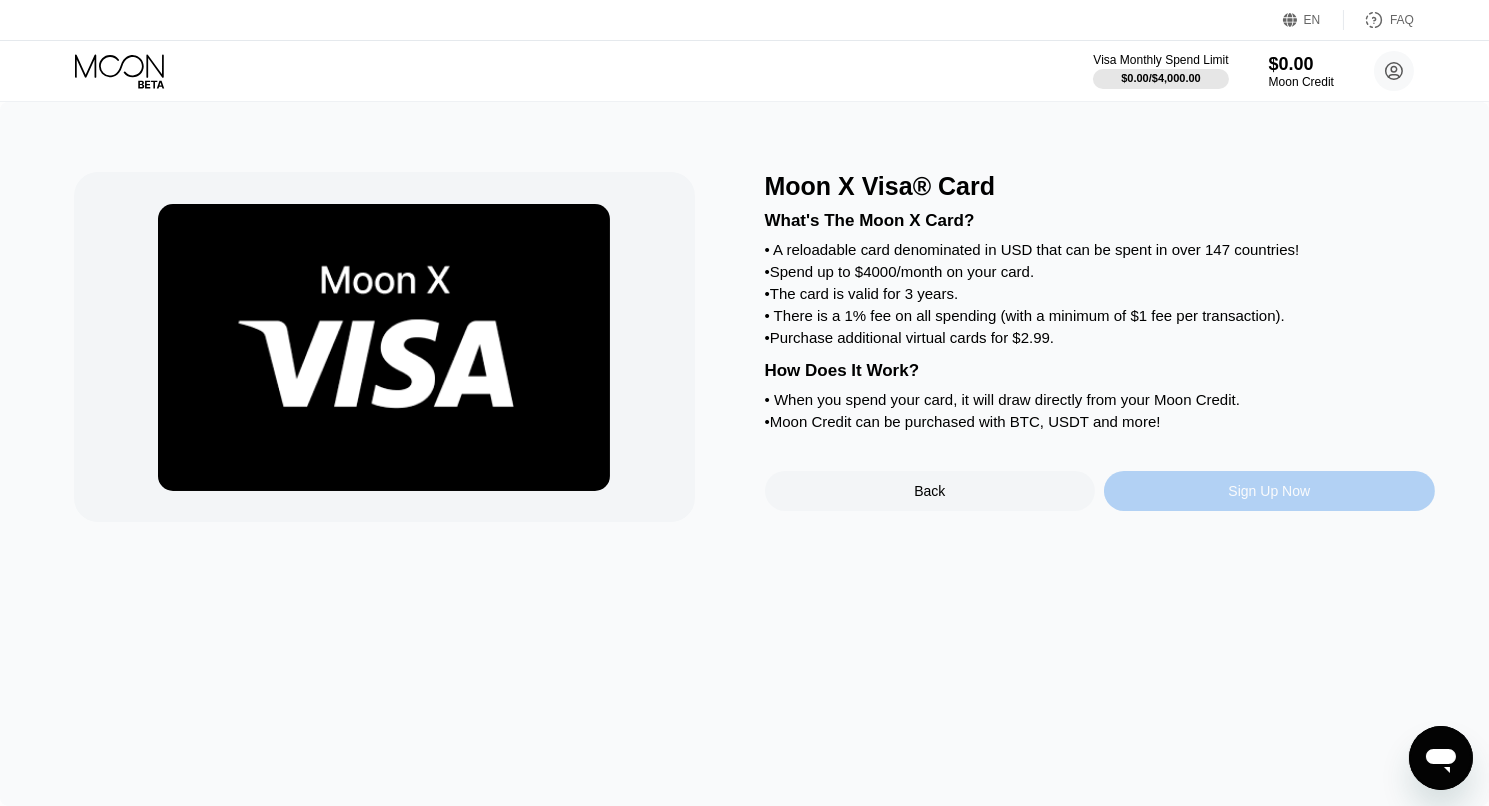 click on "Sign Up Now" at bounding box center (1269, 491) 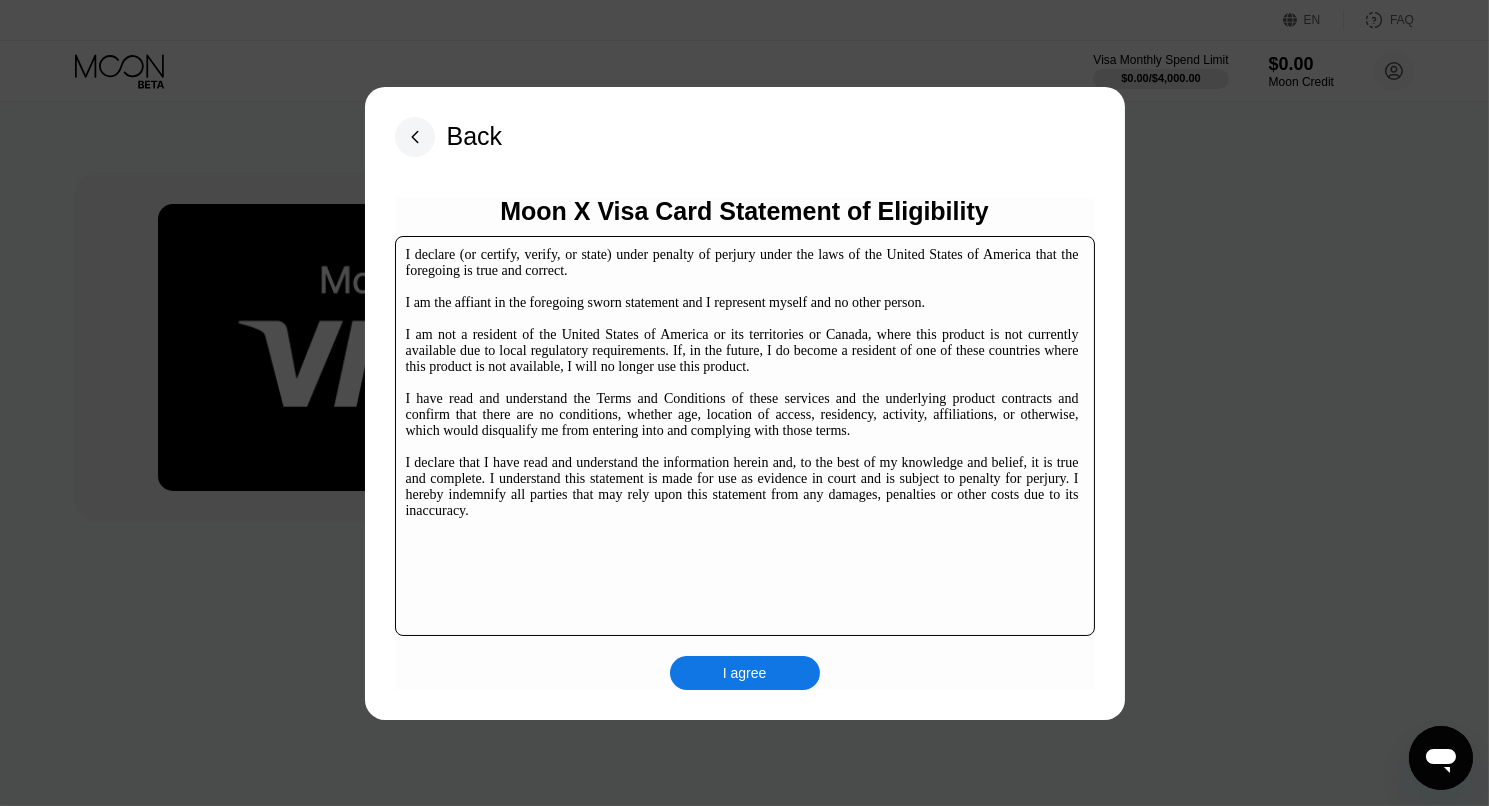 click 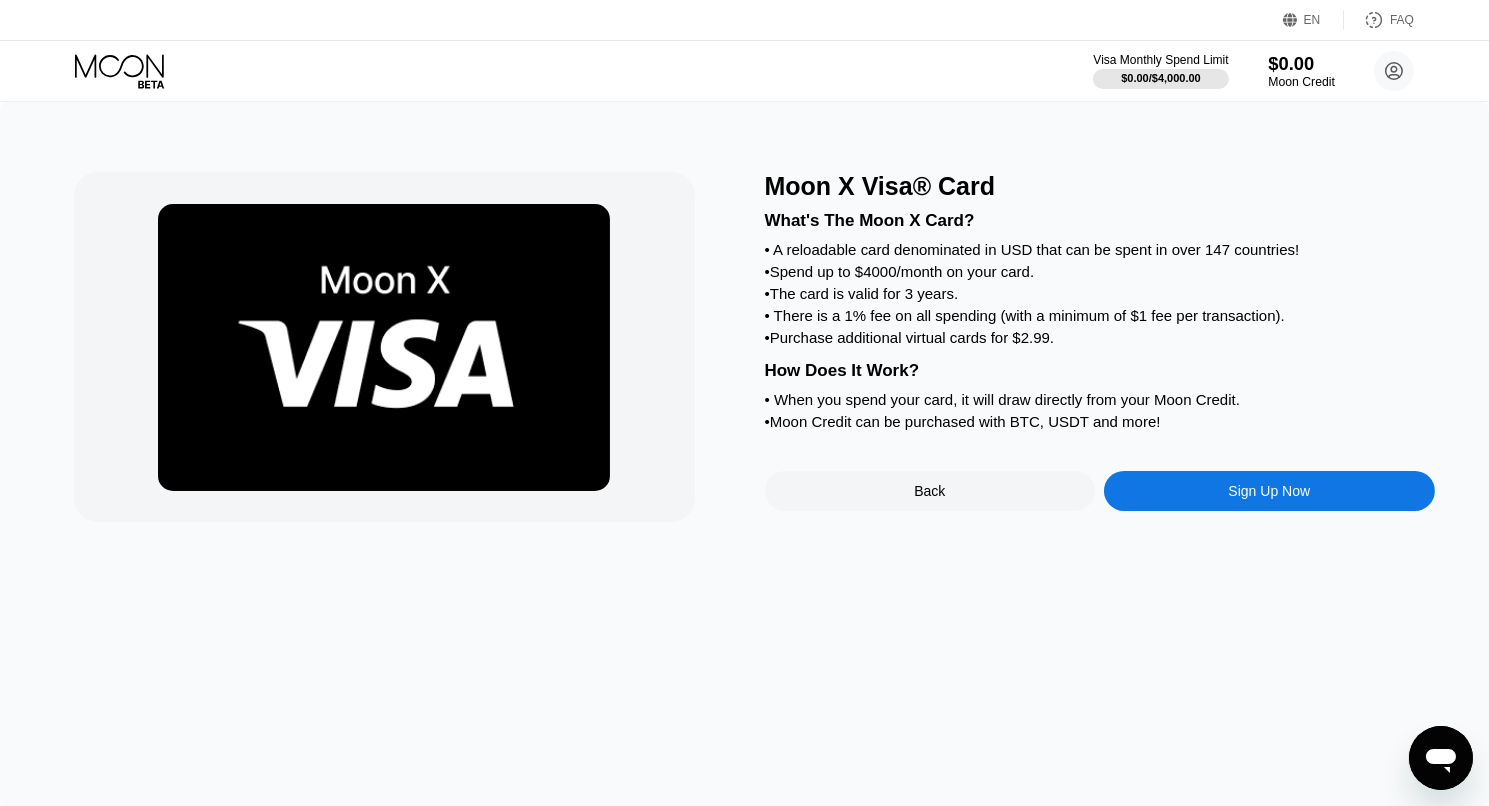 click on "$0.00" at bounding box center (1301, 63) 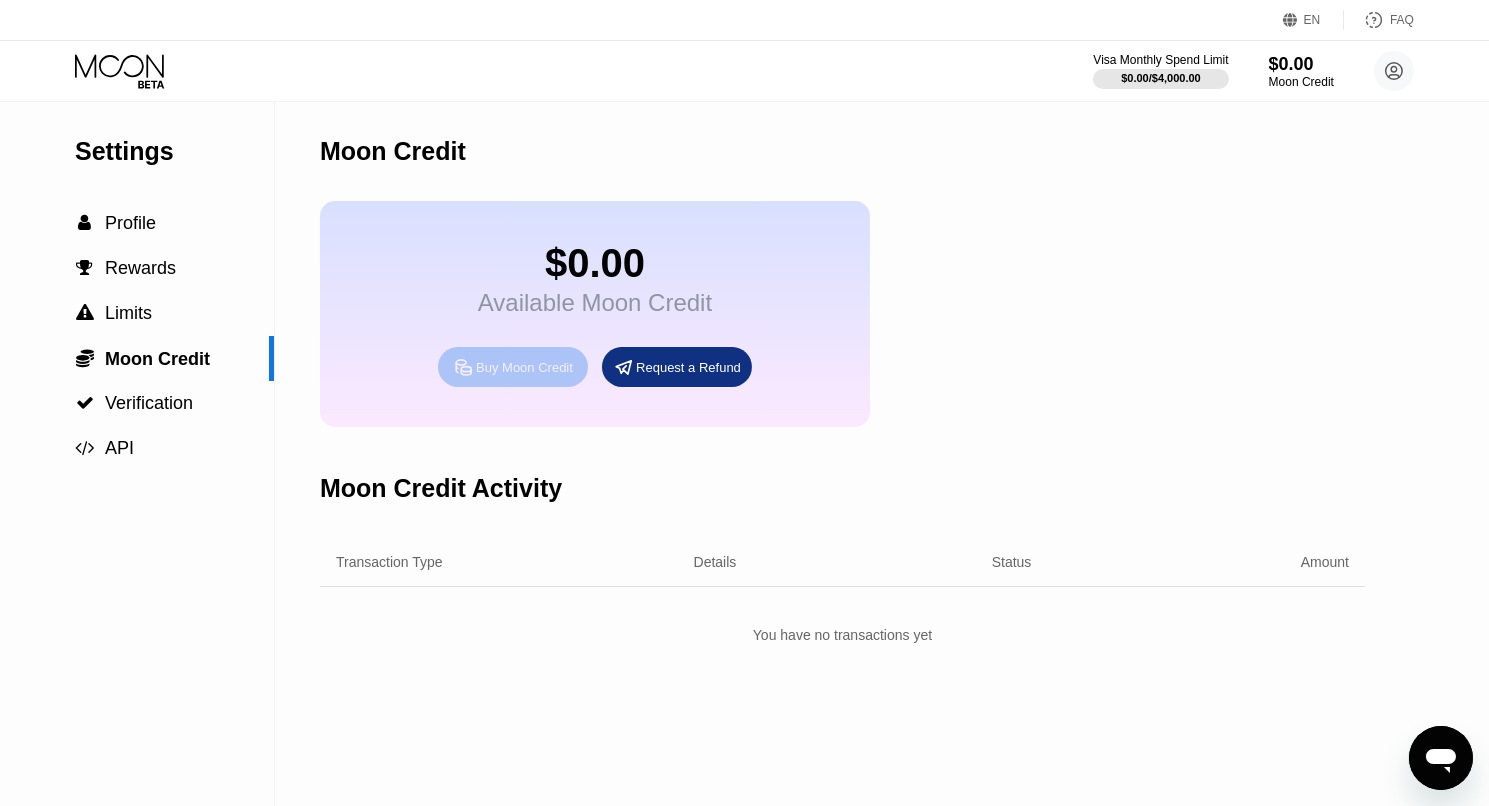 click on "Buy Moon Credit" at bounding box center (524, 367) 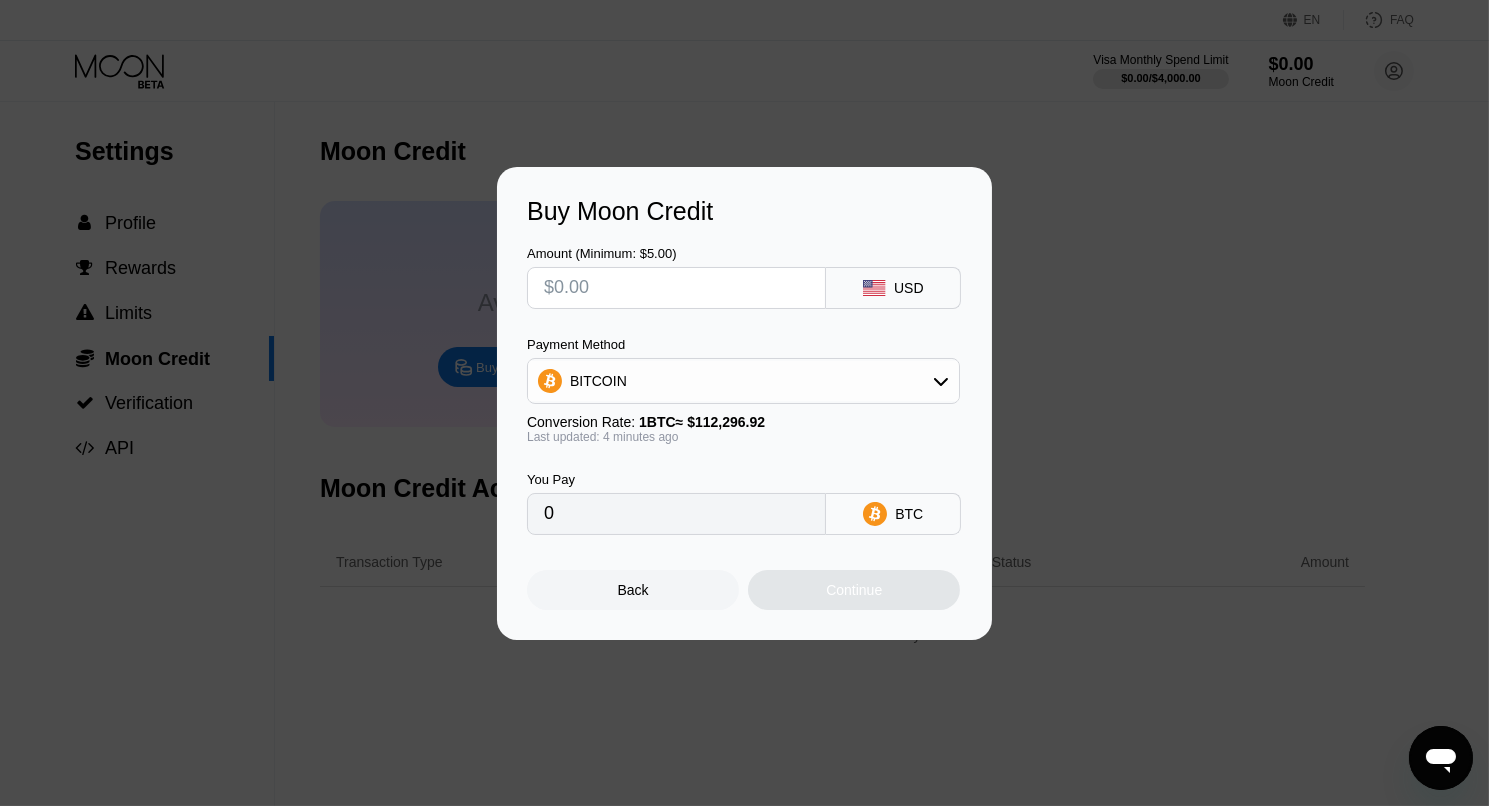 click on "Back" at bounding box center (633, 590) 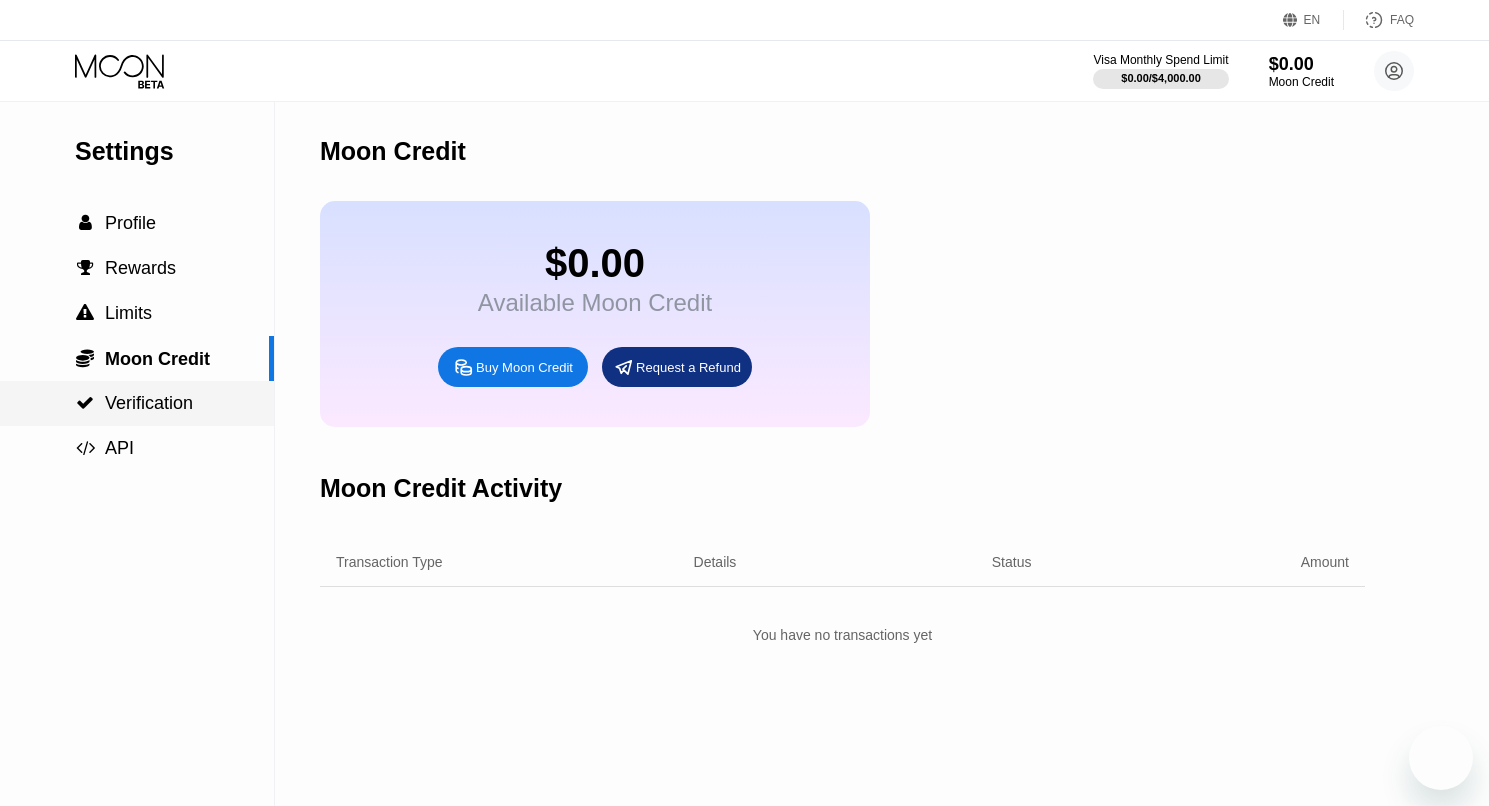 scroll, scrollTop: 0, scrollLeft: 0, axis: both 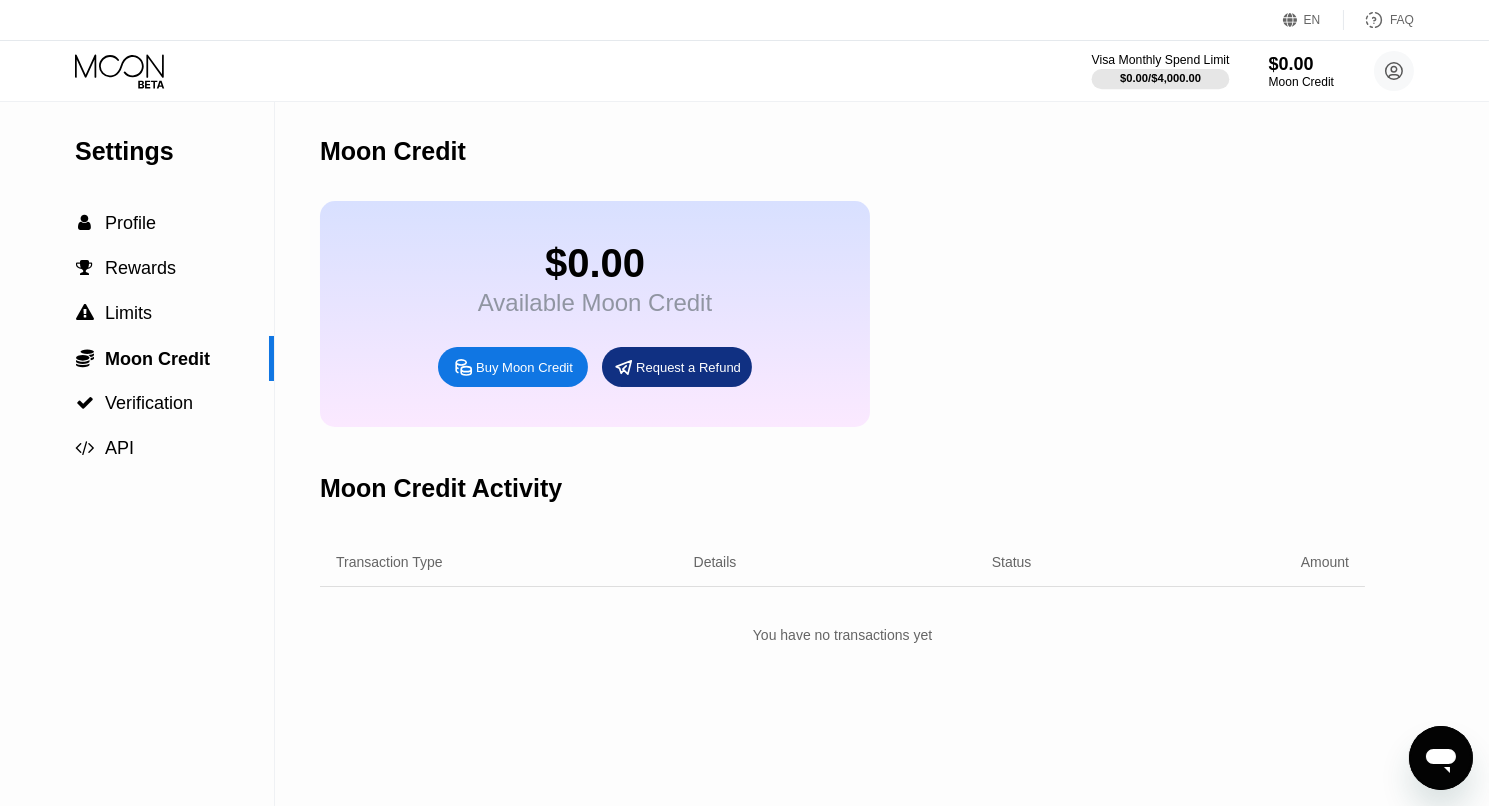 click on "$0.00 / $4,000.00" at bounding box center [1160, 78] 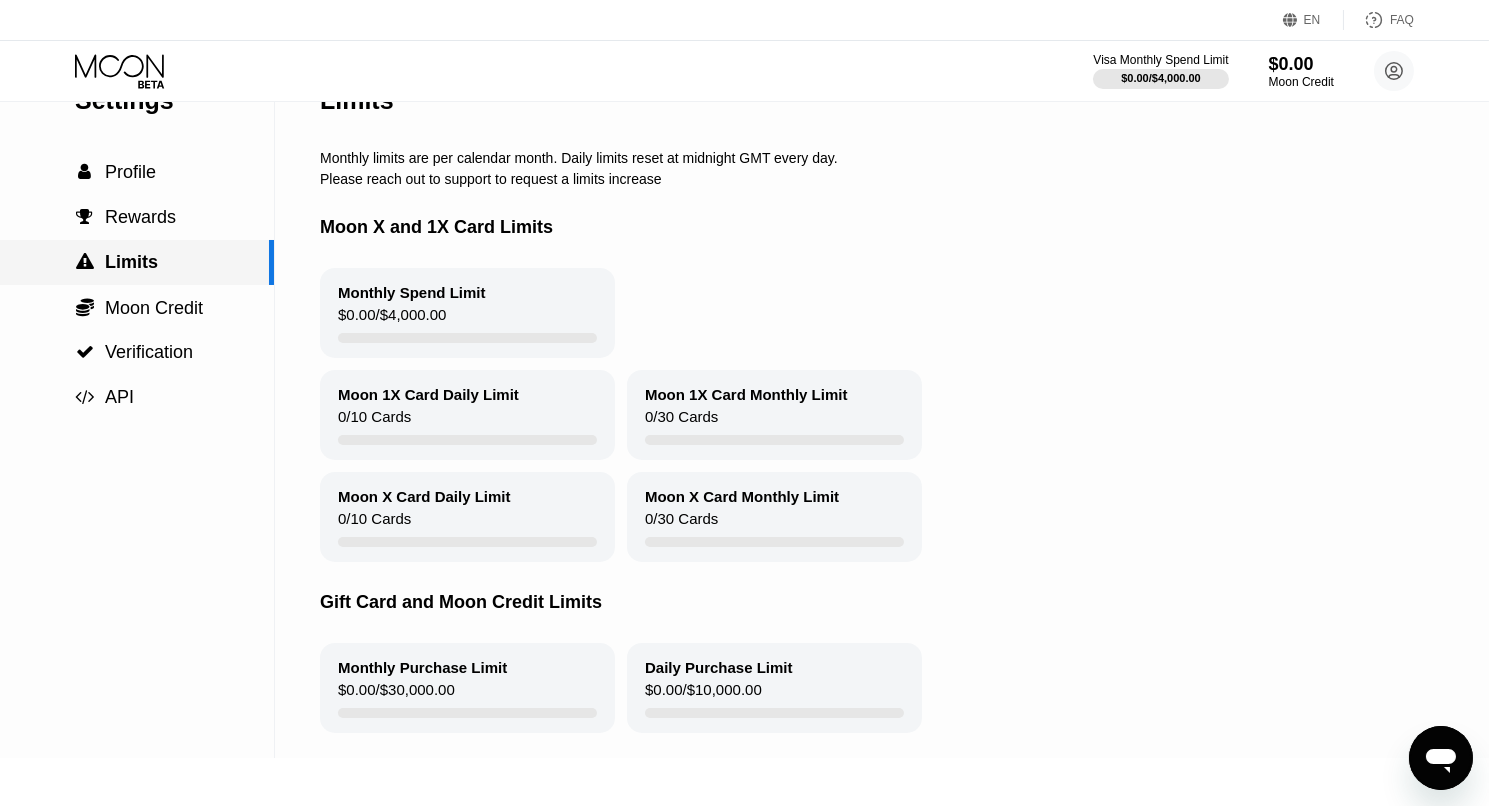 scroll, scrollTop: 16, scrollLeft: 0, axis: vertical 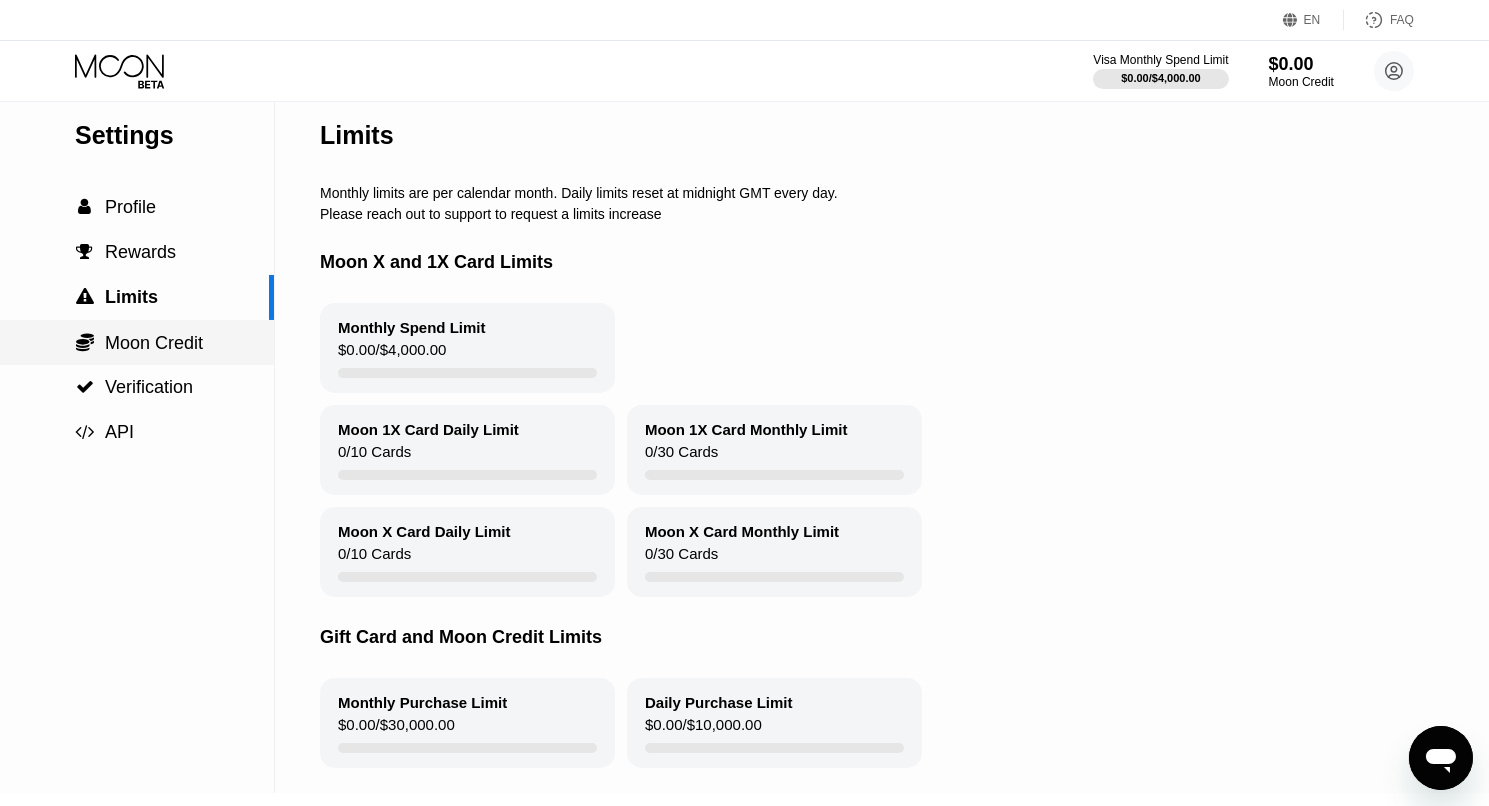 click on "Moon Credit" at bounding box center [154, 343] 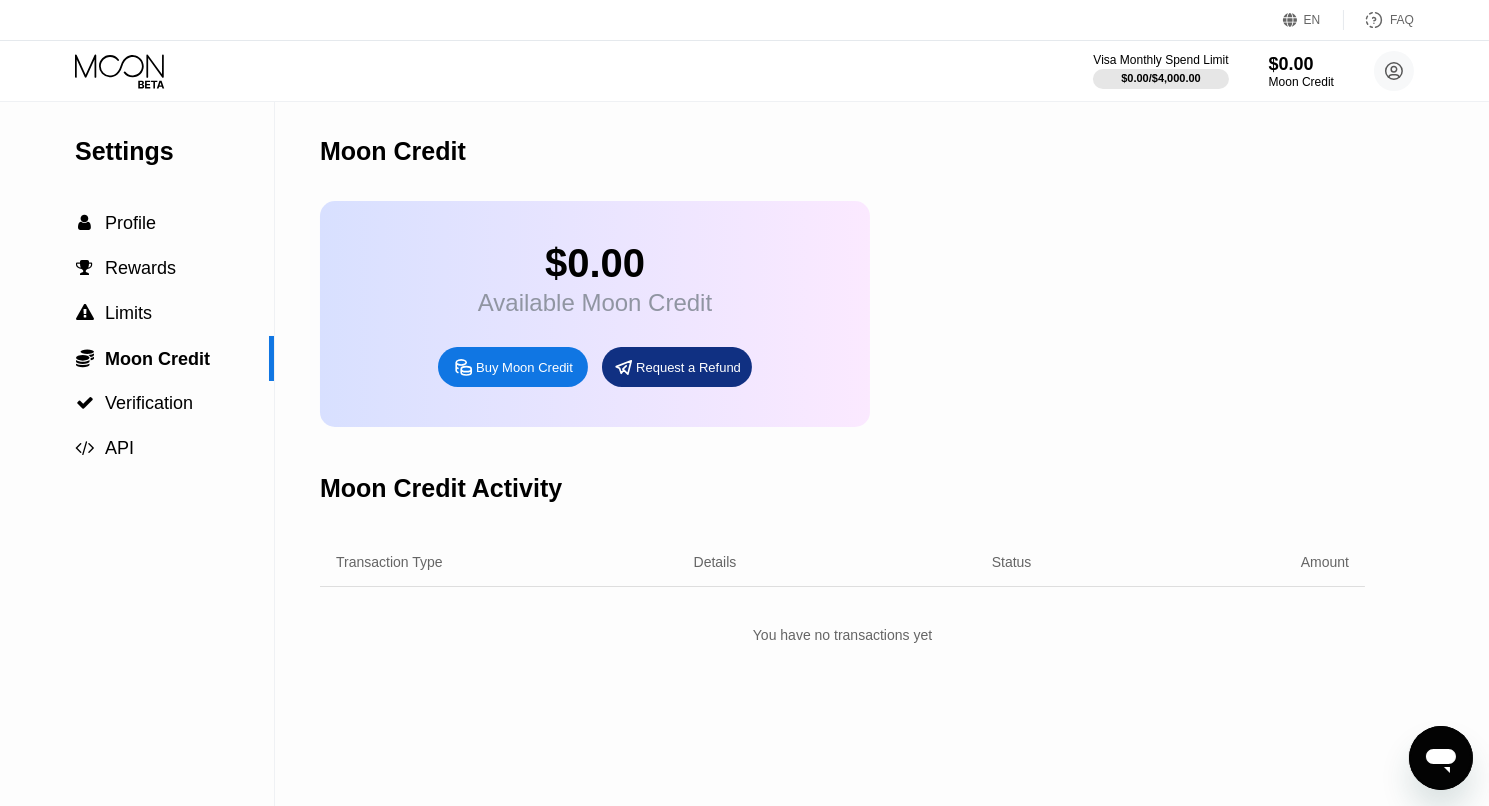 scroll, scrollTop: 0, scrollLeft: 0, axis: both 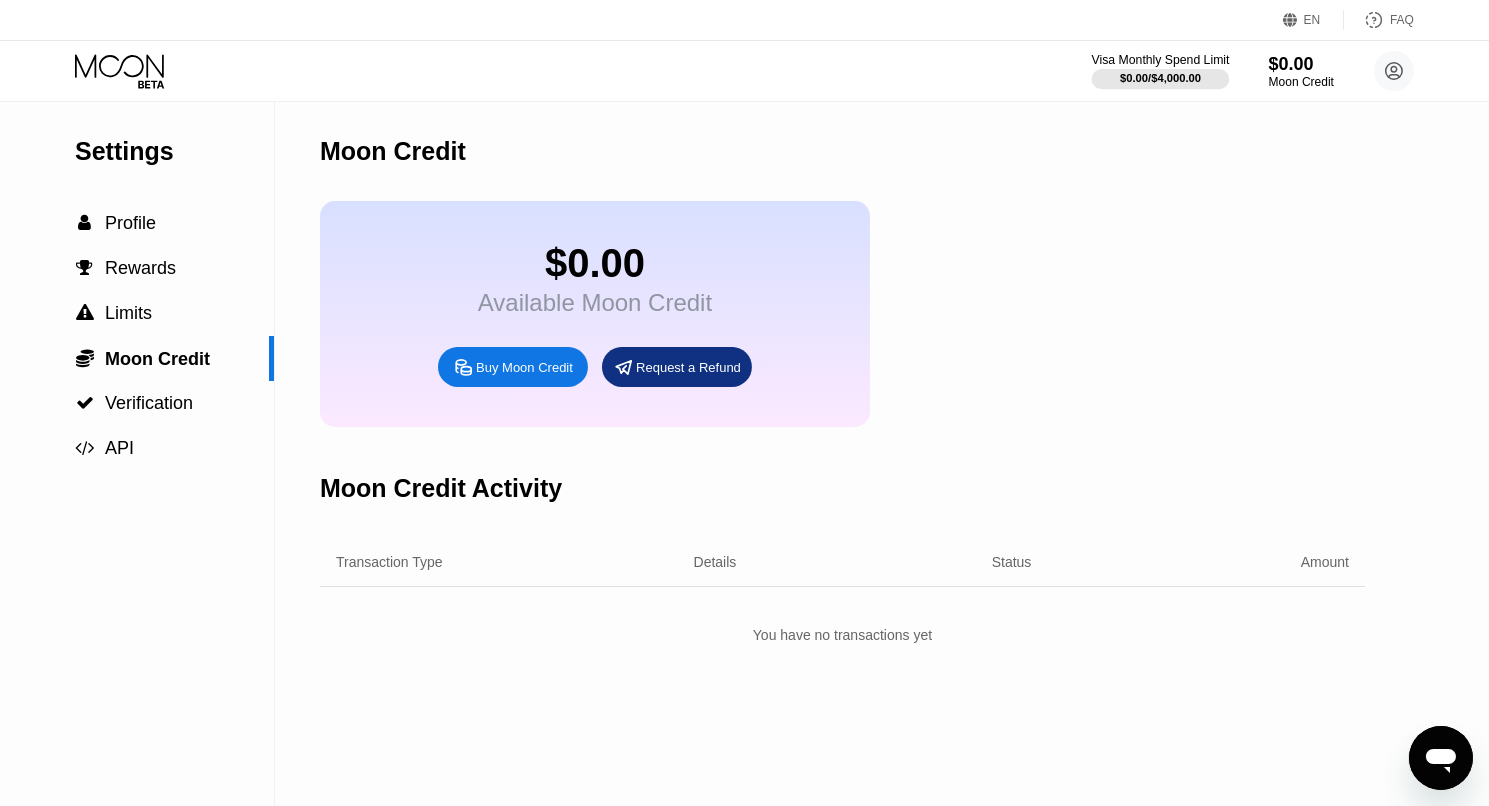 click on "$0.00 / $4,000.00" at bounding box center (1160, 78) 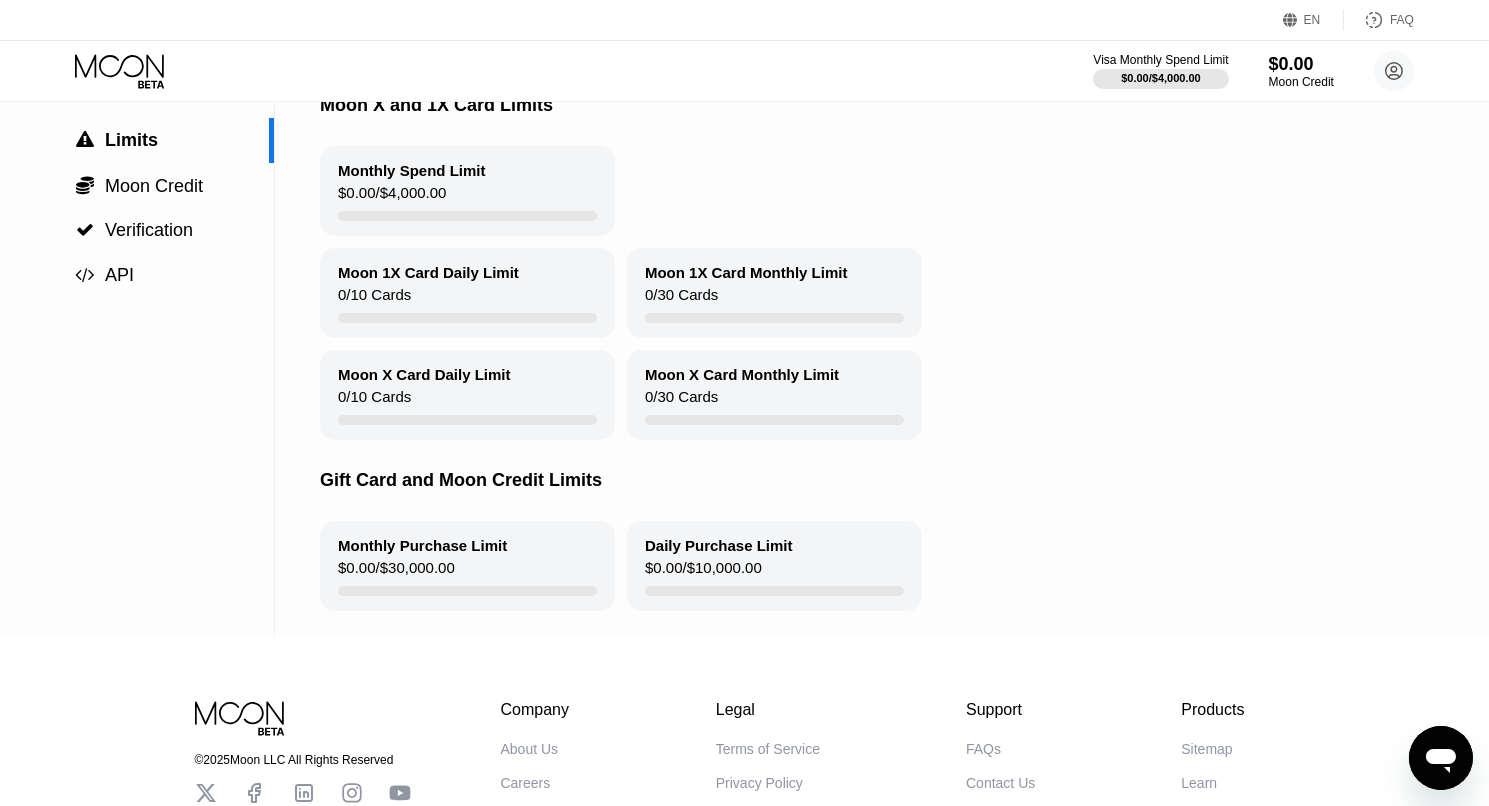 scroll, scrollTop: 0, scrollLeft: 0, axis: both 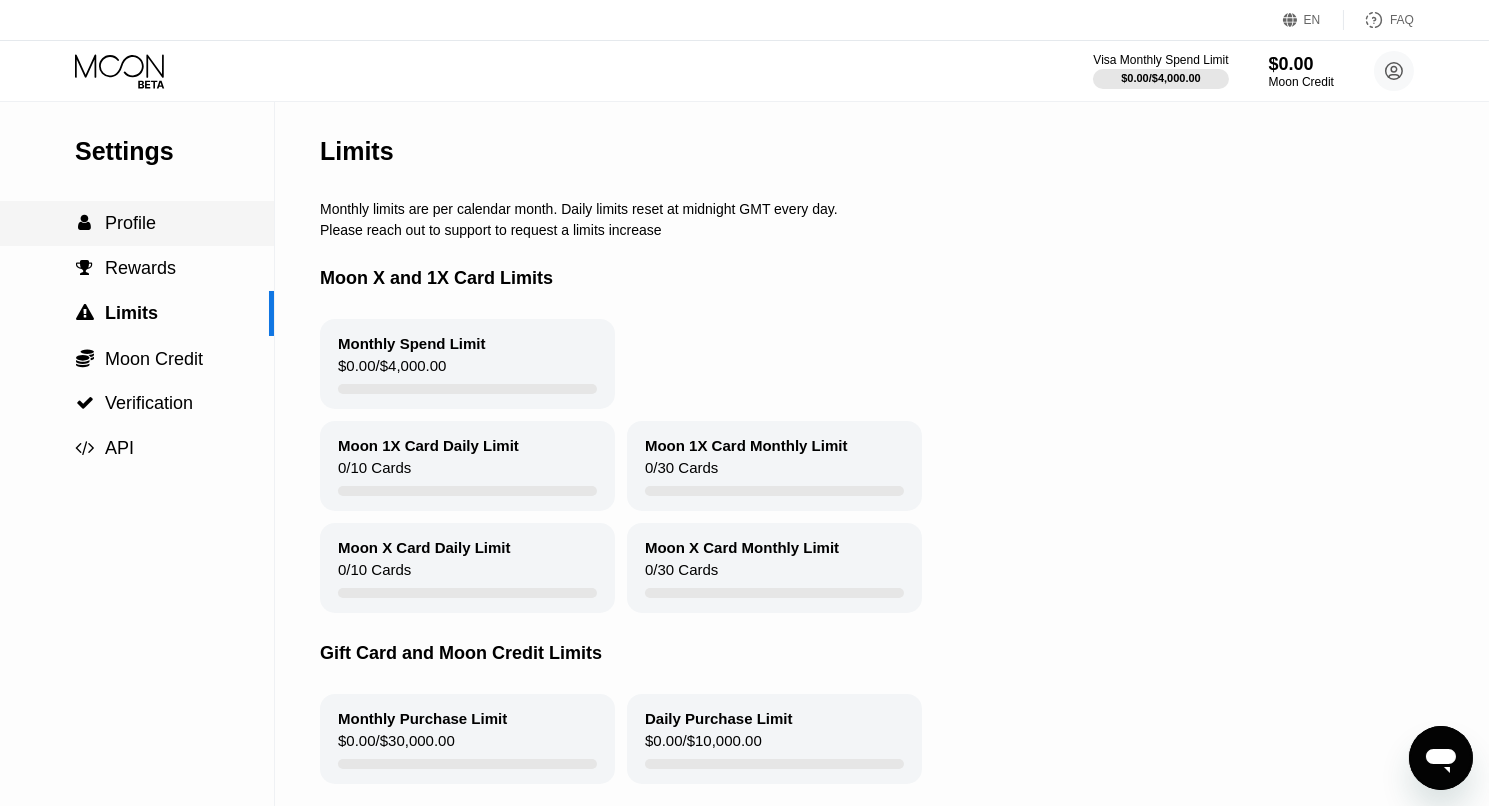 click on "Profile" at bounding box center (130, 223) 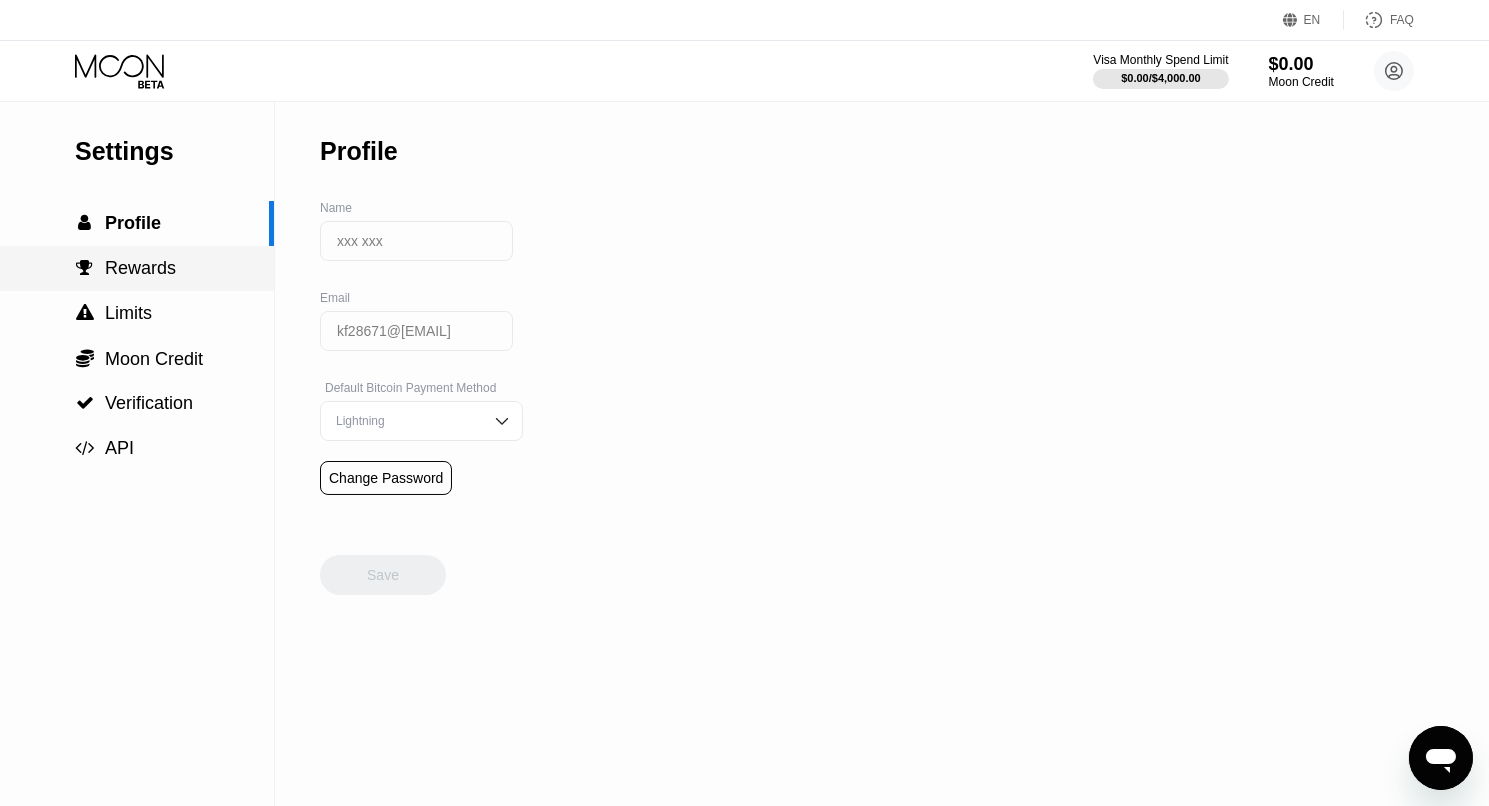 click on "Rewards" at bounding box center (140, 268) 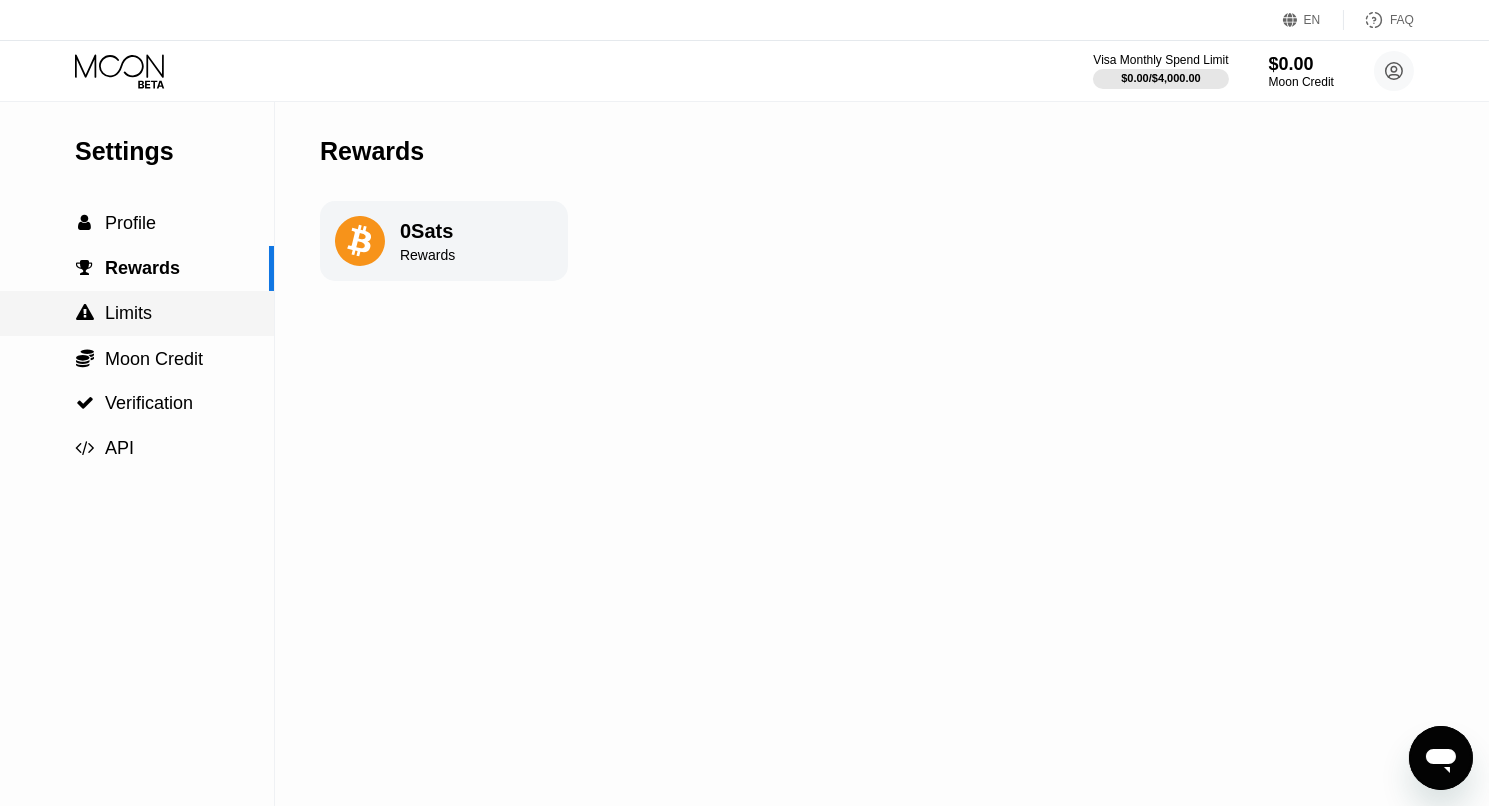 click on "Limits" at bounding box center (128, 313) 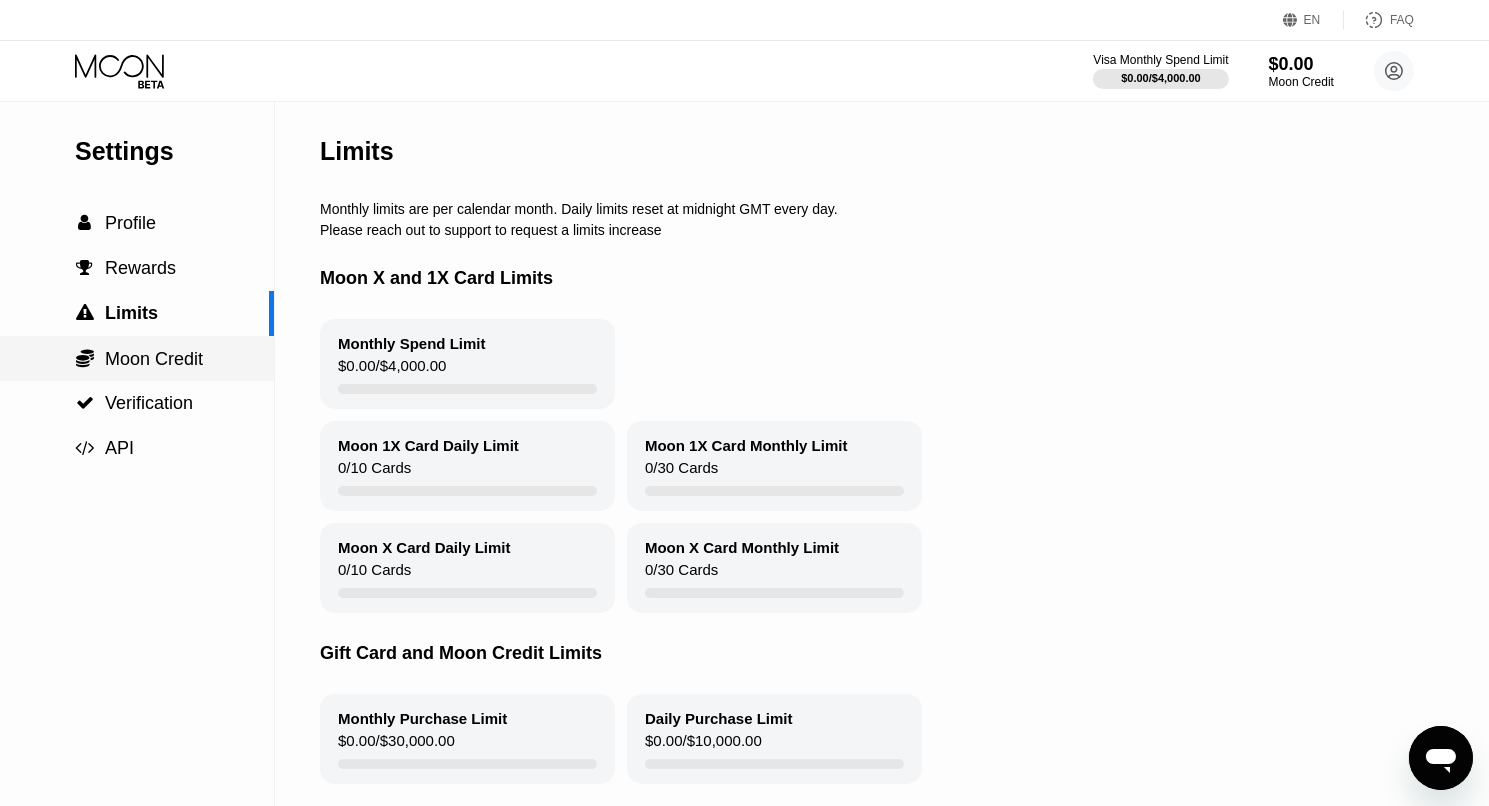 click on "Moon Credit" at bounding box center (154, 359) 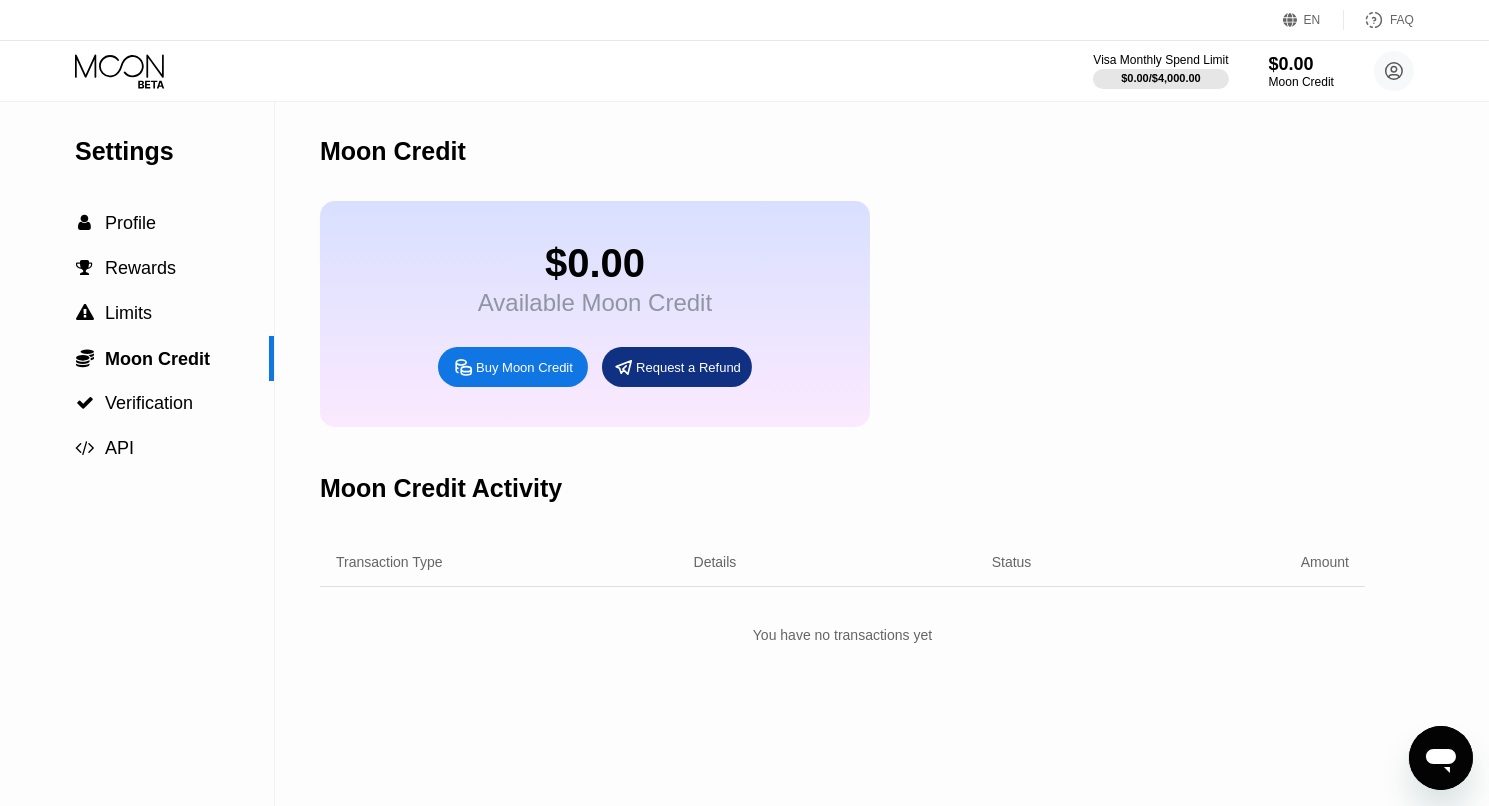 click on "Buy Moon Credit" at bounding box center [524, 367] 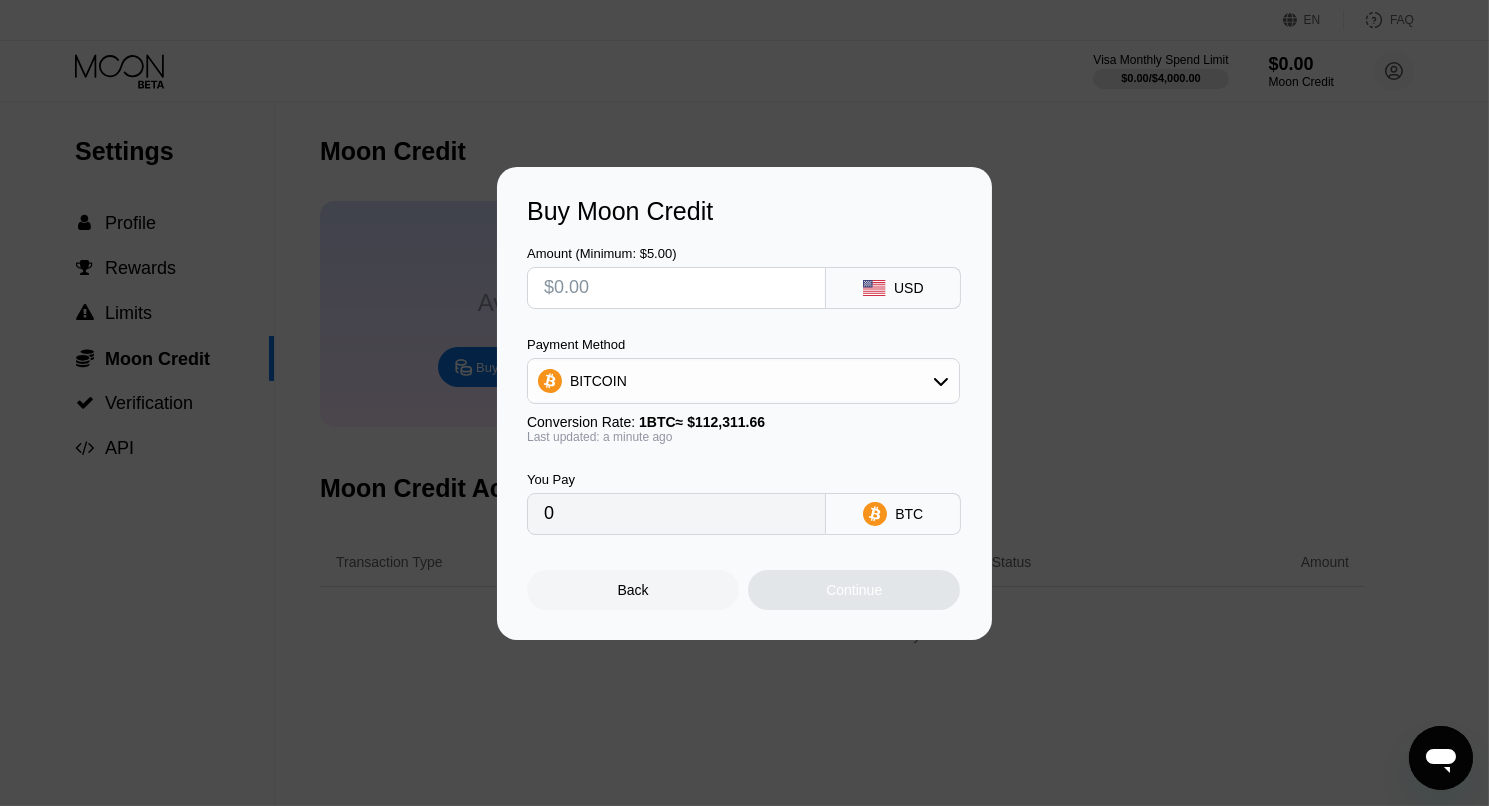 click on "Back" at bounding box center (633, 590) 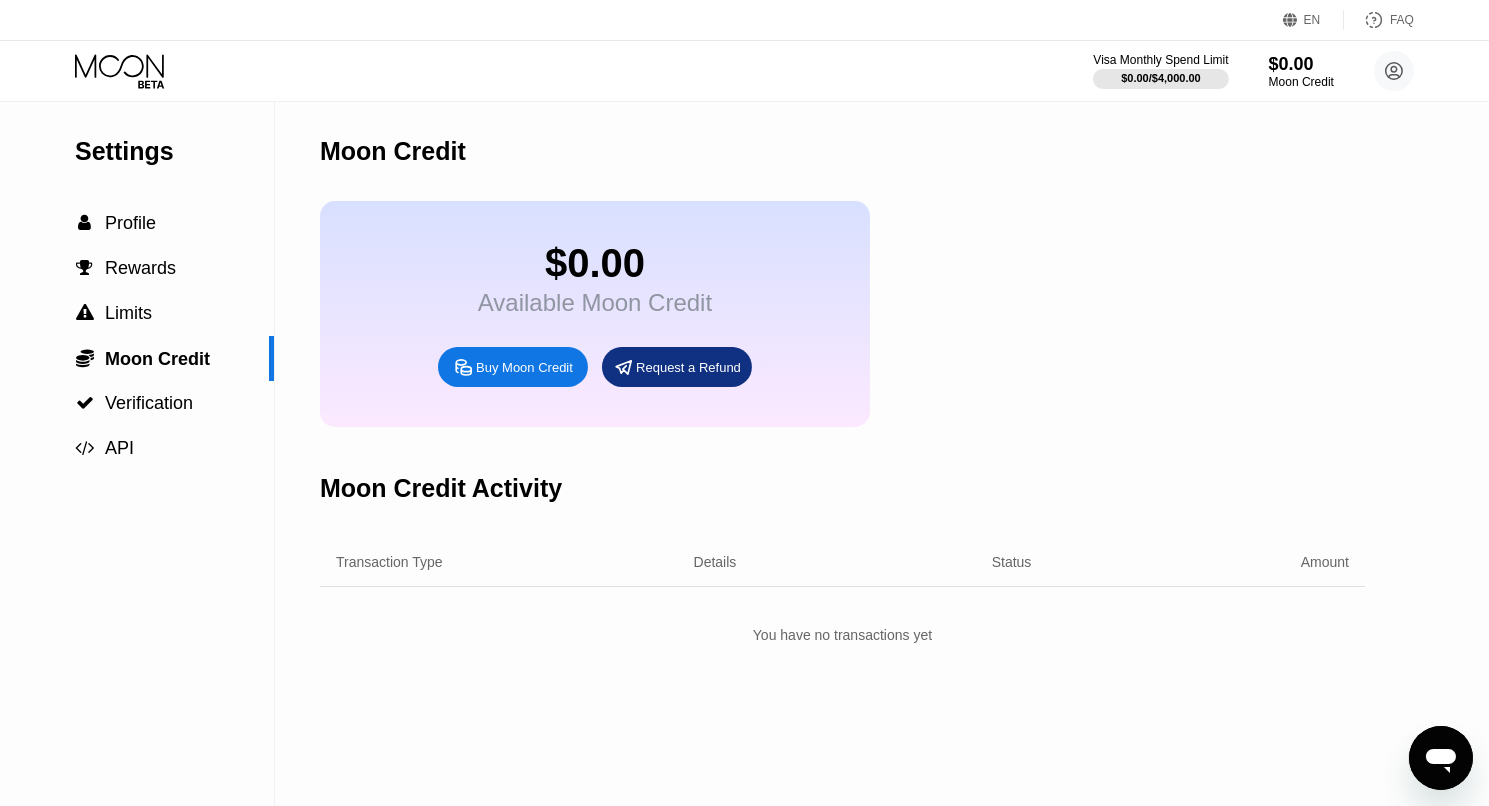 click on "Transaction Type Details Status Amount" at bounding box center (842, 562) 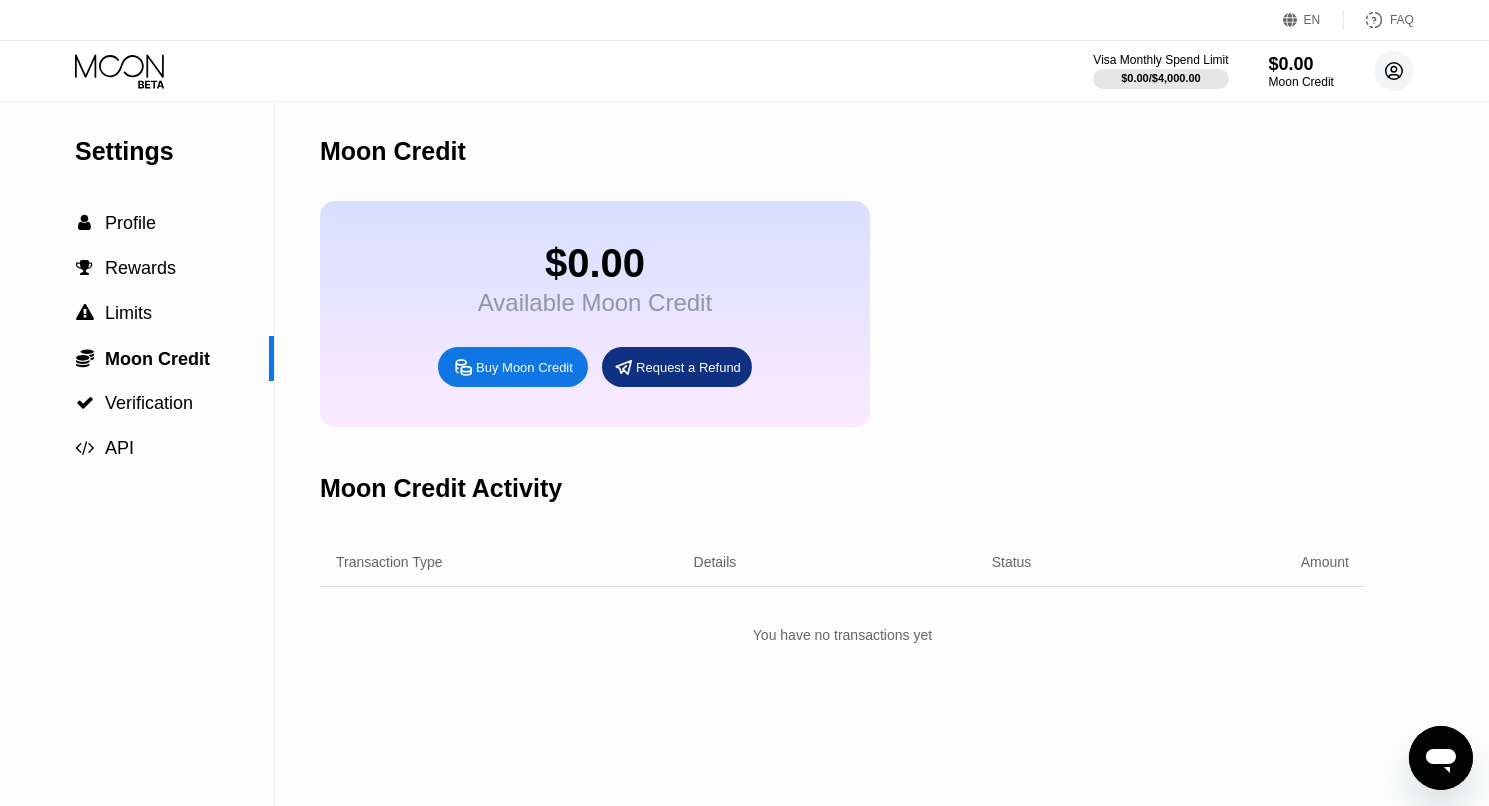 click 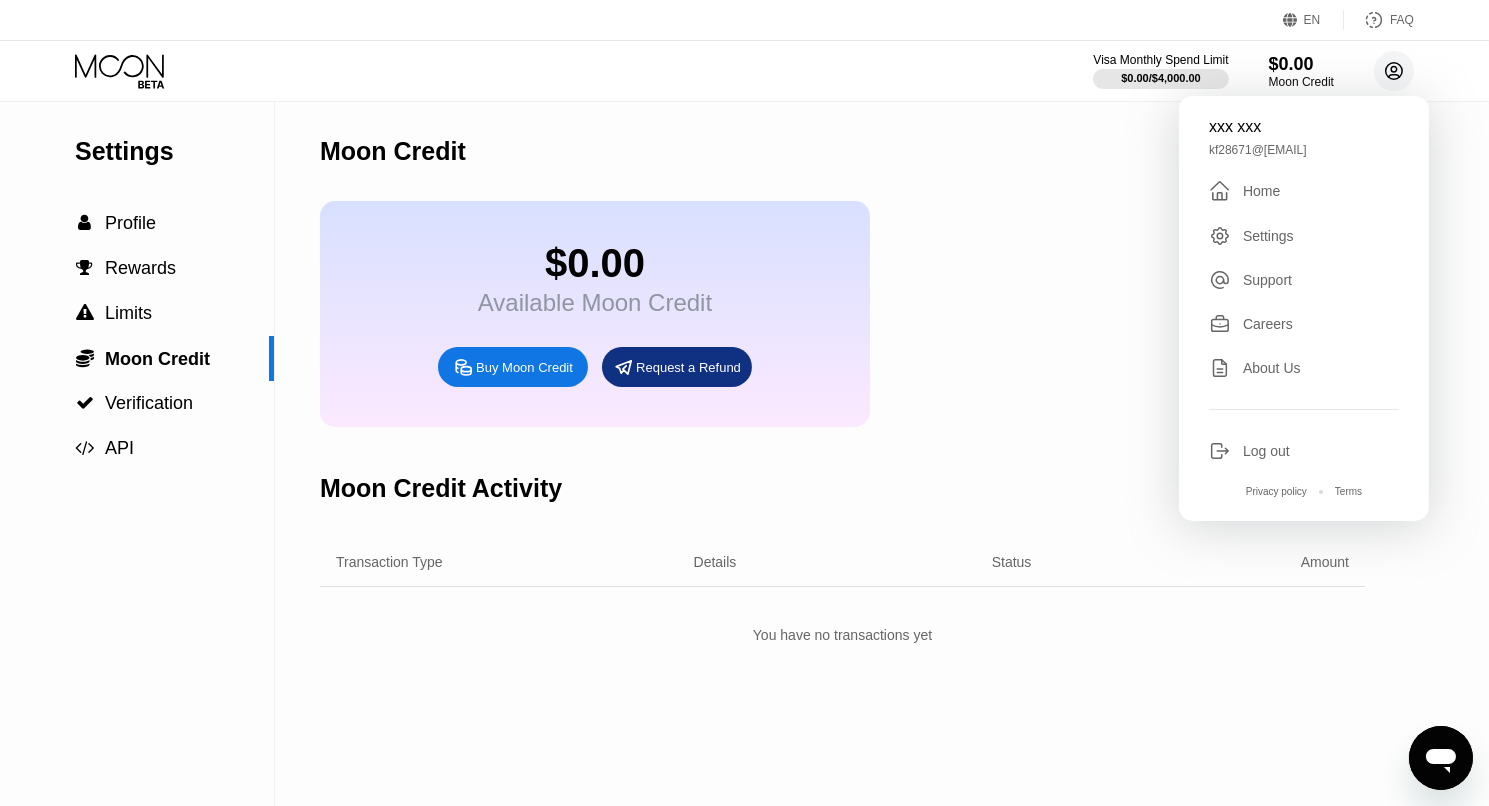 click 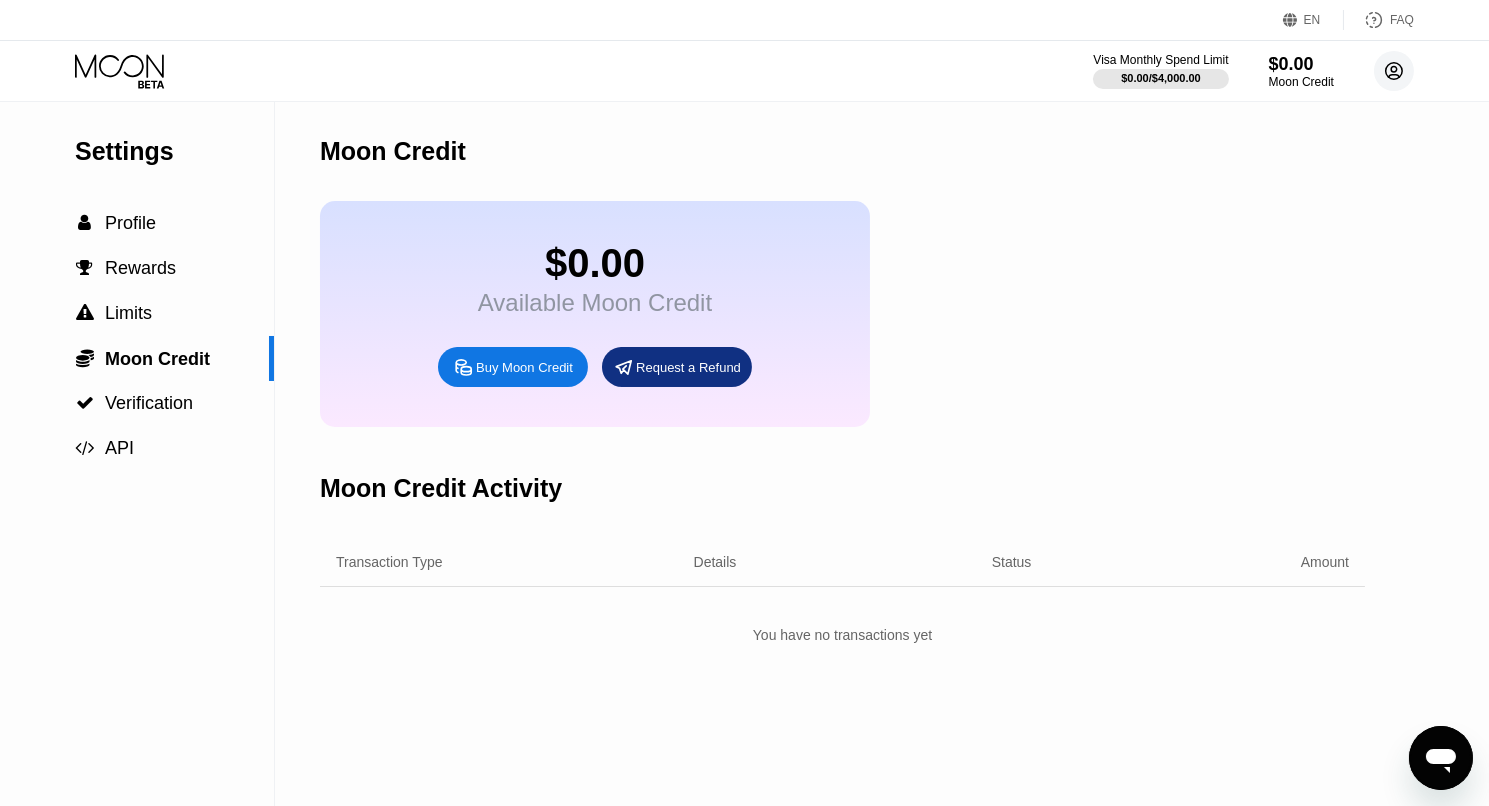 click 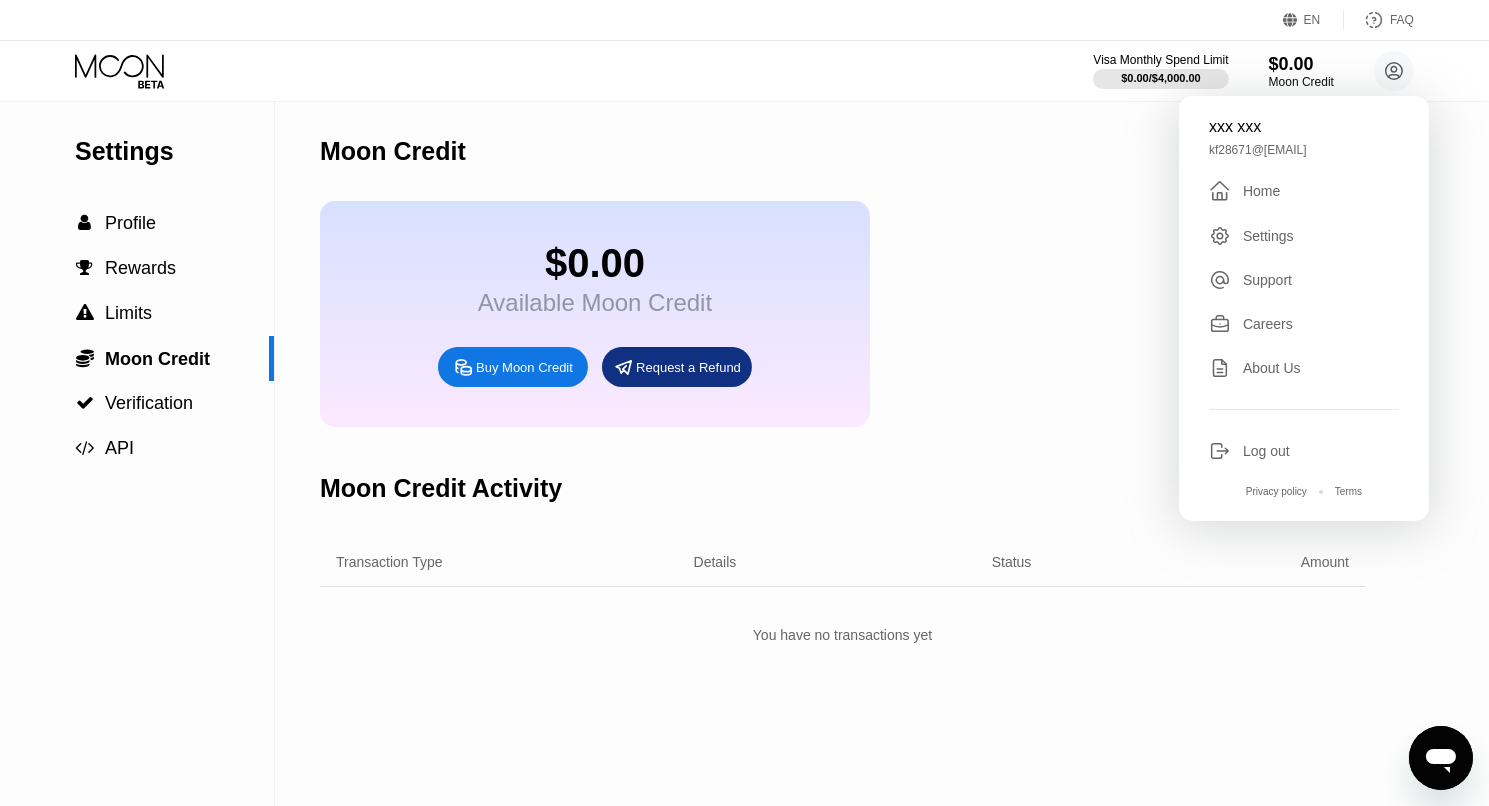 click on "Home" at bounding box center (1261, 191) 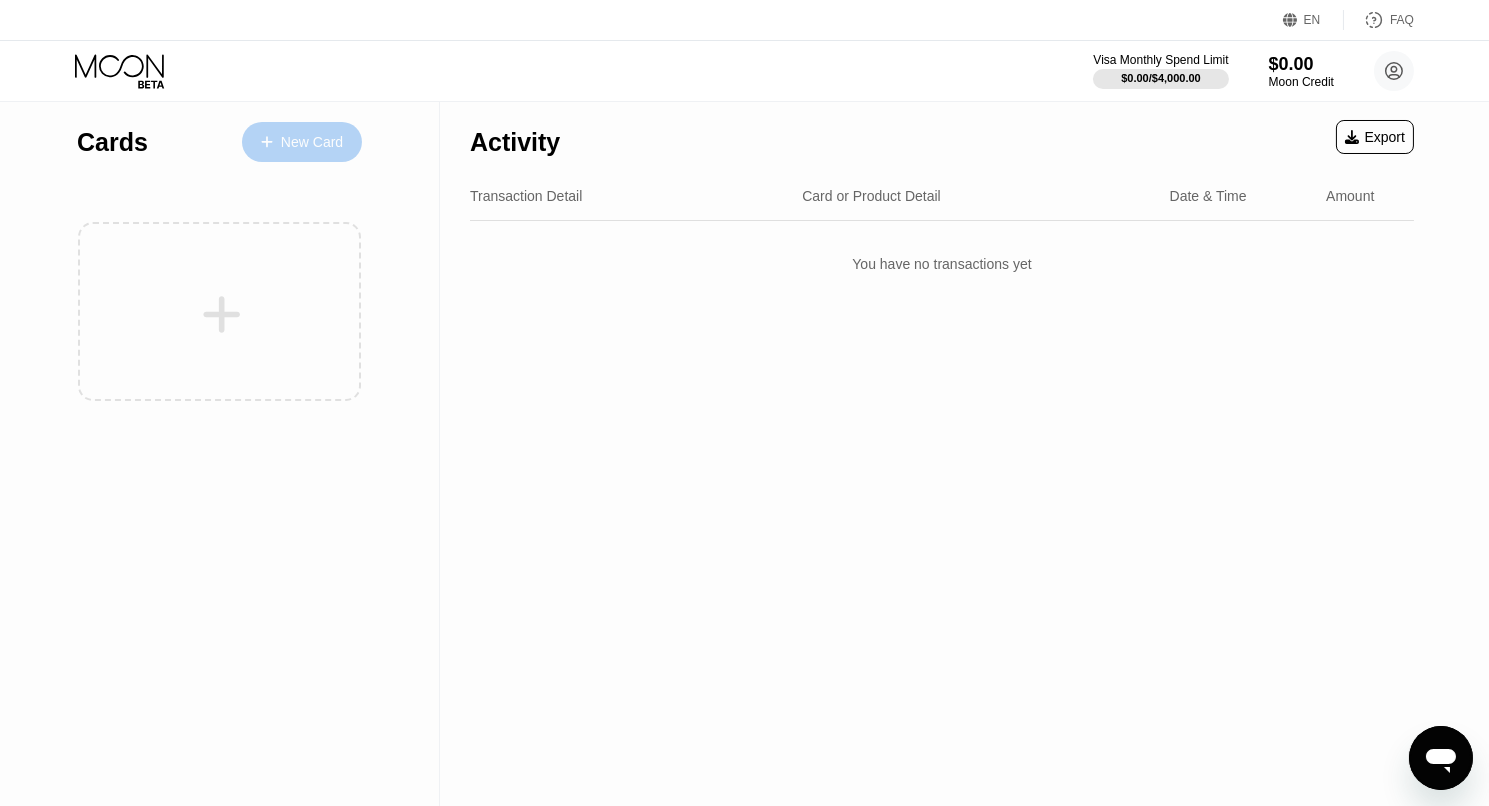 click on "New Card" at bounding box center [312, 142] 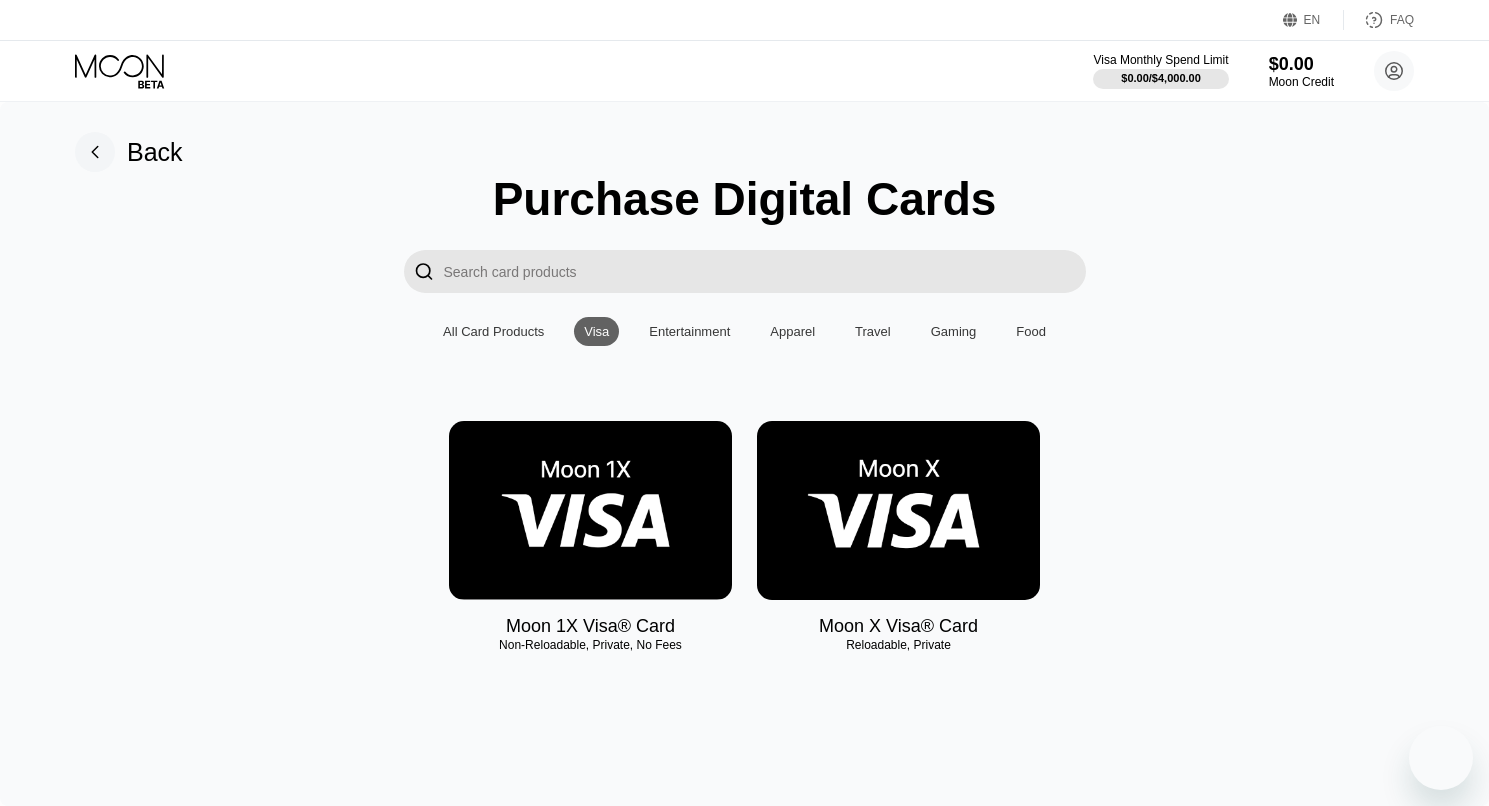 scroll, scrollTop: 54, scrollLeft: 0, axis: vertical 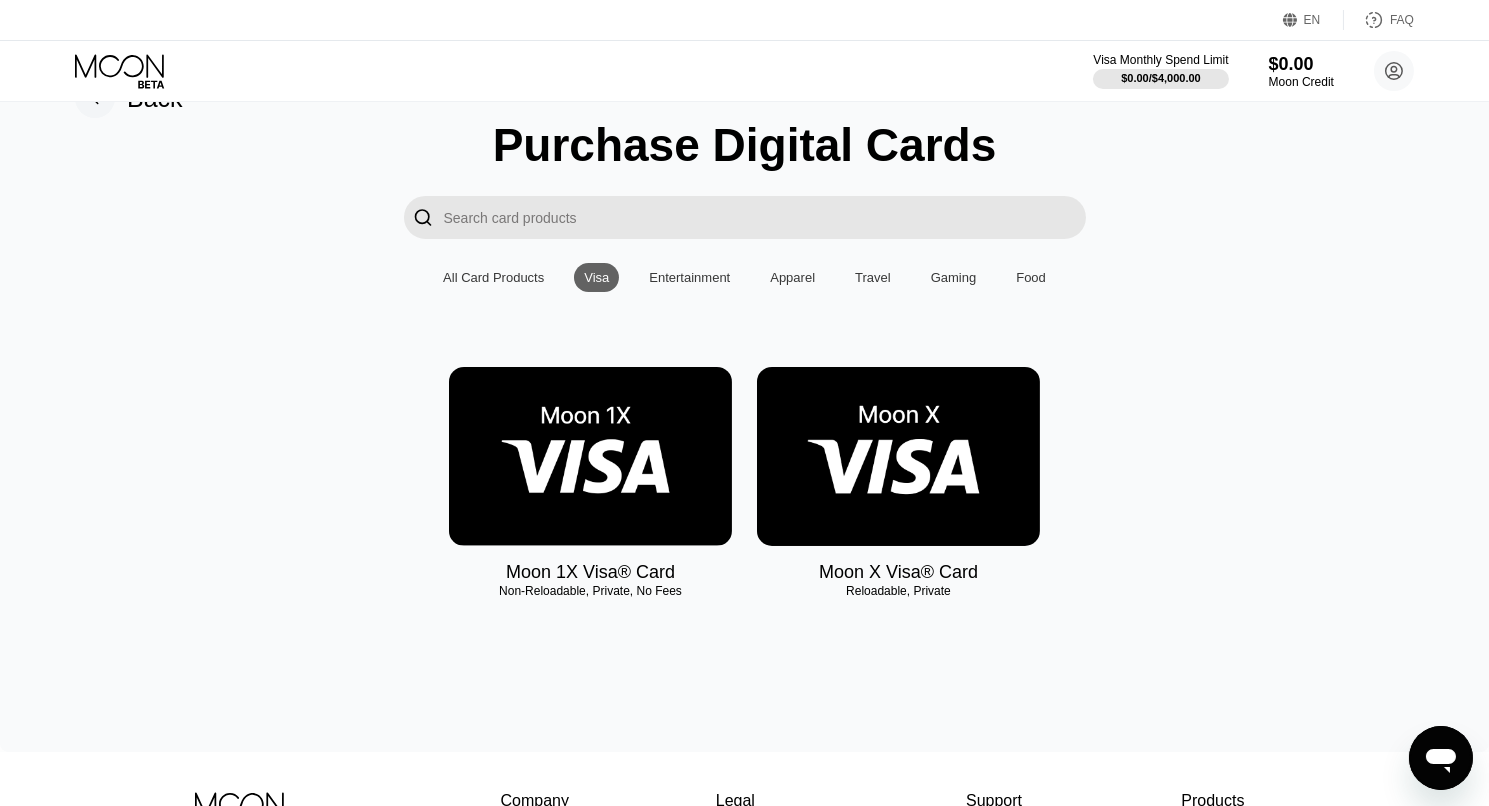 click at bounding box center (590, 456) 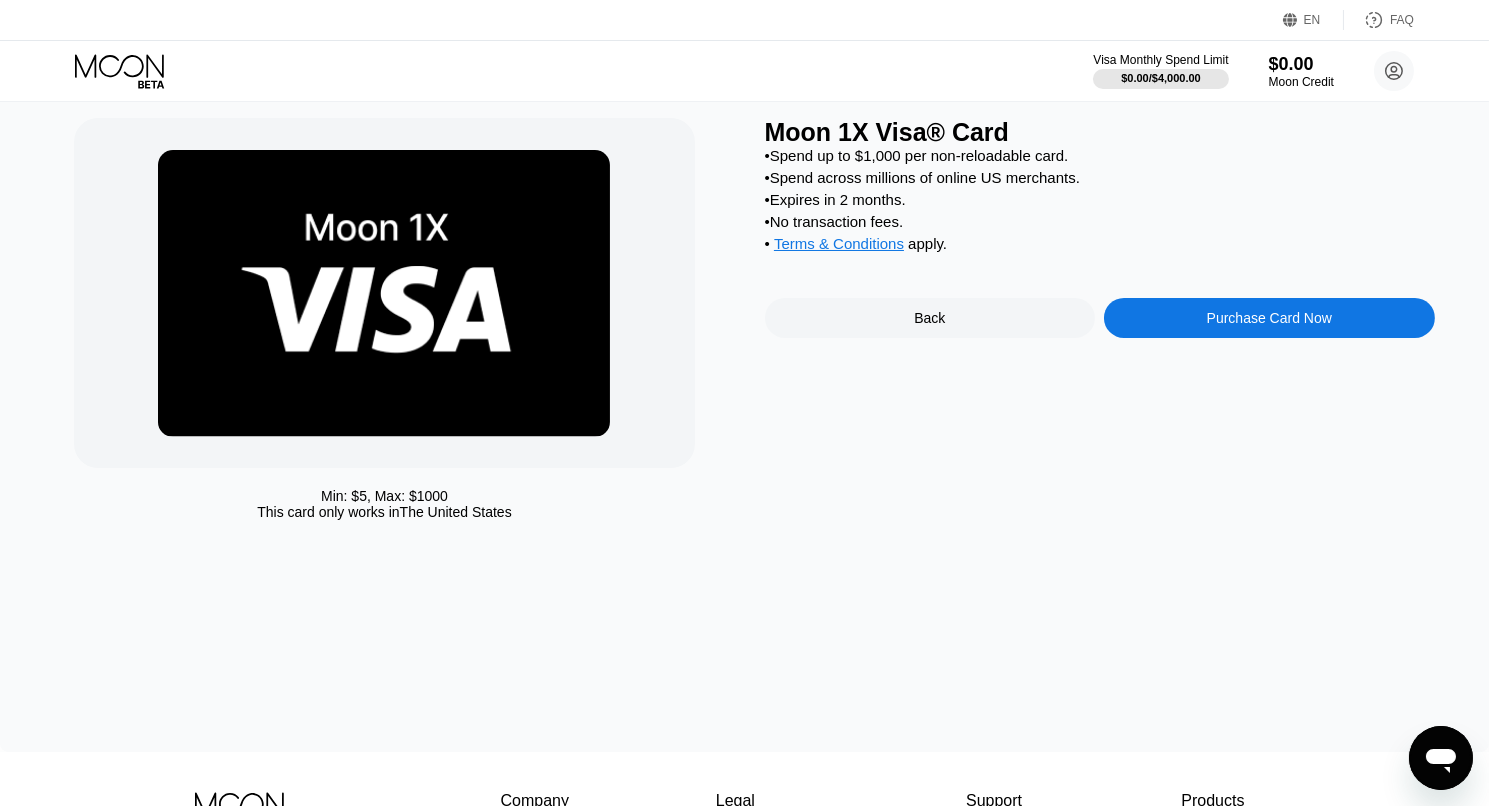 scroll, scrollTop: 0, scrollLeft: 0, axis: both 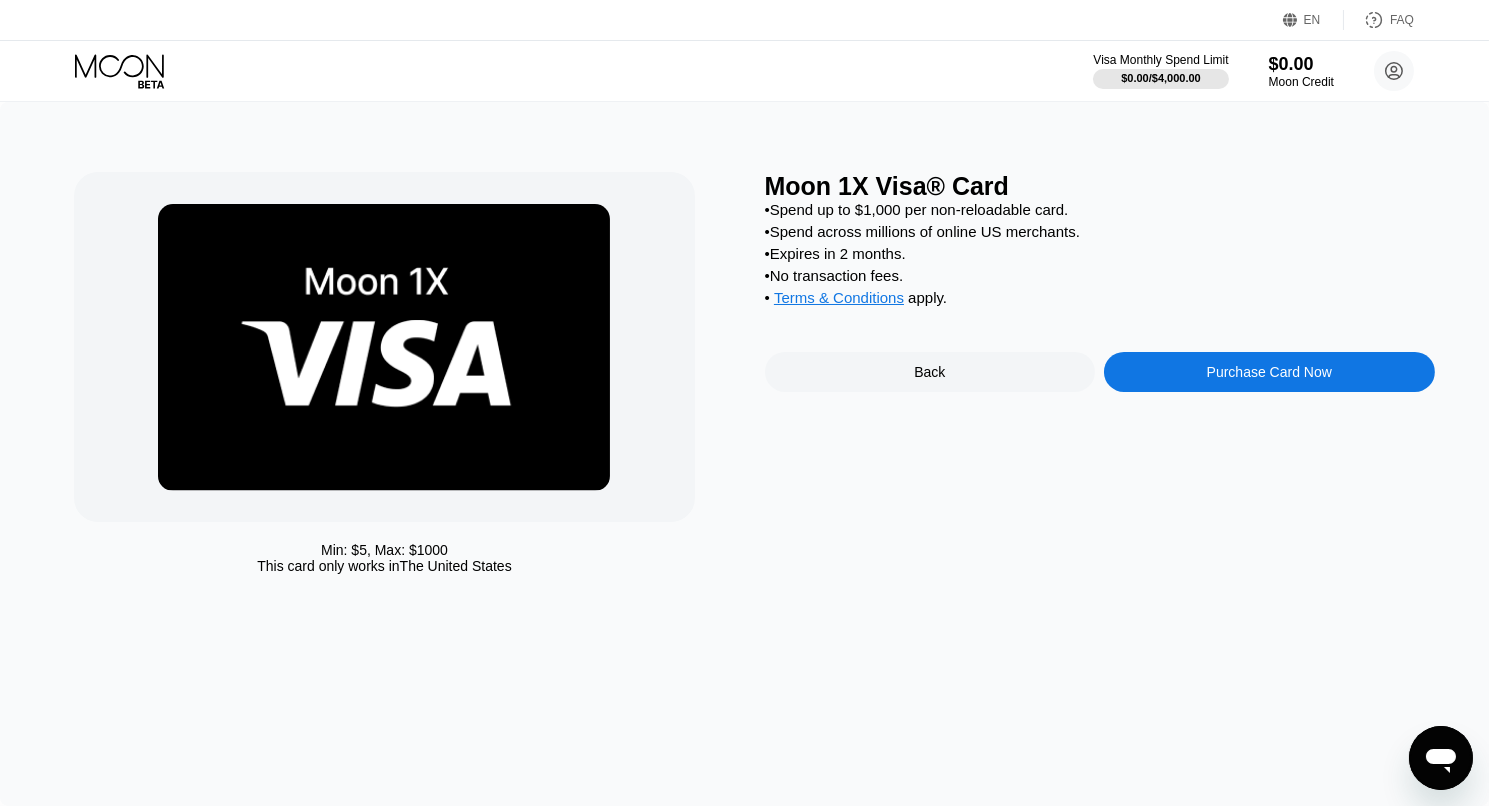 click on "Back" at bounding box center (930, 372) 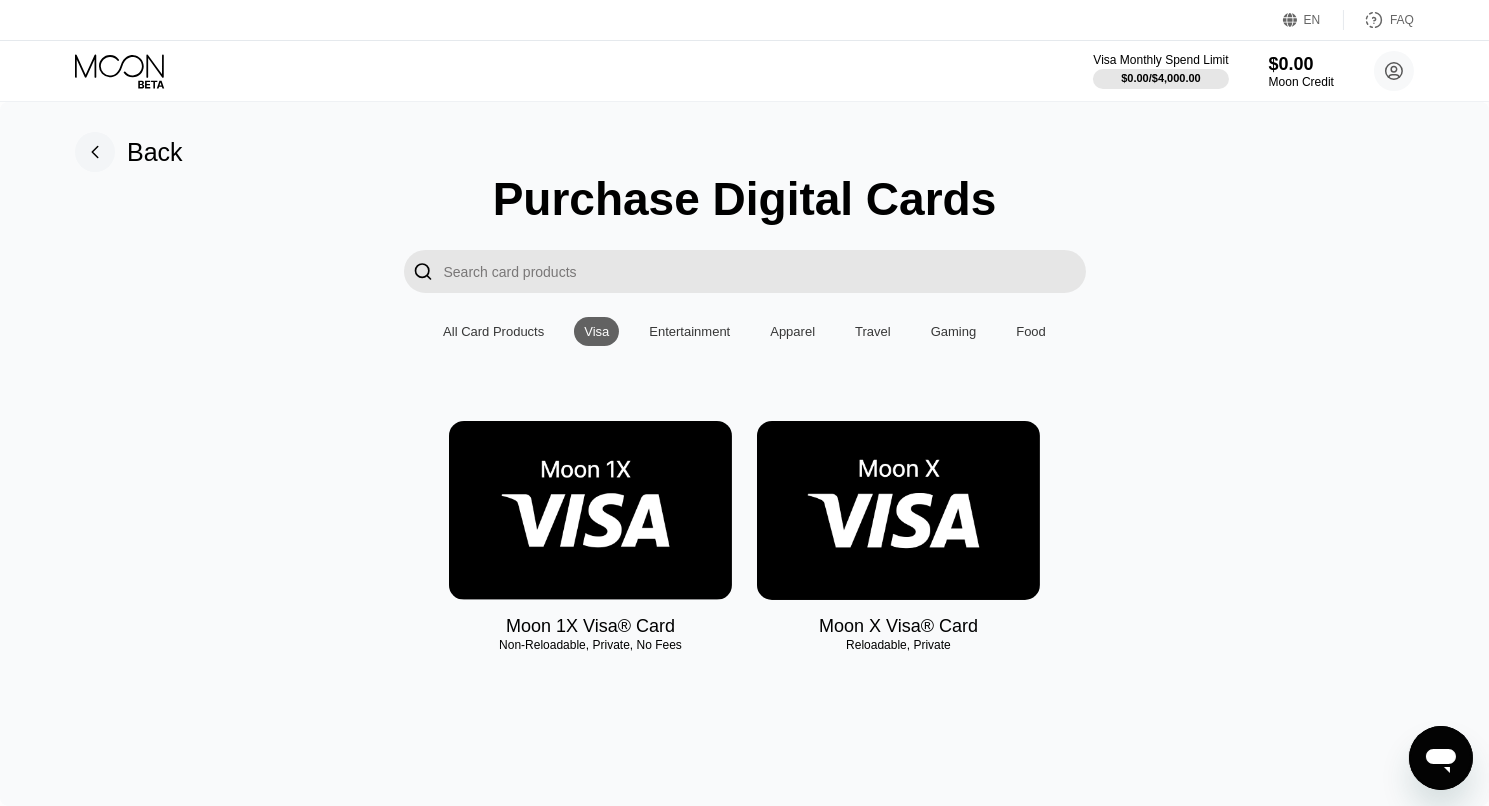 click at bounding box center (898, 510) 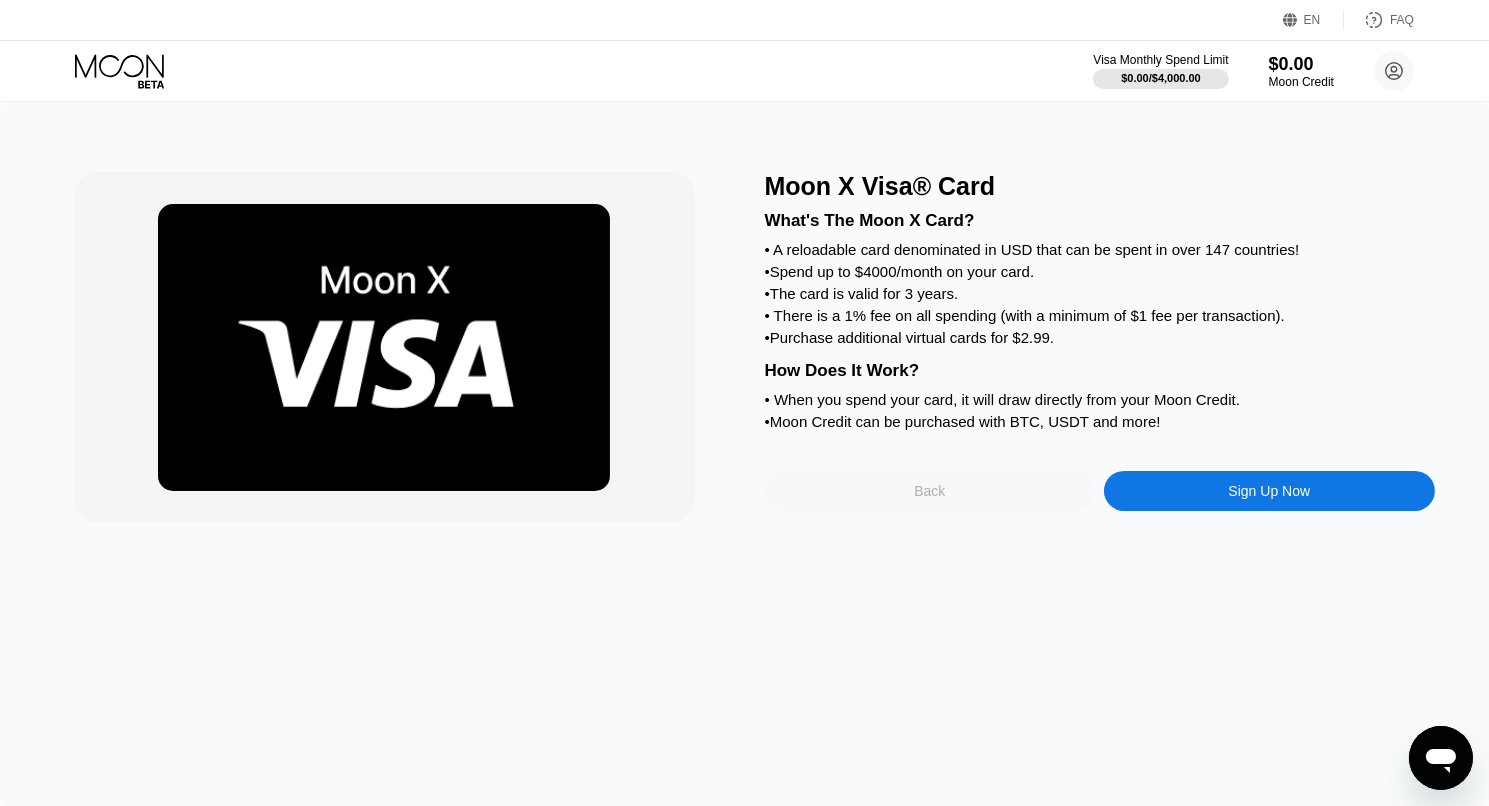 click on "Back" at bounding box center (930, 491) 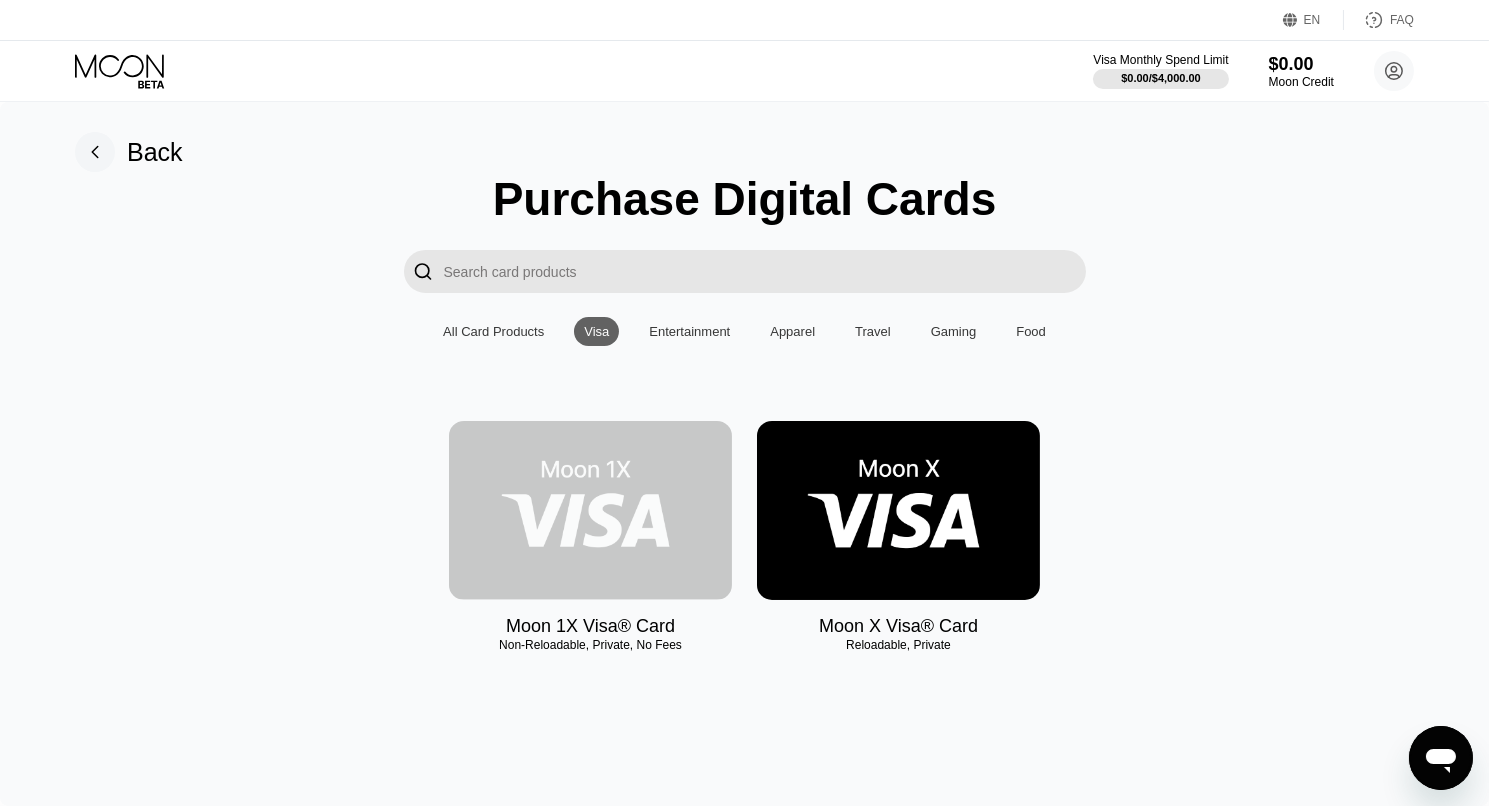 click at bounding box center [590, 510] 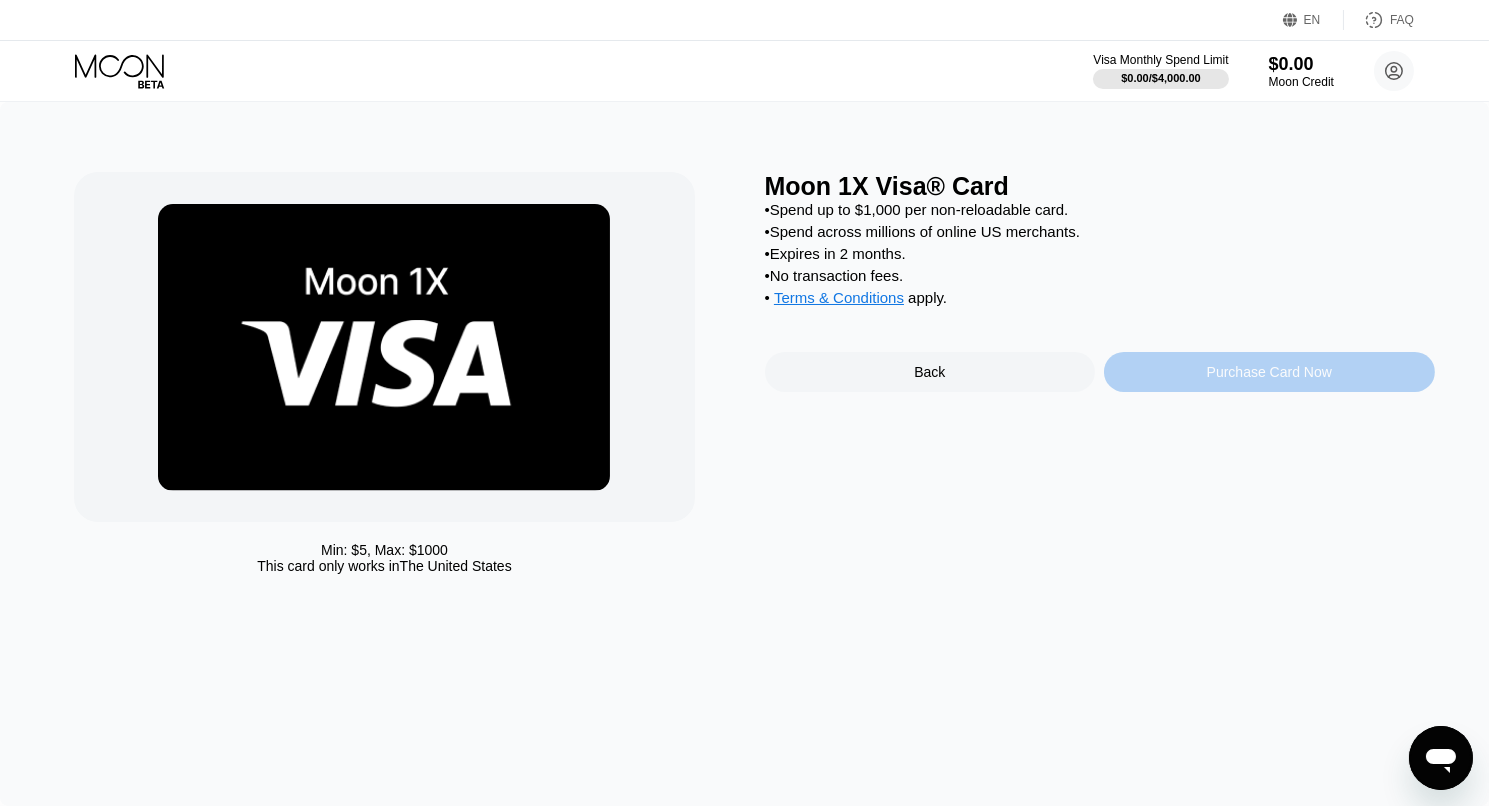 click on "Purchase Card Now" at bounding box center [1269, 372] 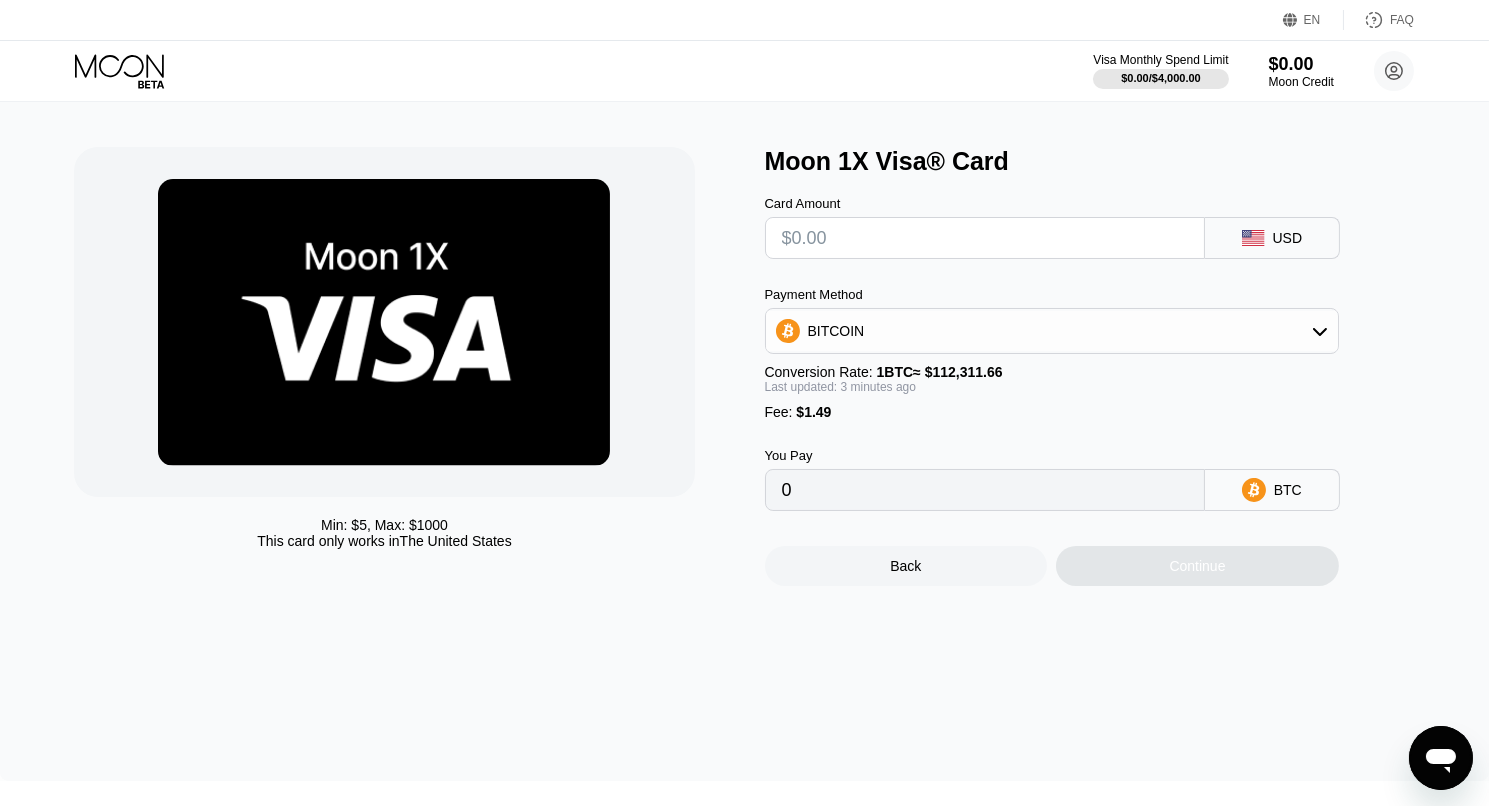 scroll, scrollTop: 74, scrollLeft: 0, axis: vertical 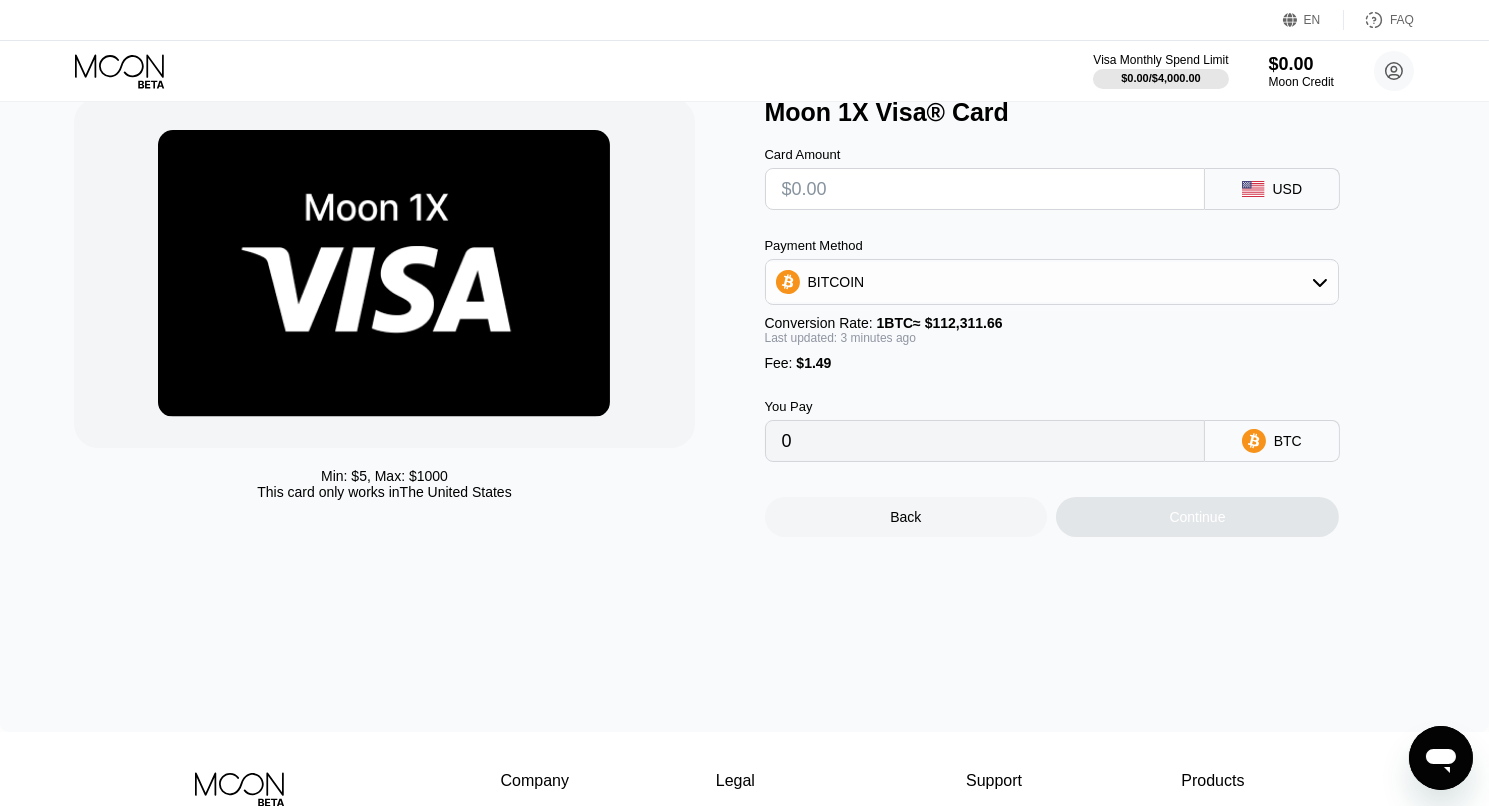 click at bounding box center (985, 189) 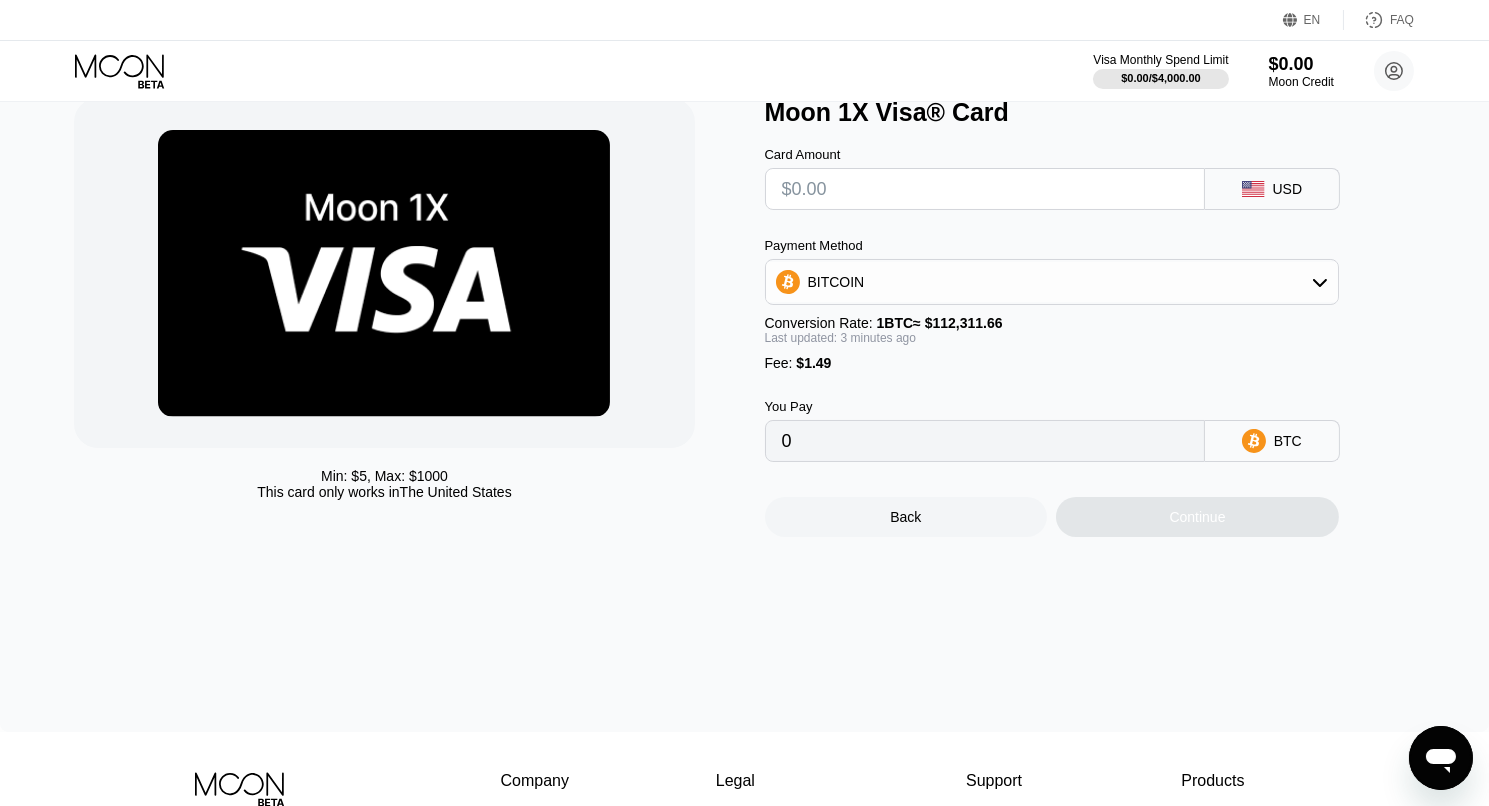 type on "$5" 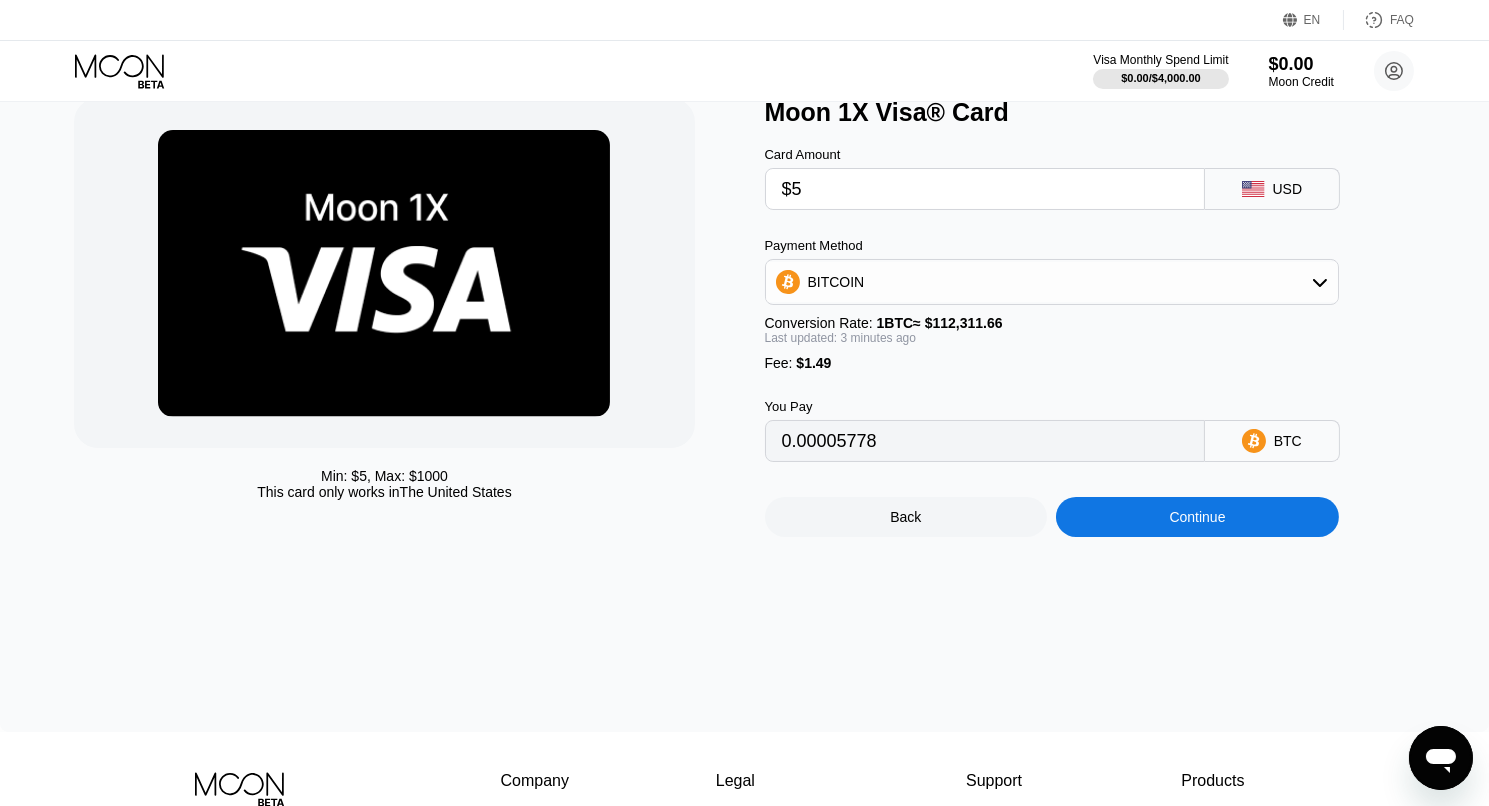 type on "0.00005778" 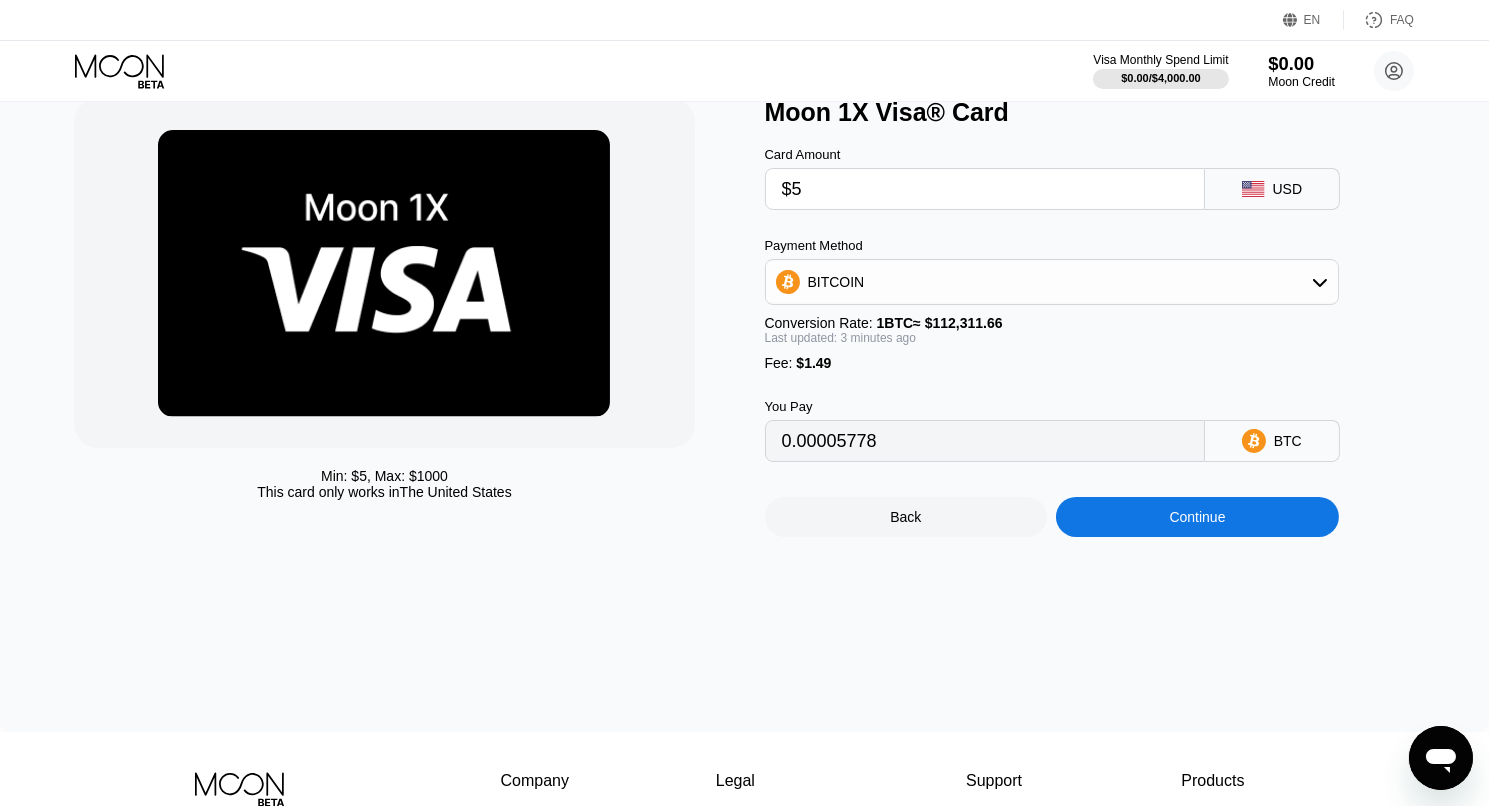 type on "$5" 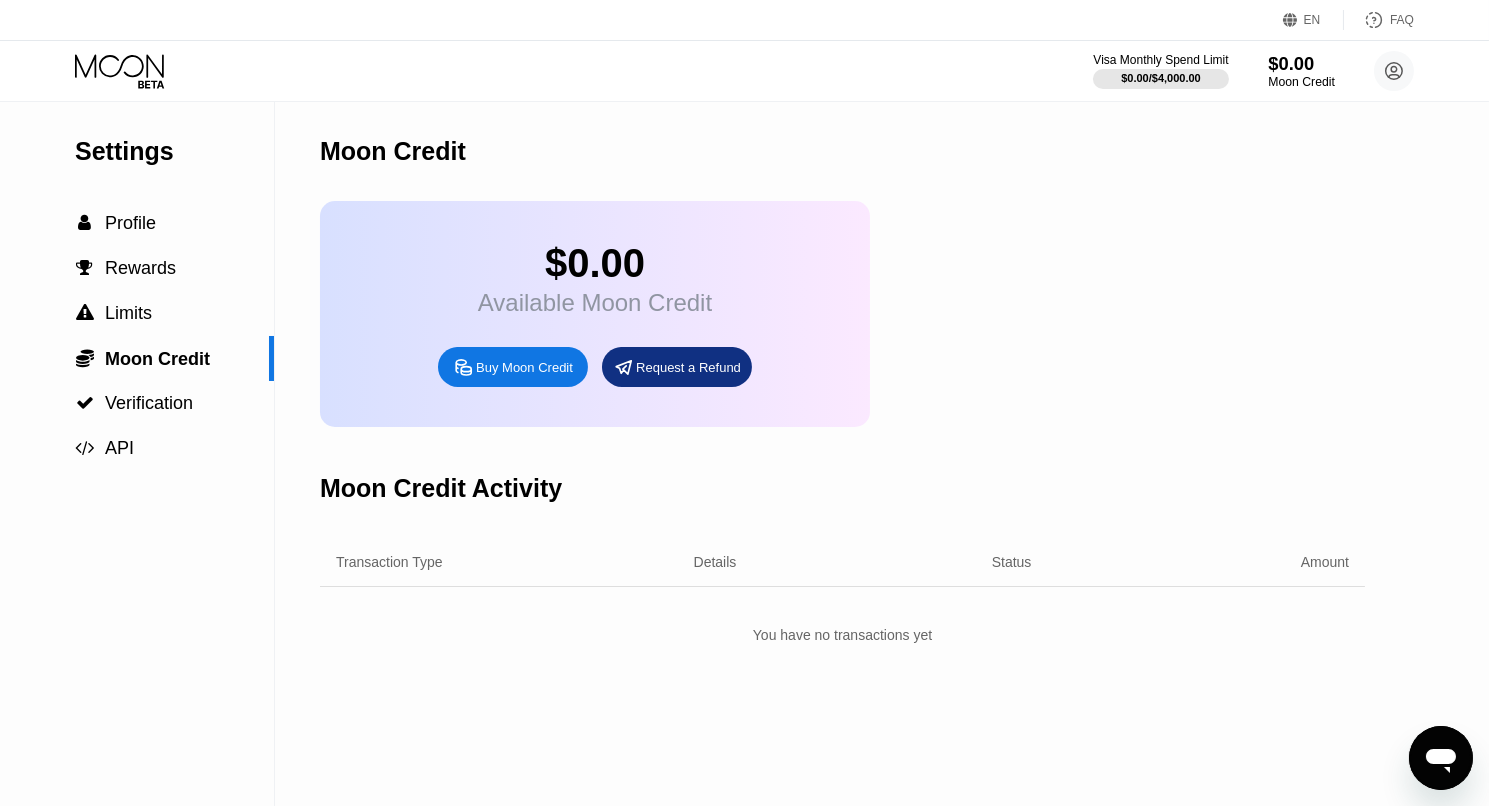 scroll, scrollTop: 0, scrollLeft: 0, axis: both 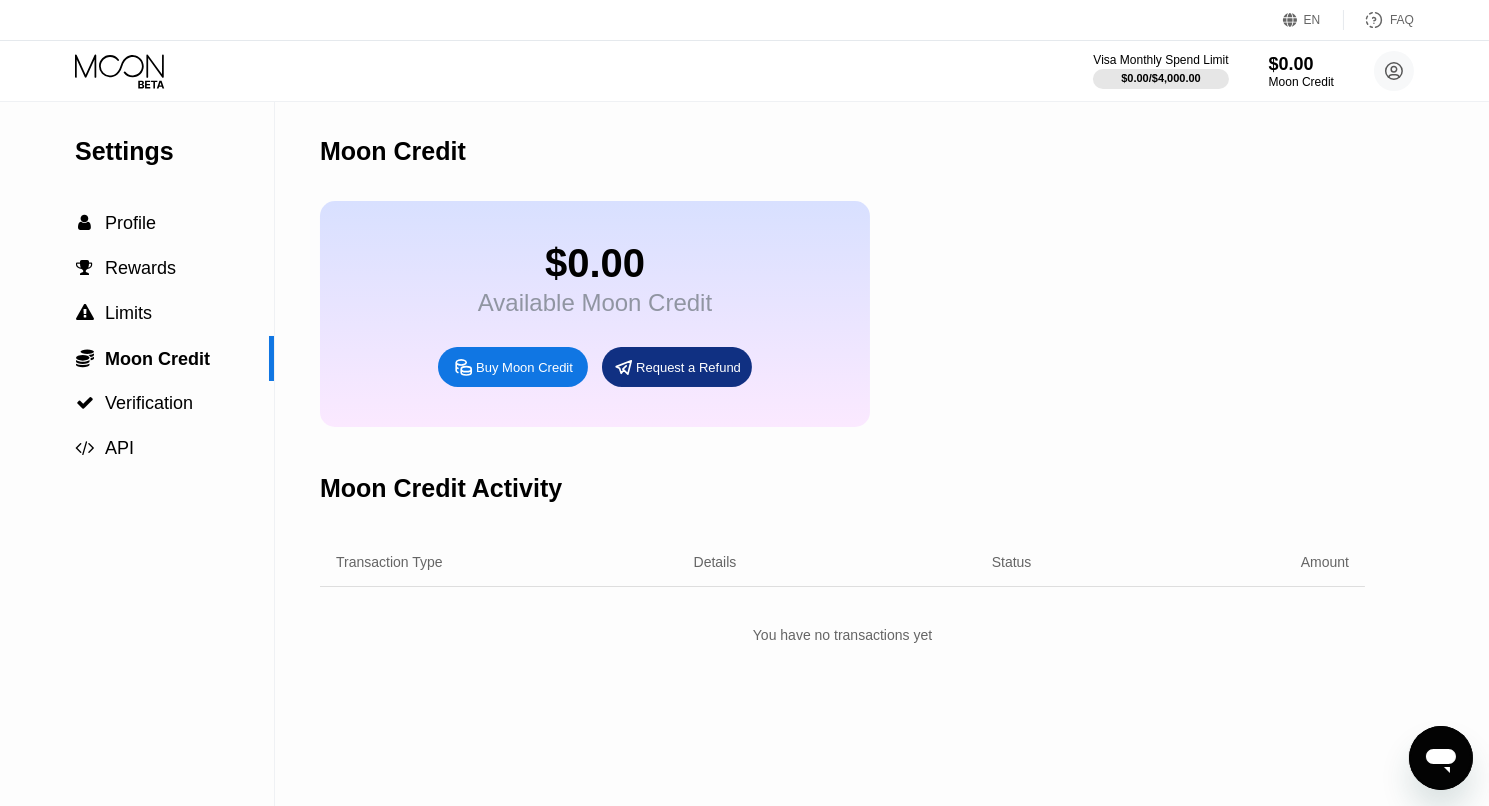 click on "Buy Moon Credit" at bounding box center [524, 367] 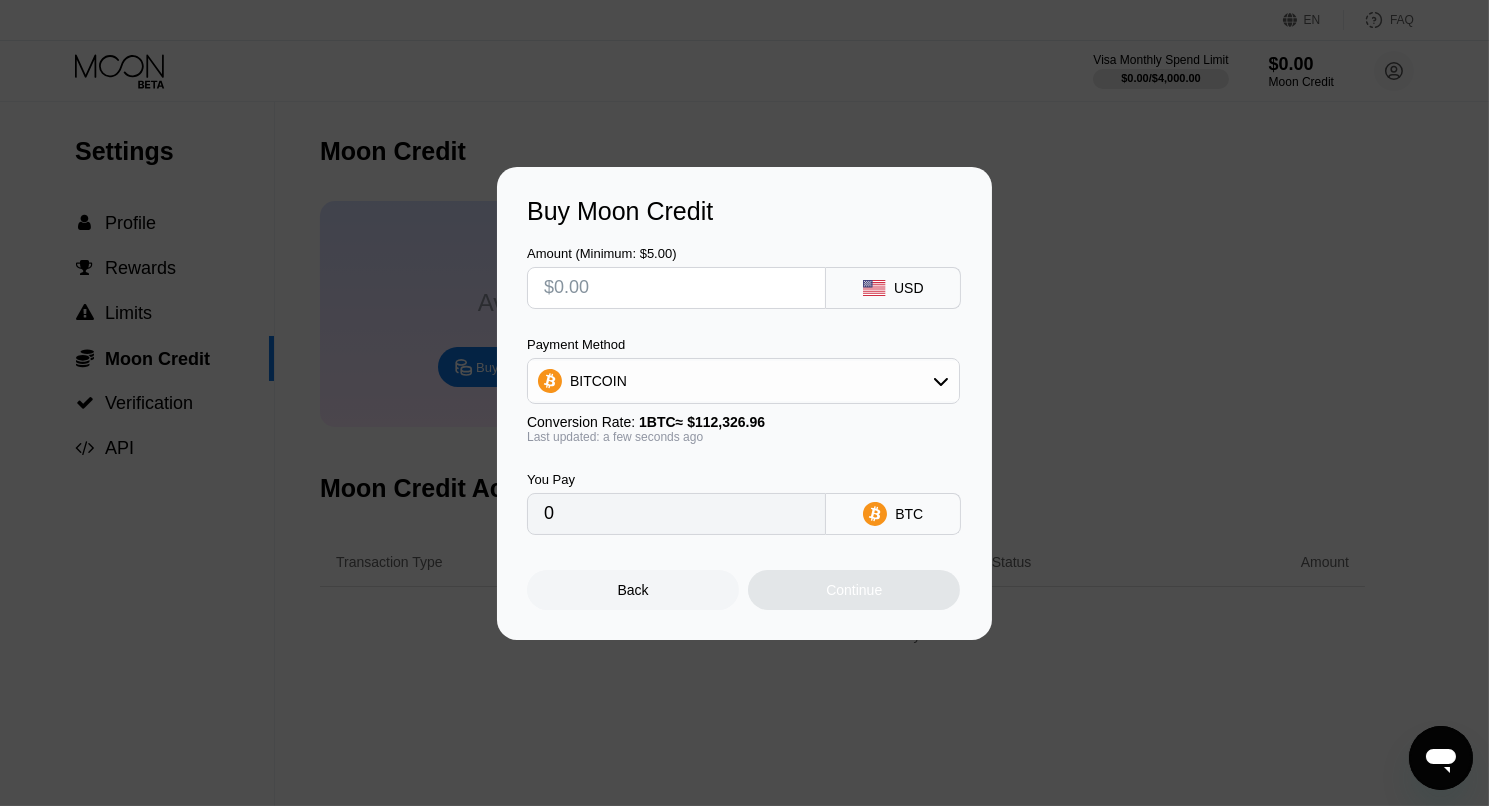 click at bounding box center (676, 288) 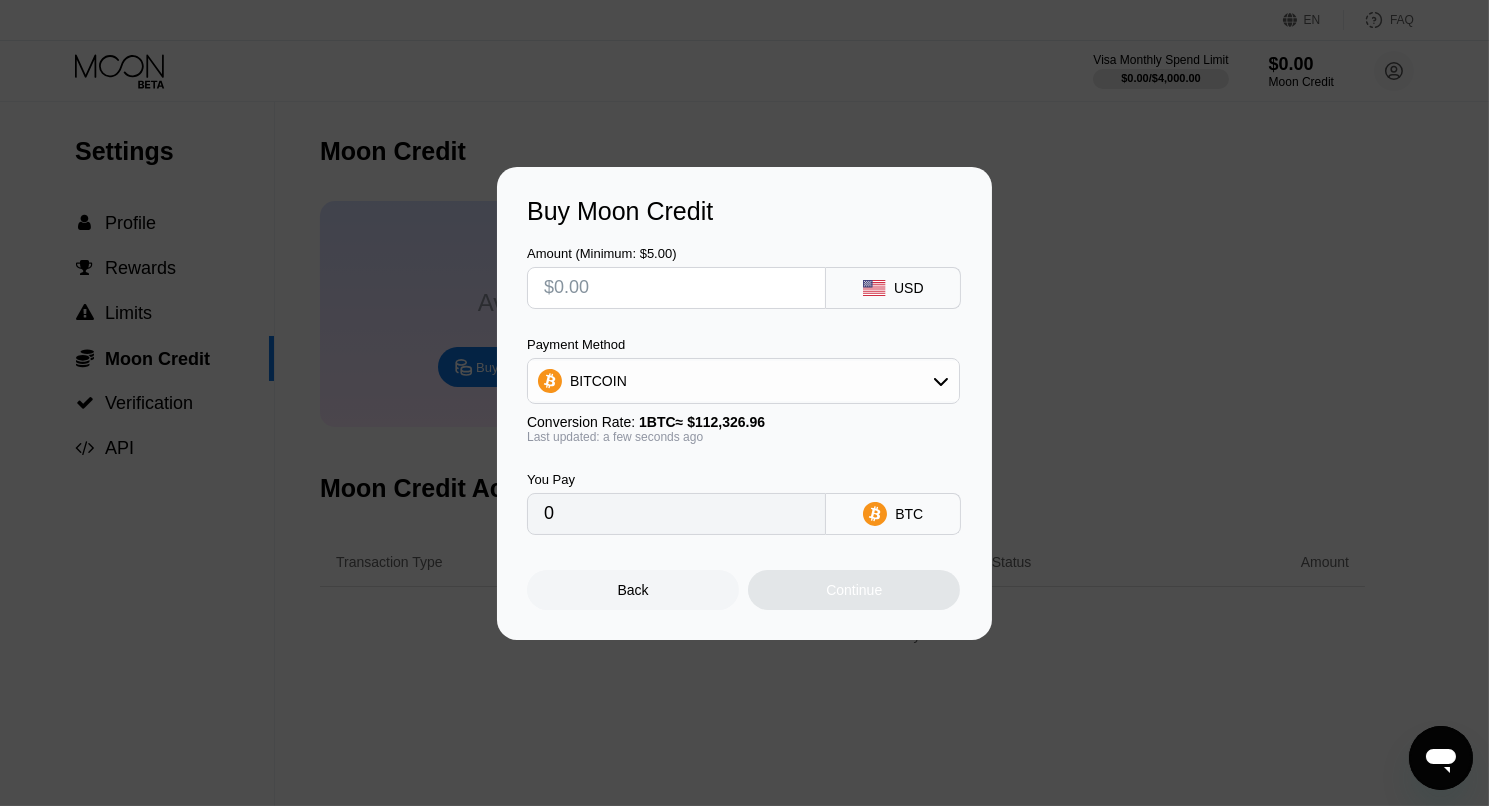 type on "$5" 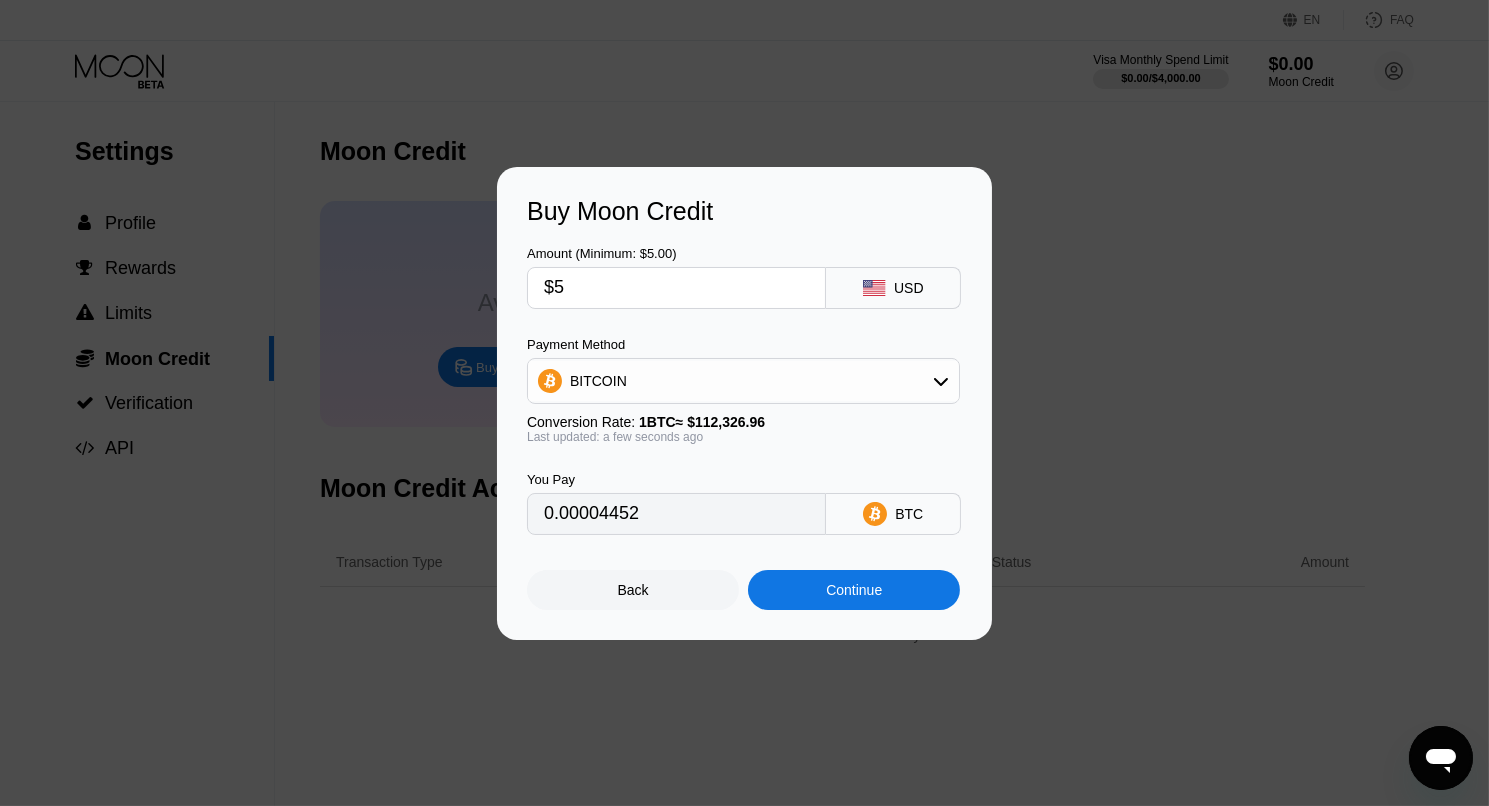 type on "0.00004452" 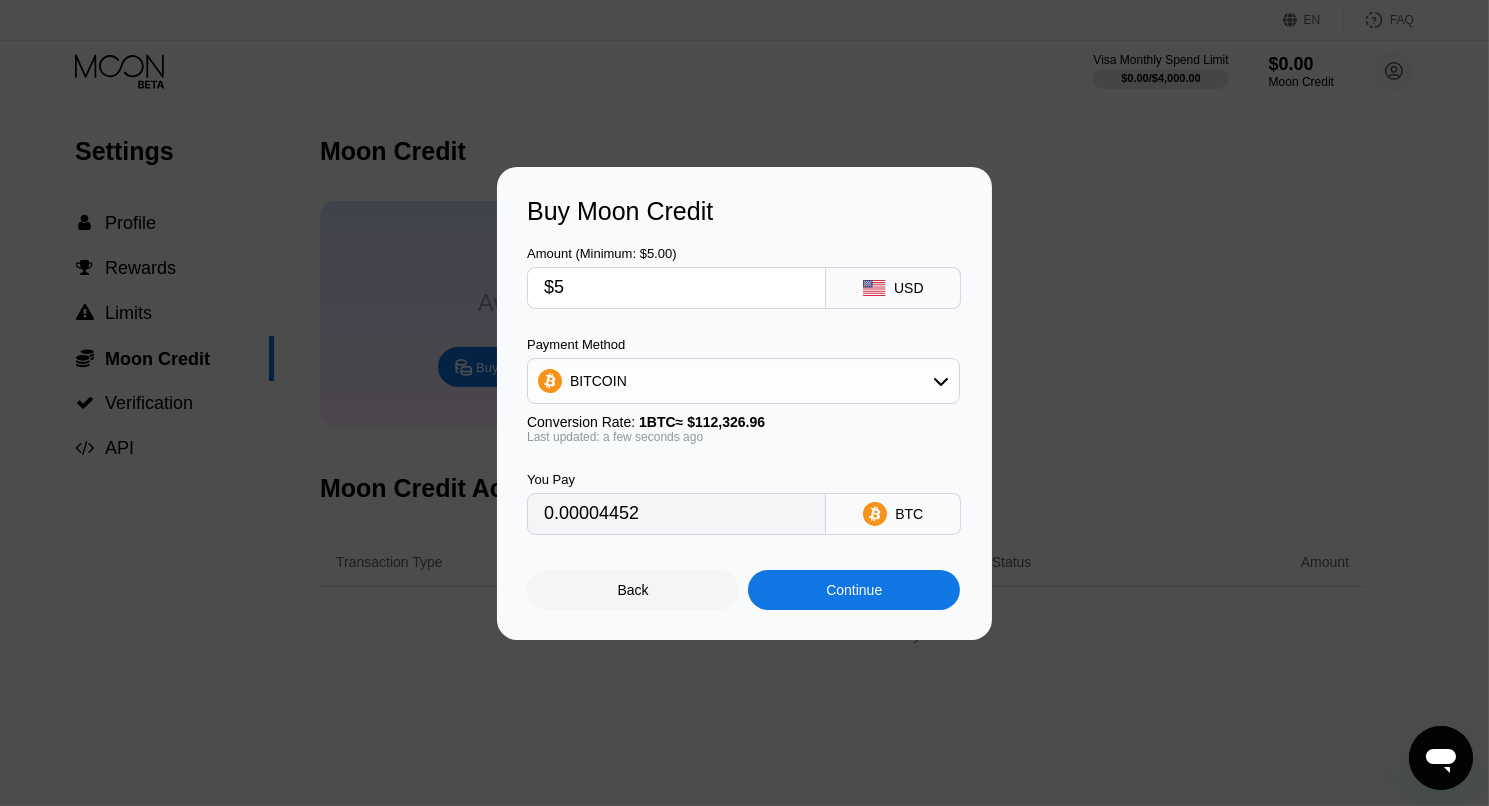 type on "$5" 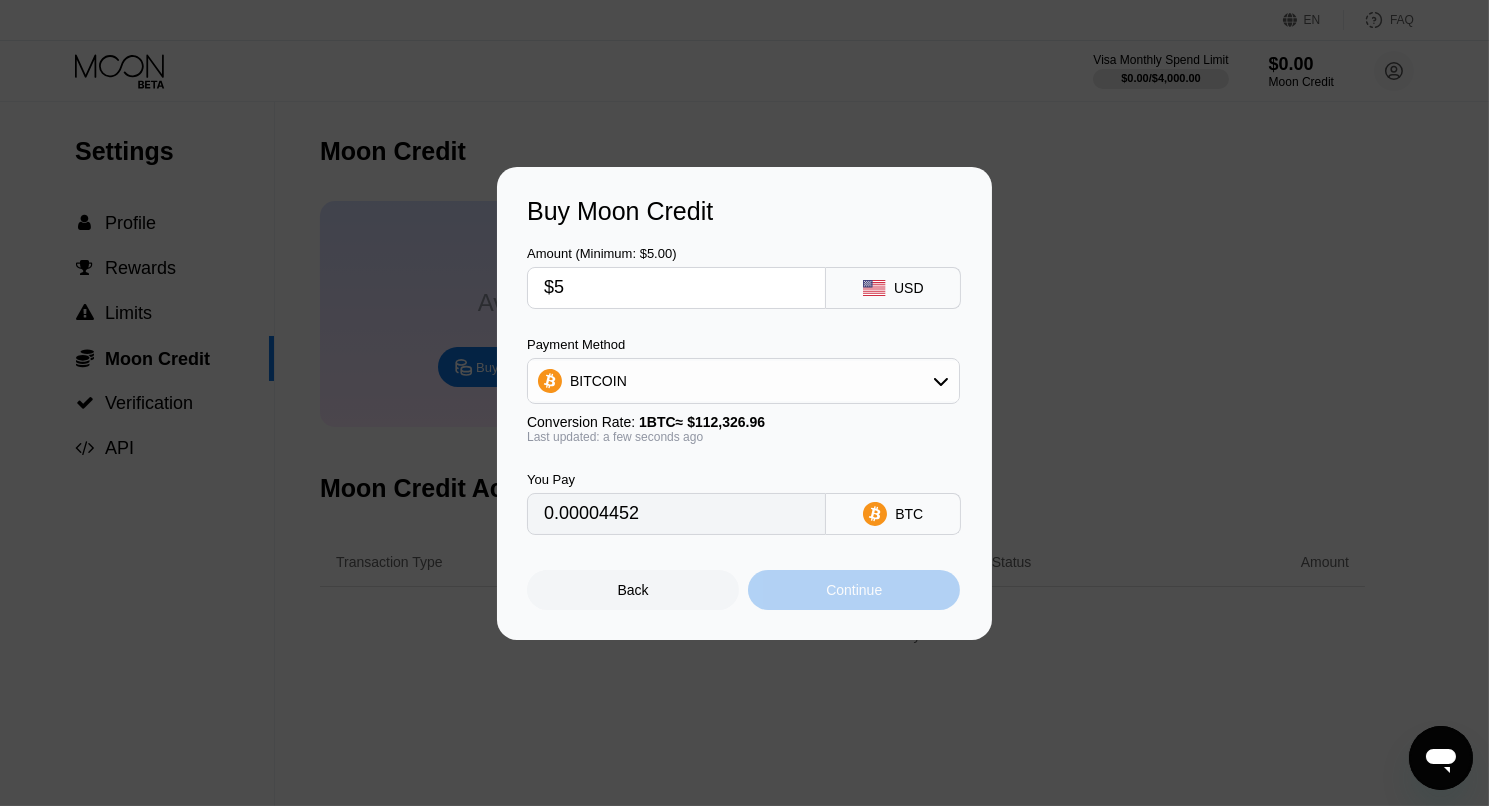 click on "Continue" at bounding box center (854, 590) 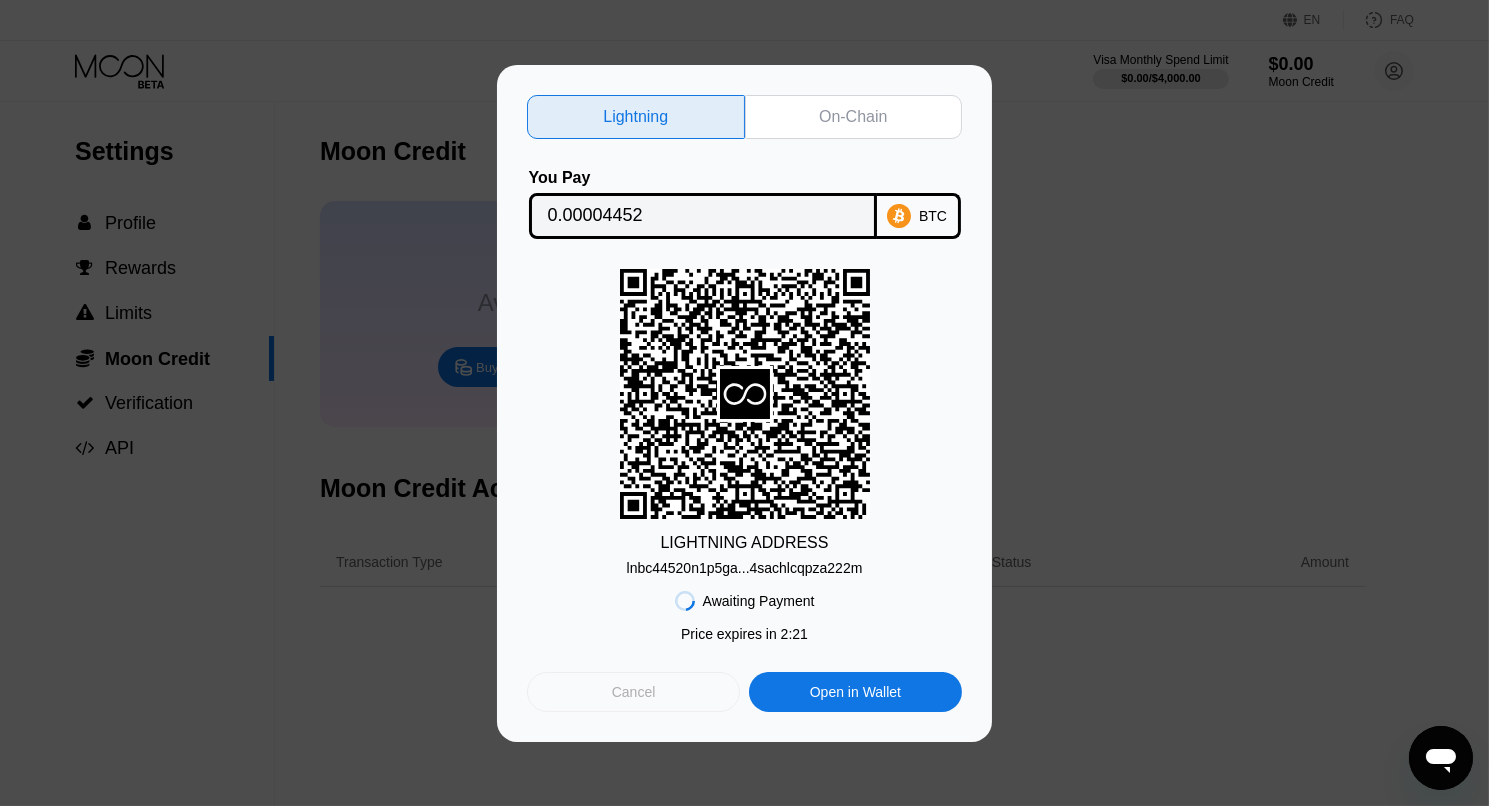 click on "Cancel" at bounding box center (634, 692) 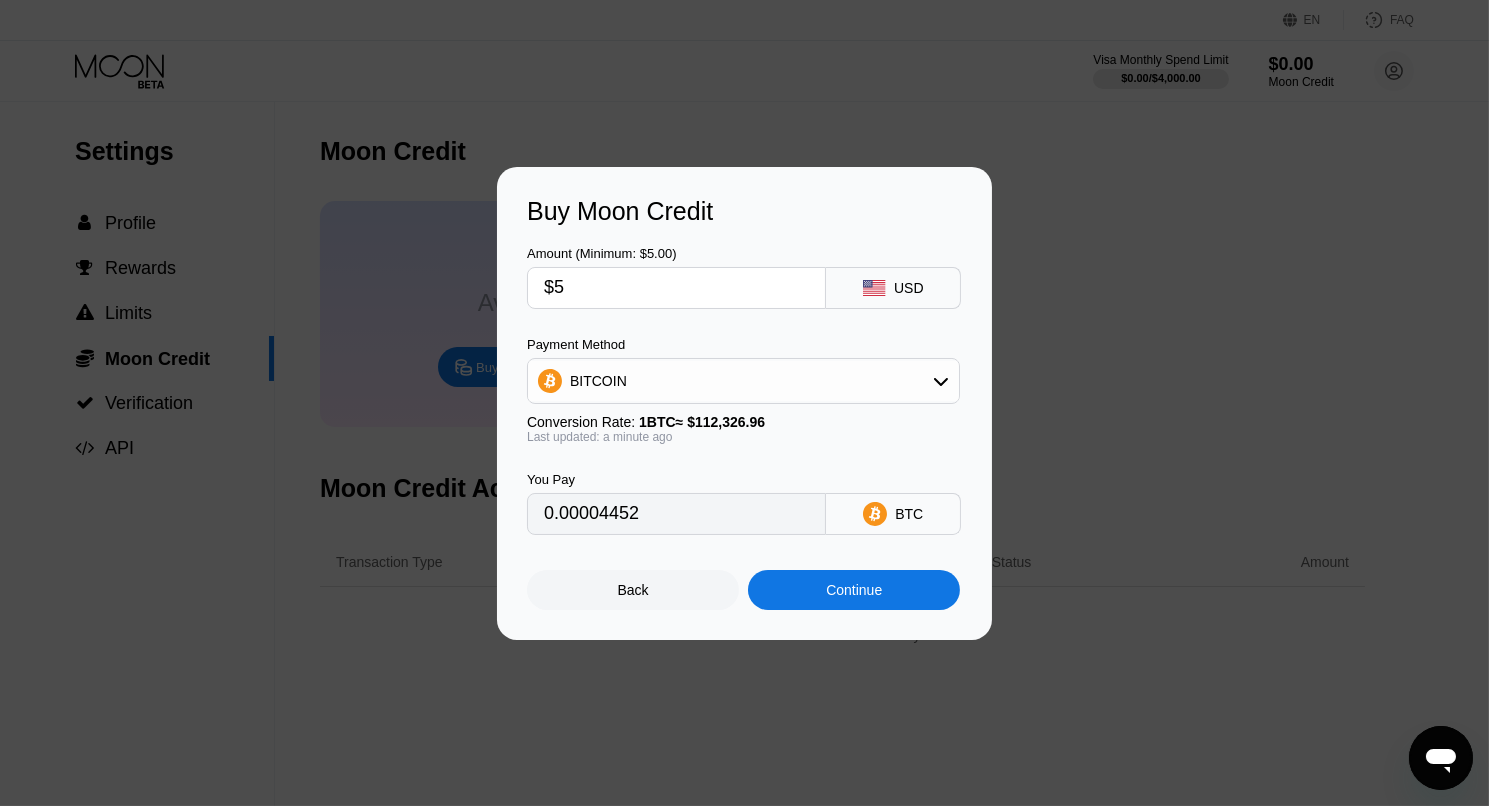 click on "BITCOIN" at bounding box center [743, 381] 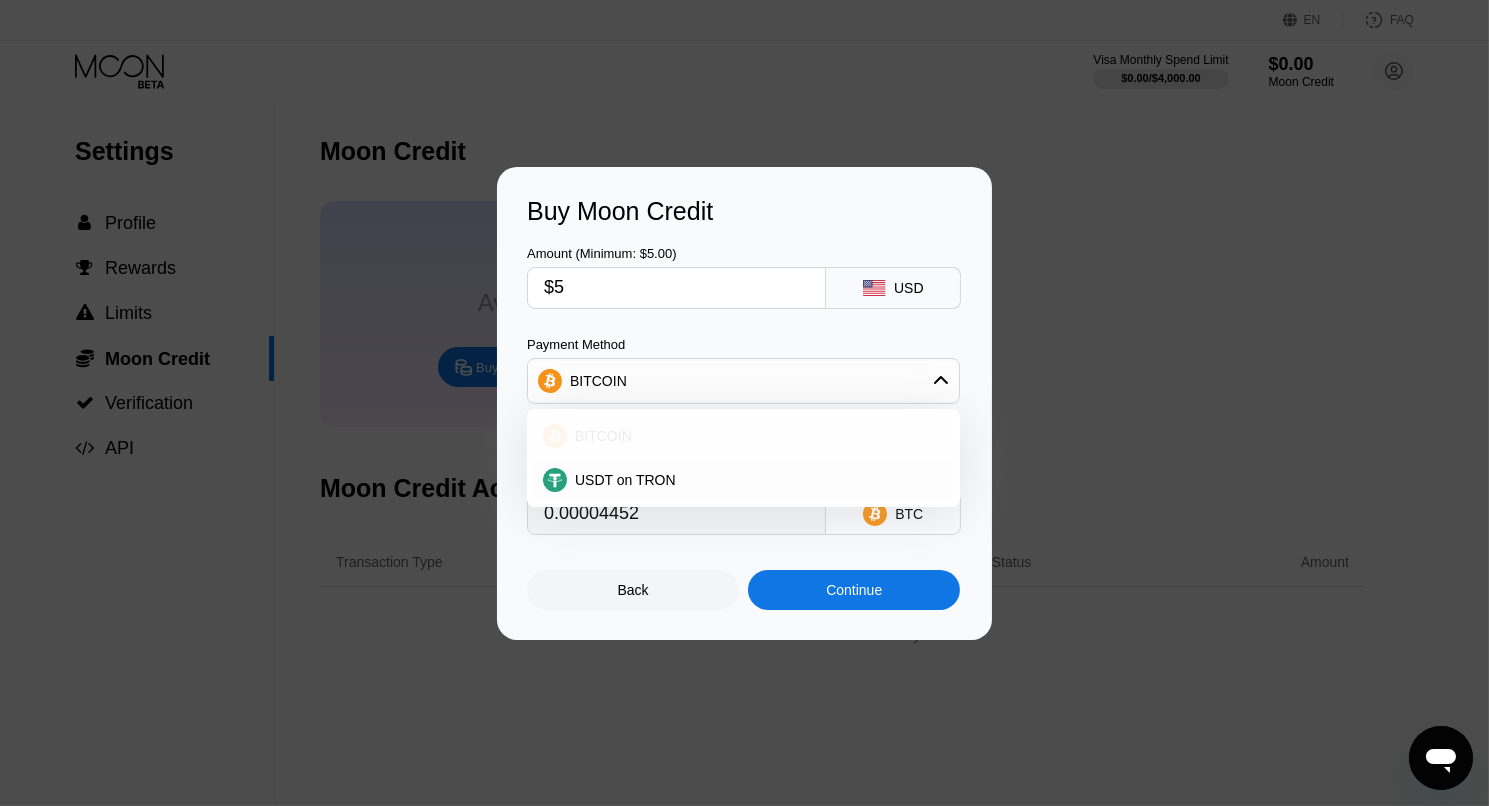 click on "BITCOIN" at bounding box center [603, 436] 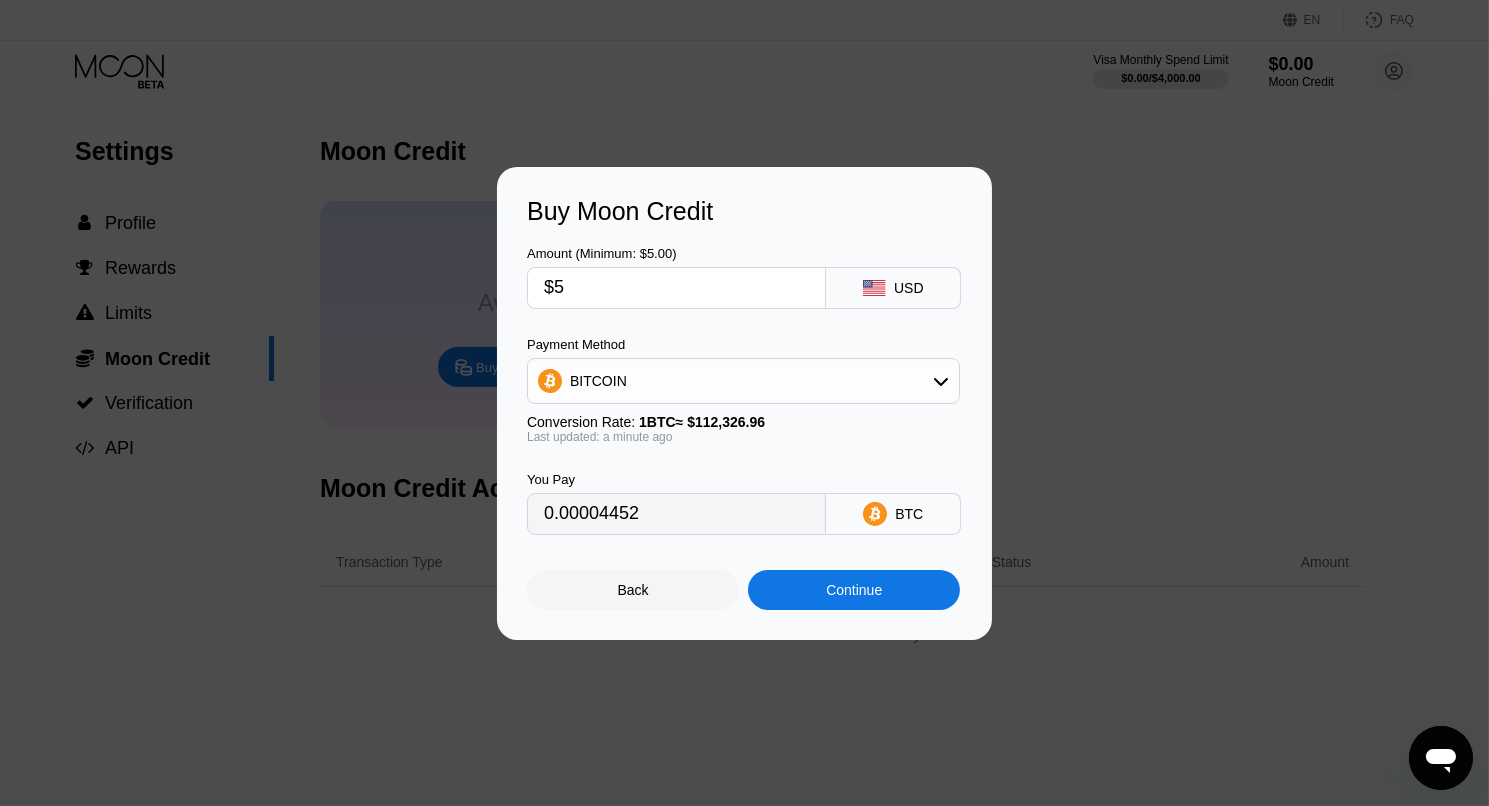 click on "Continue" at bounding box center [854, 590] 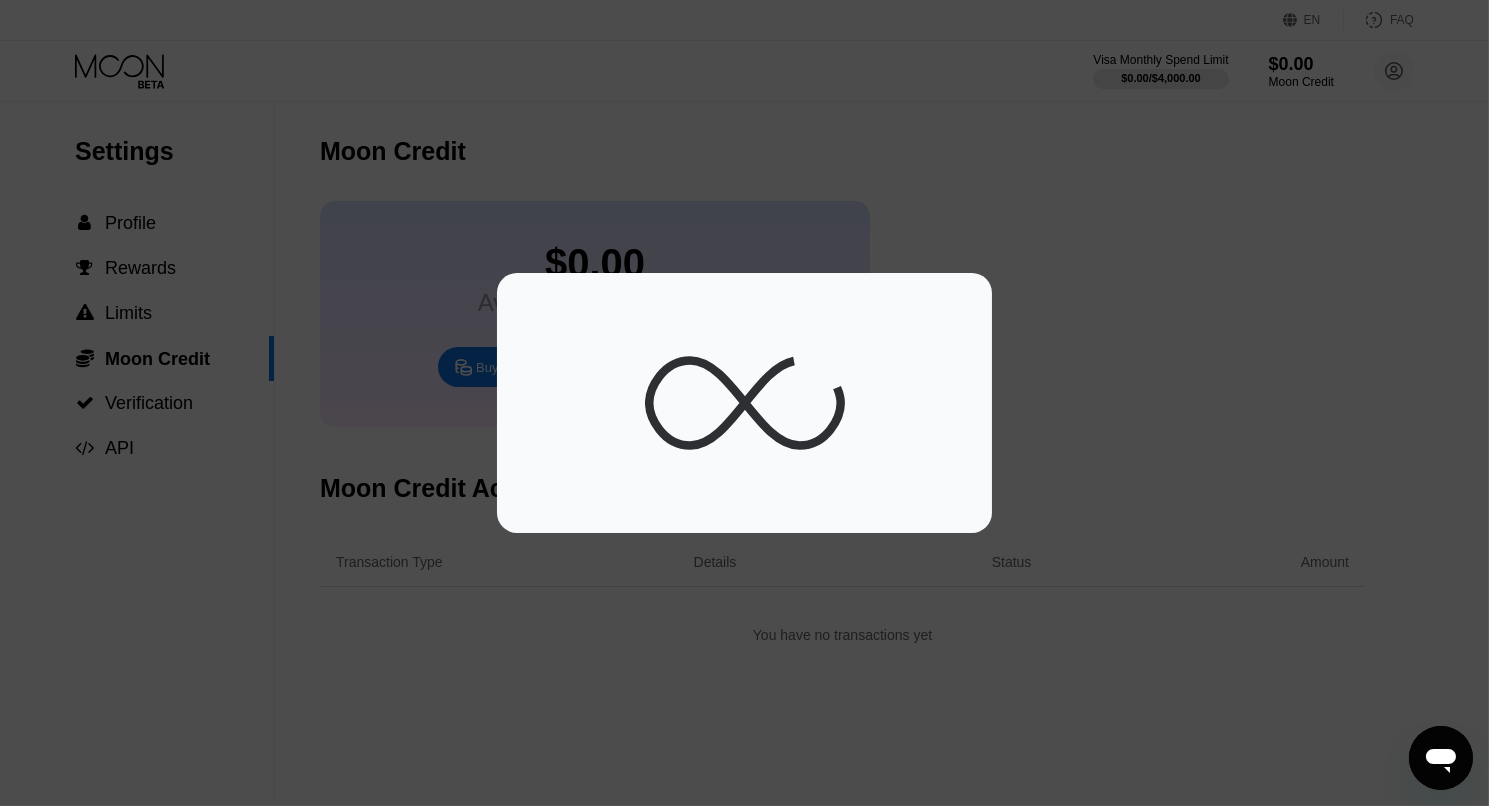 click at bounding box center (744, 403) 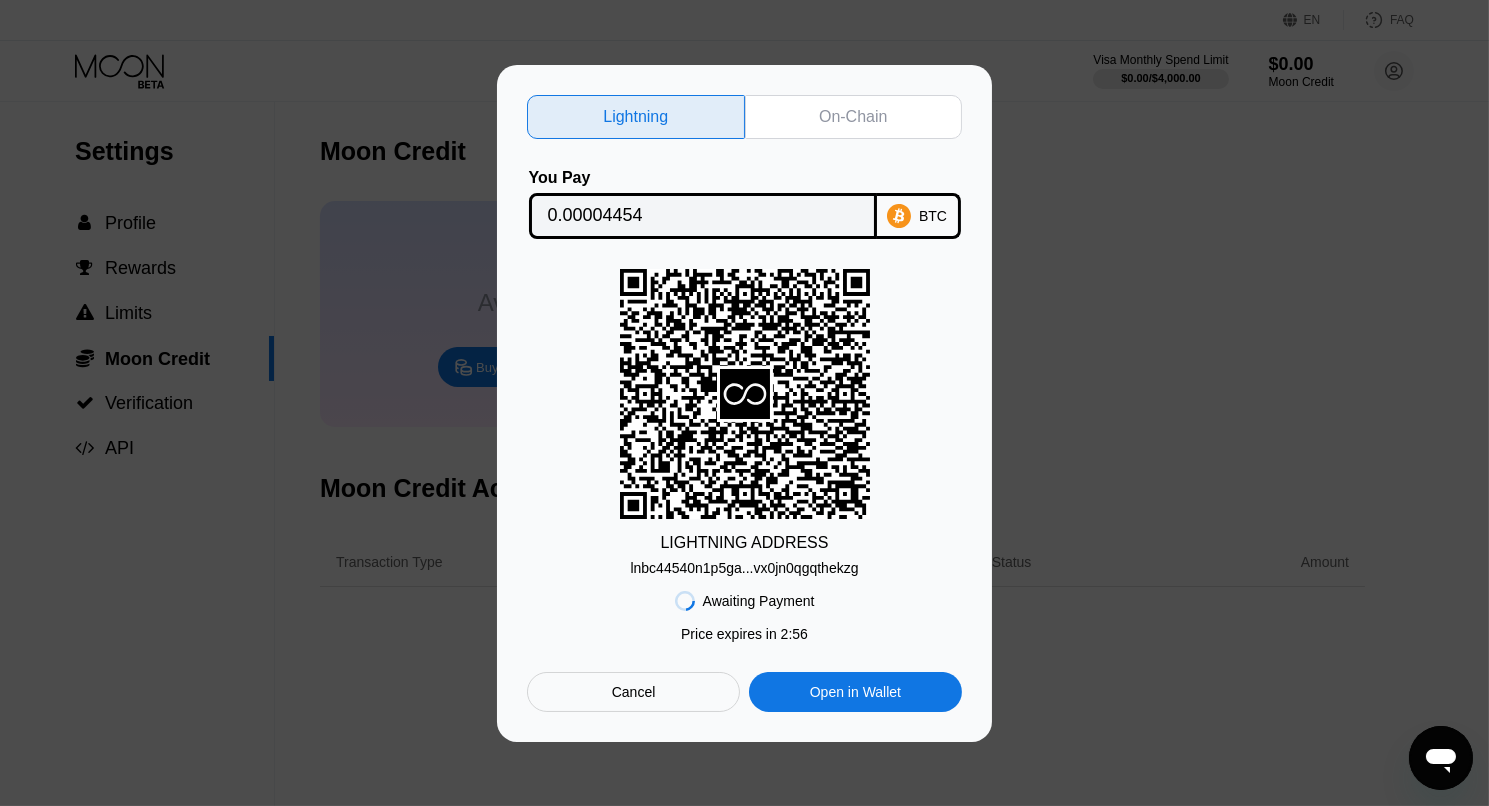 click on "BTC" at bounding box center [933, 216] 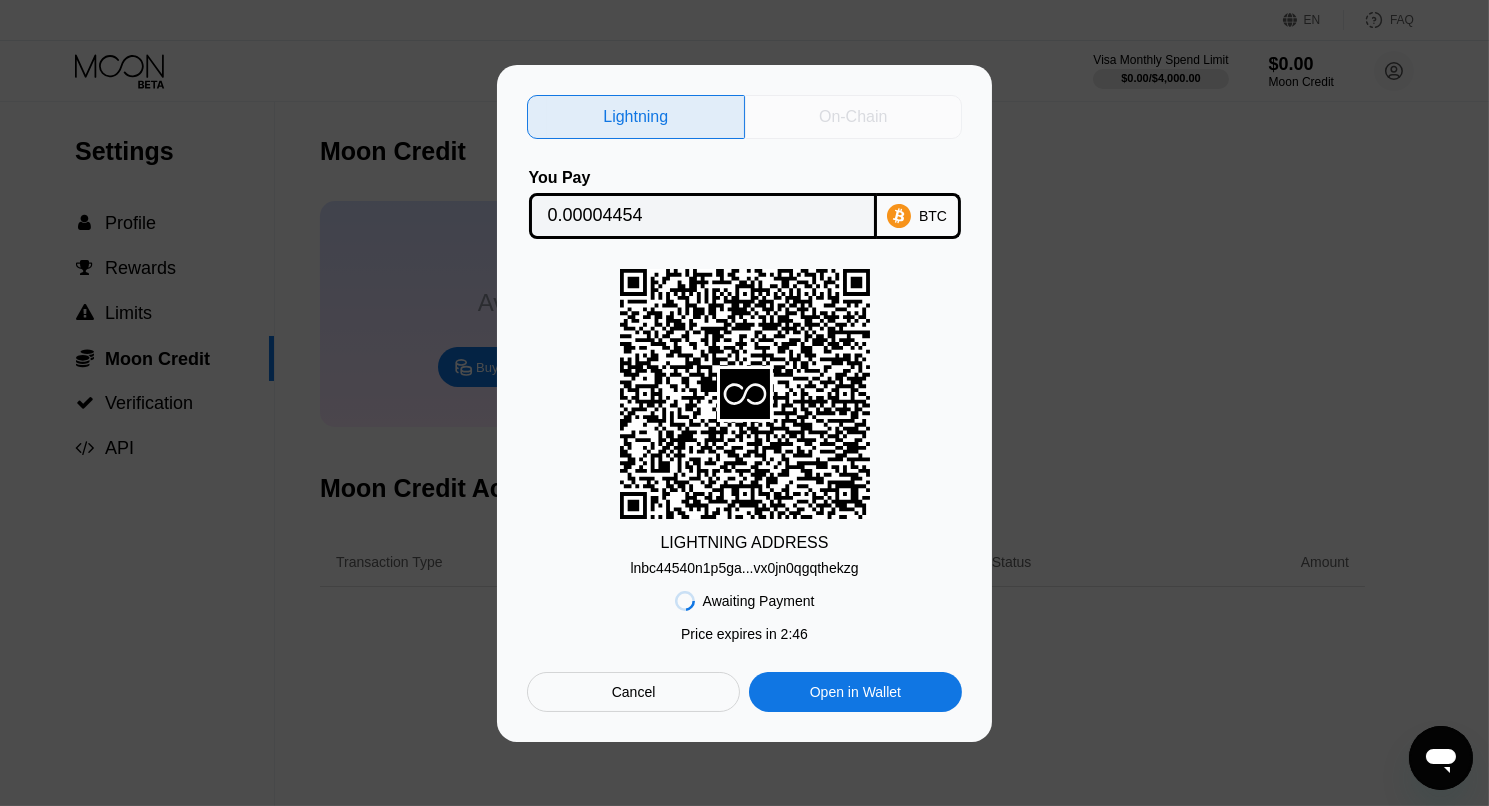 click on "On-Chain" at bounding box center [853, 117] 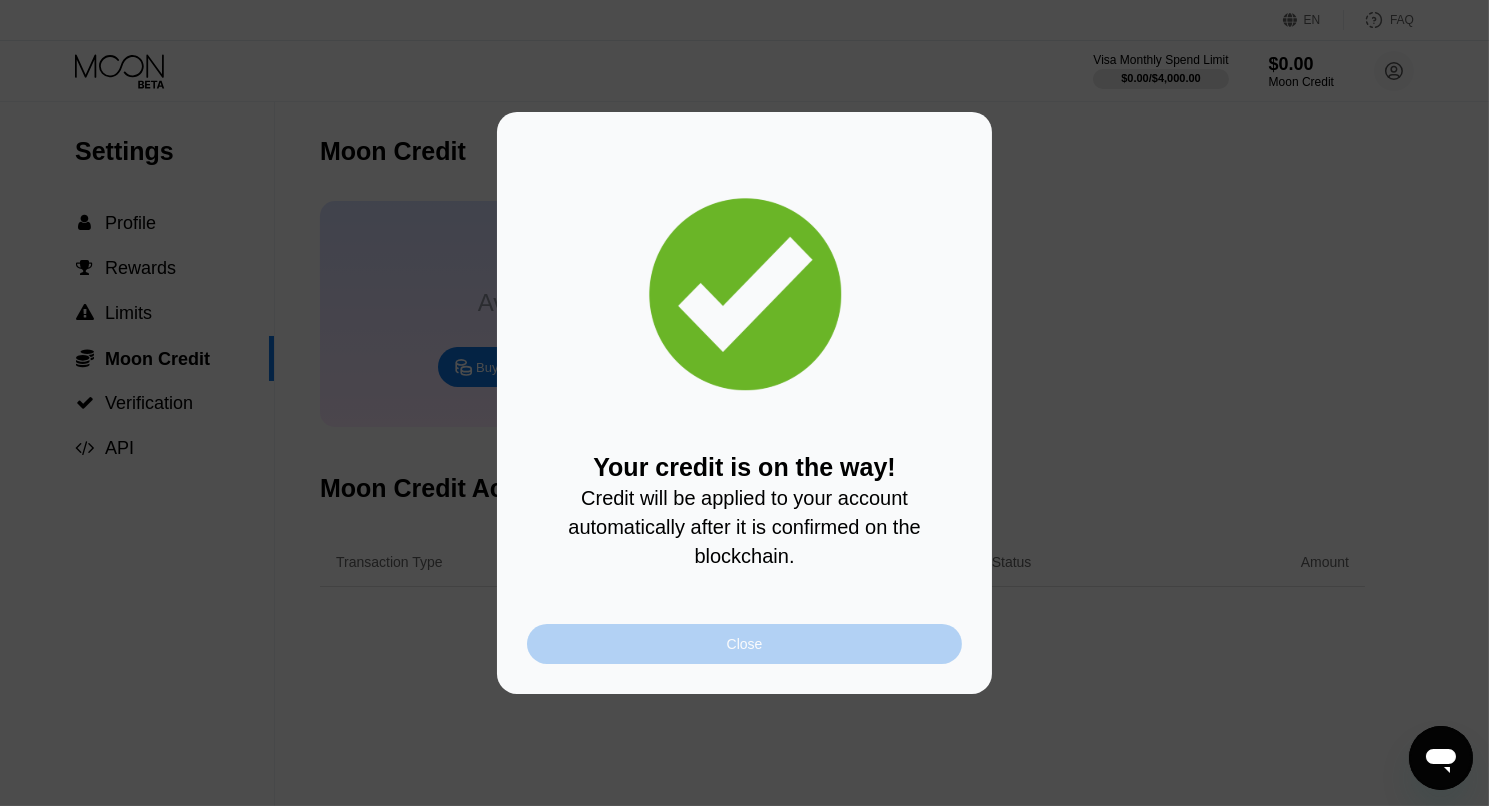 click on "Close" at bounding box center (745, 644) 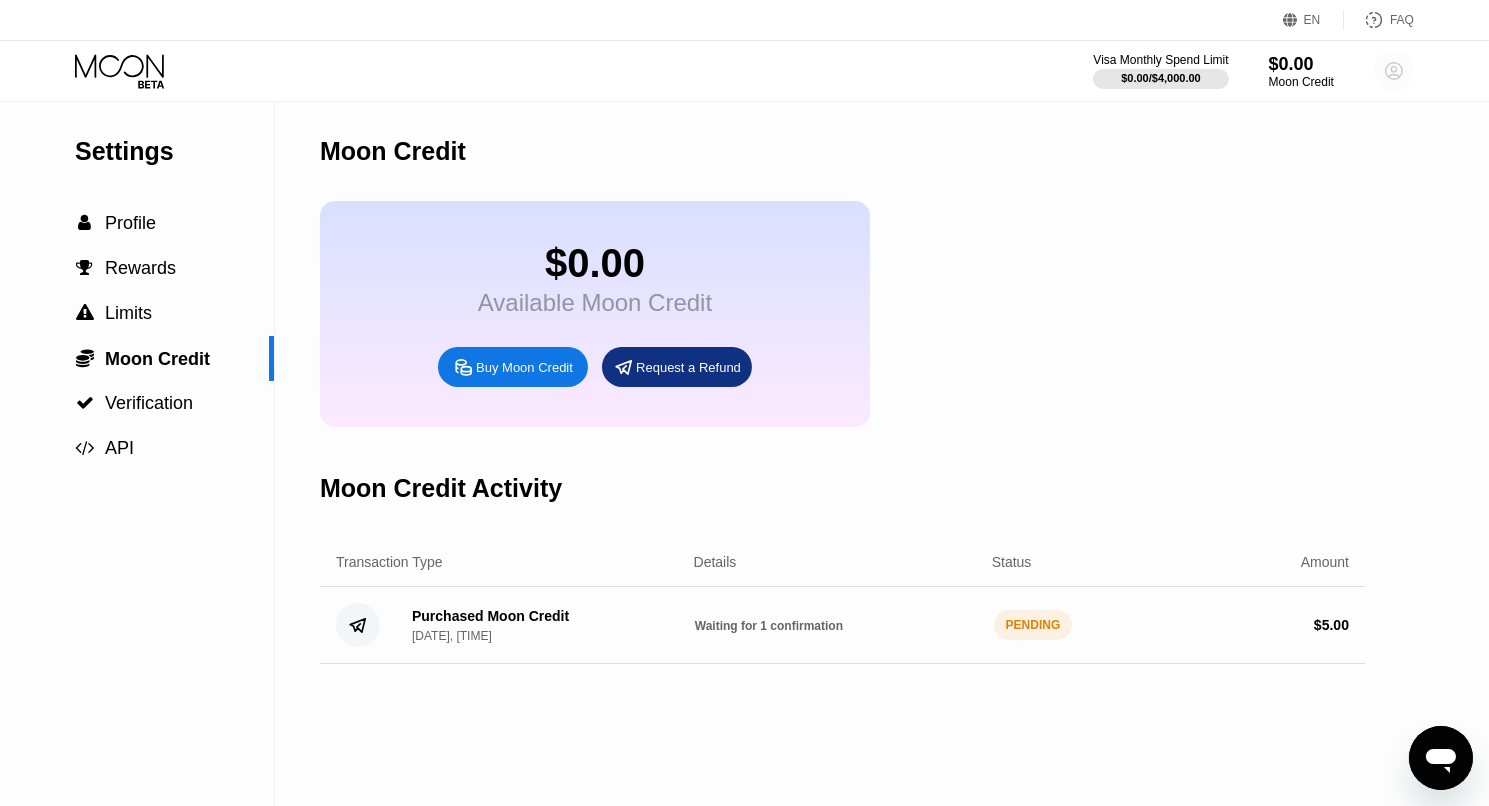 click 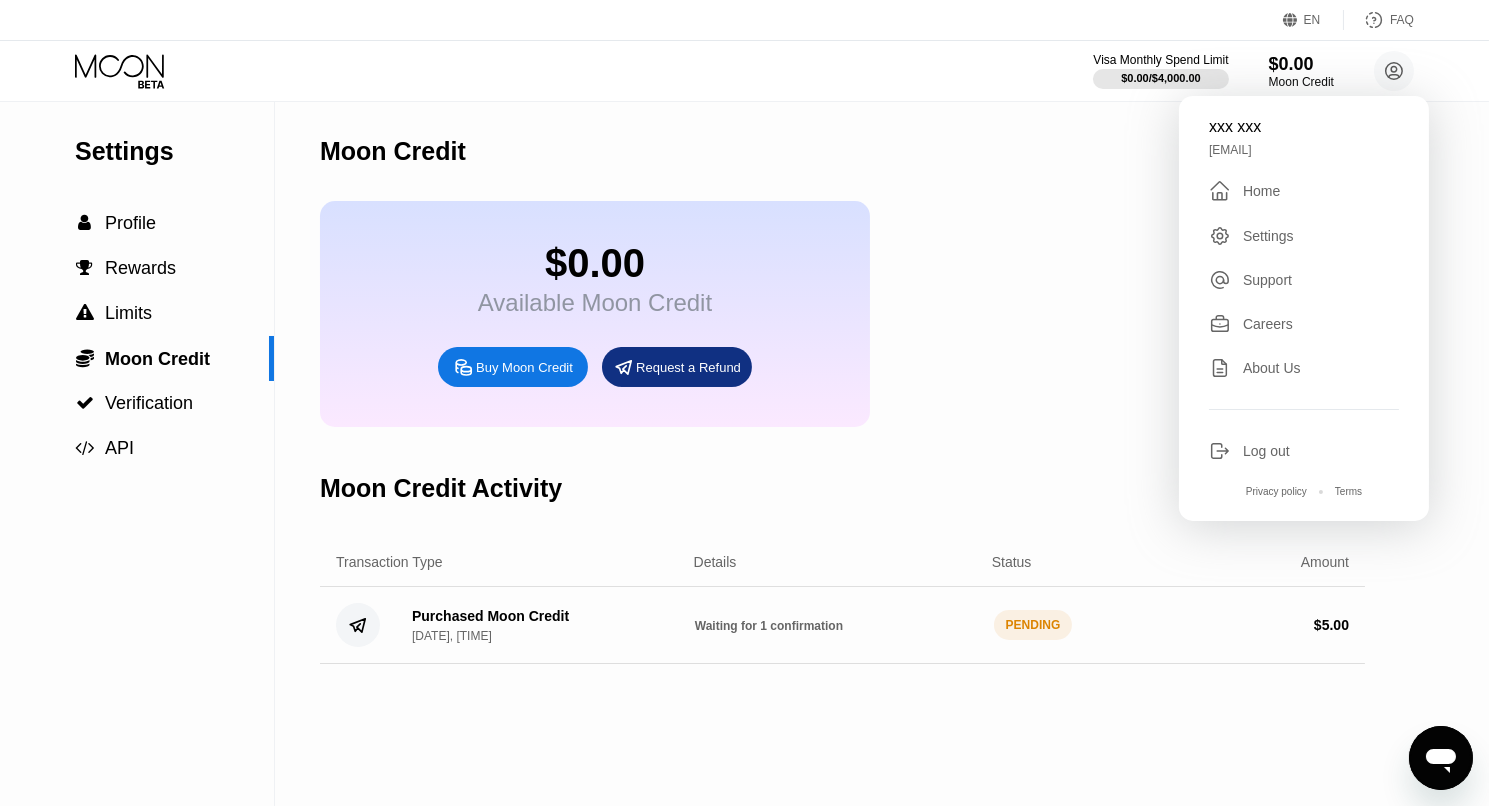 drag, startPoint x: 1341, startPoint y: 148, endPoint x: 1220, endPoint y: 142, distance: 121.14867 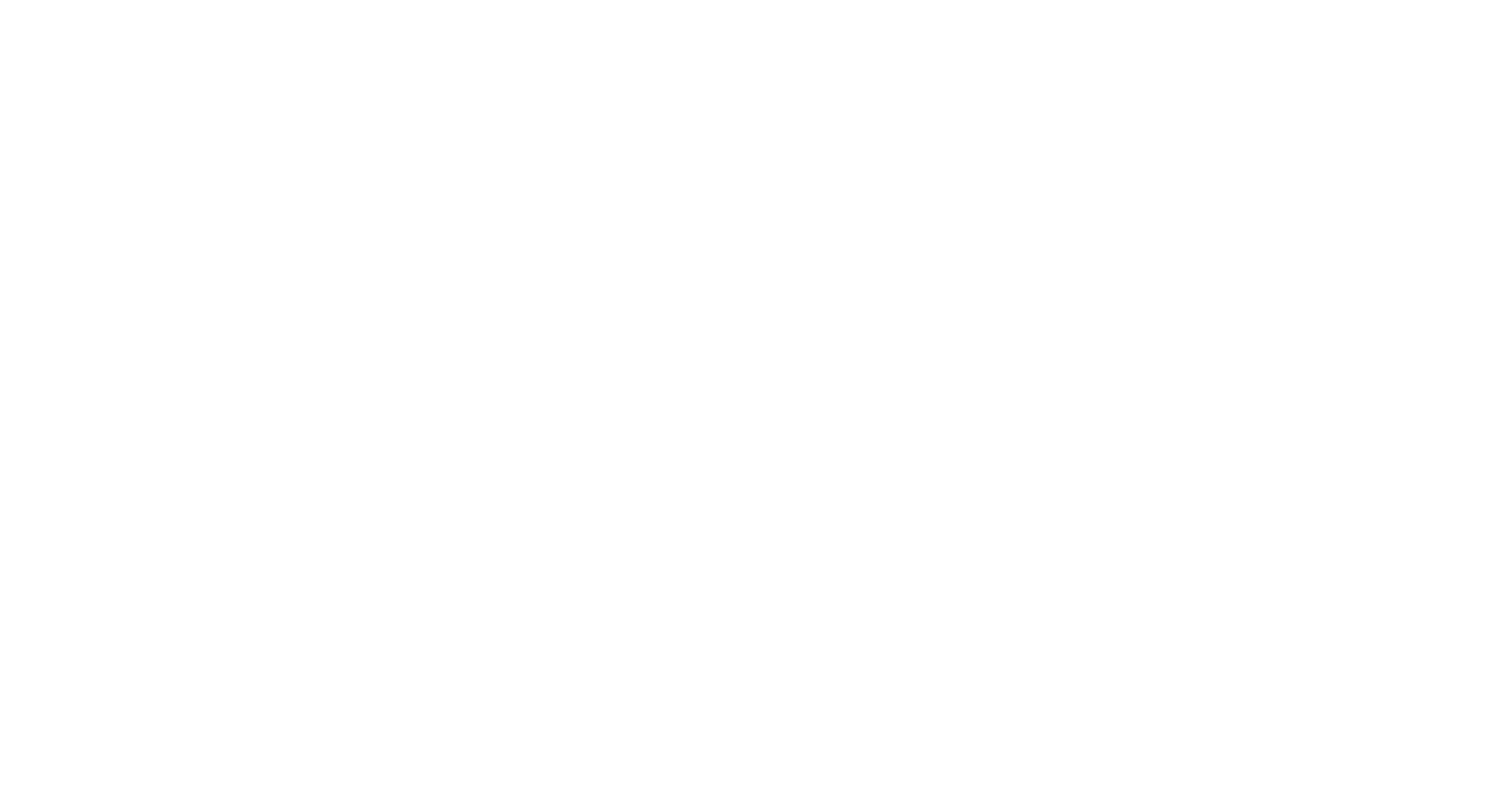 scroll, scrollTop: 0, scrollLeft: 0, axis: both 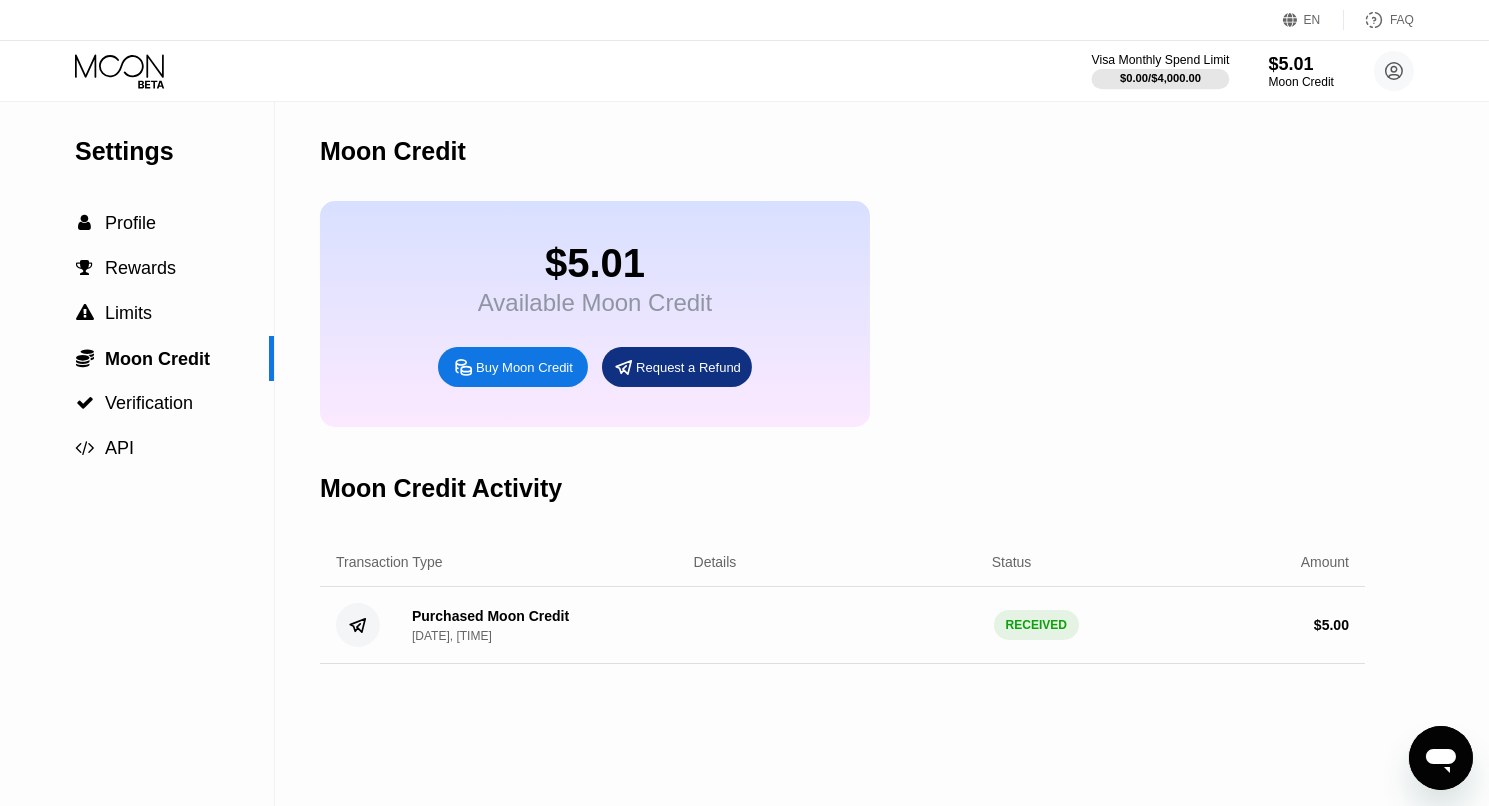 click on "$0.00 / $4,000.00" at bounding box center (1161, 78) 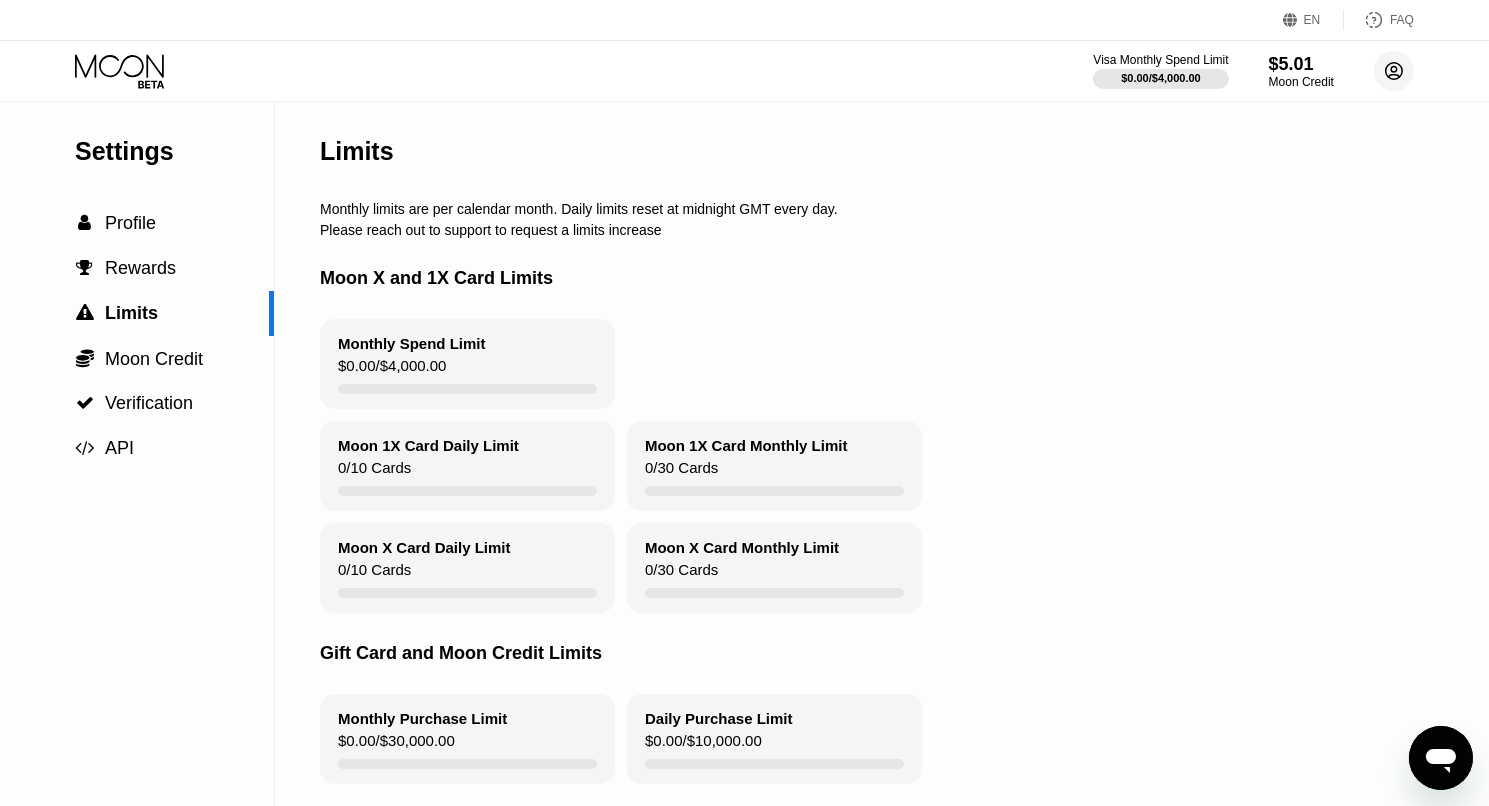 click 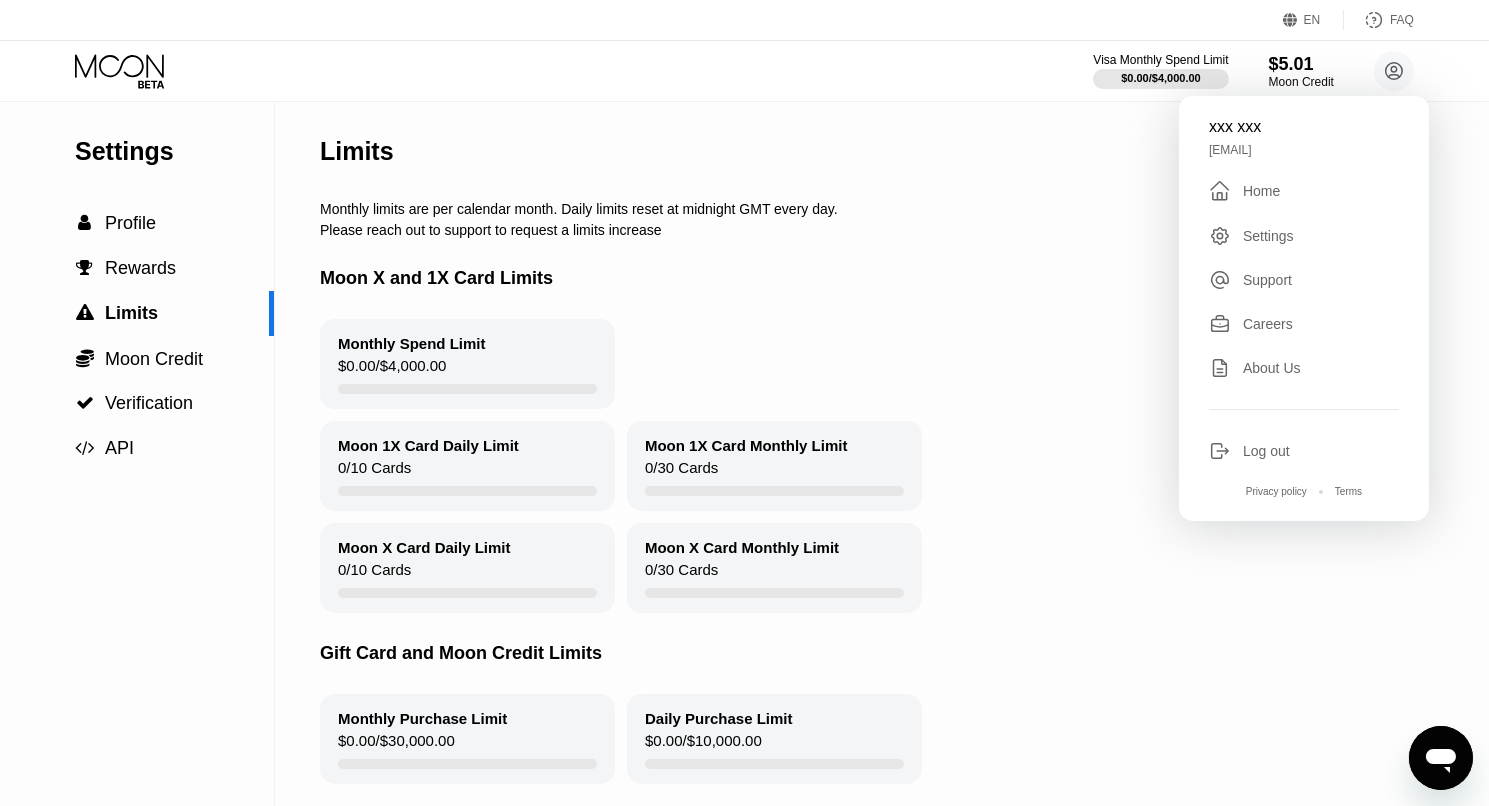 click on "Home" at bounding box center (1261, 191) 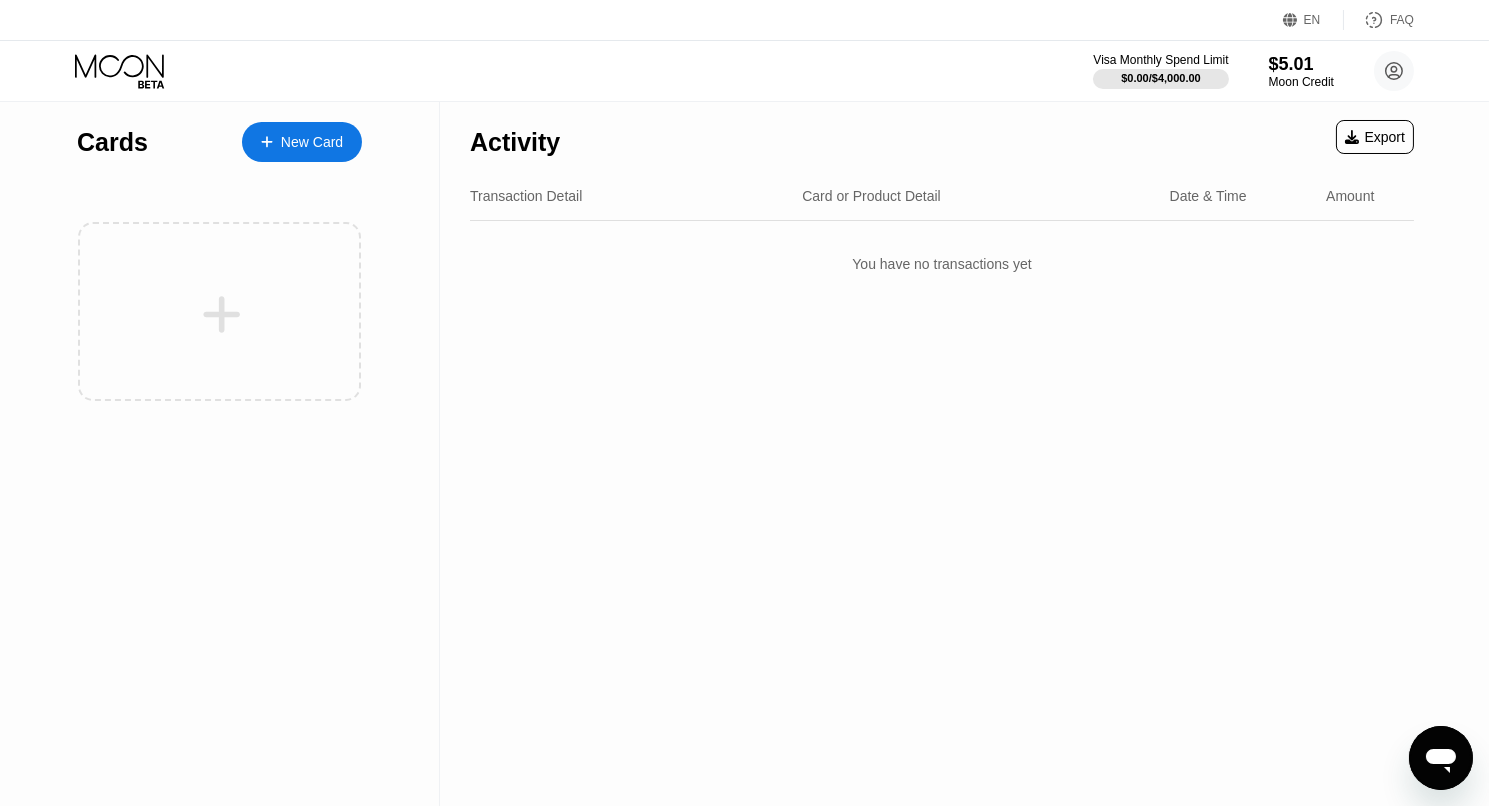 click on "New Card" at bounding box center [312, 142] 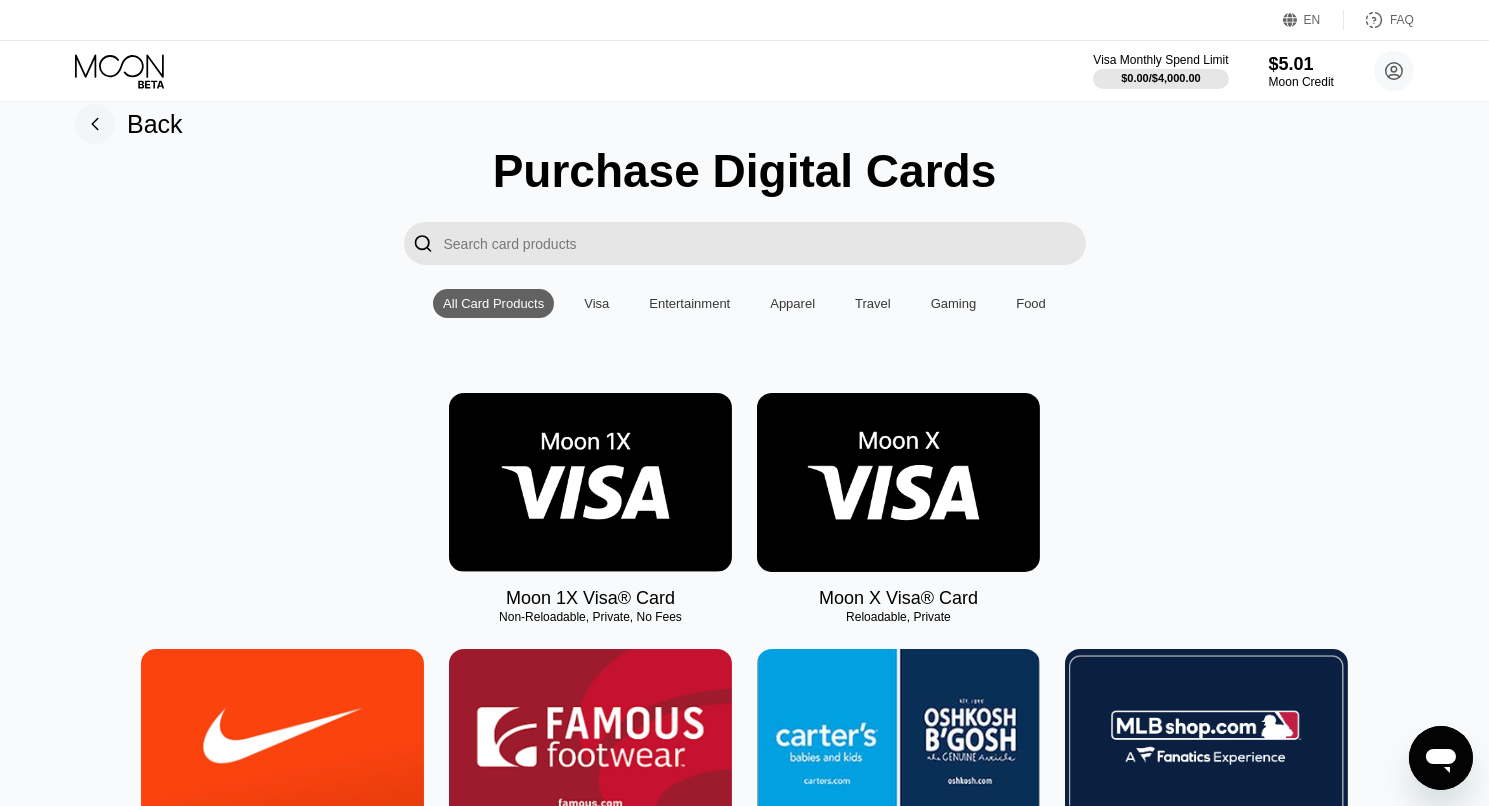 scroll, scrollTop: 41, scrollLeft: 0, axis: vertical 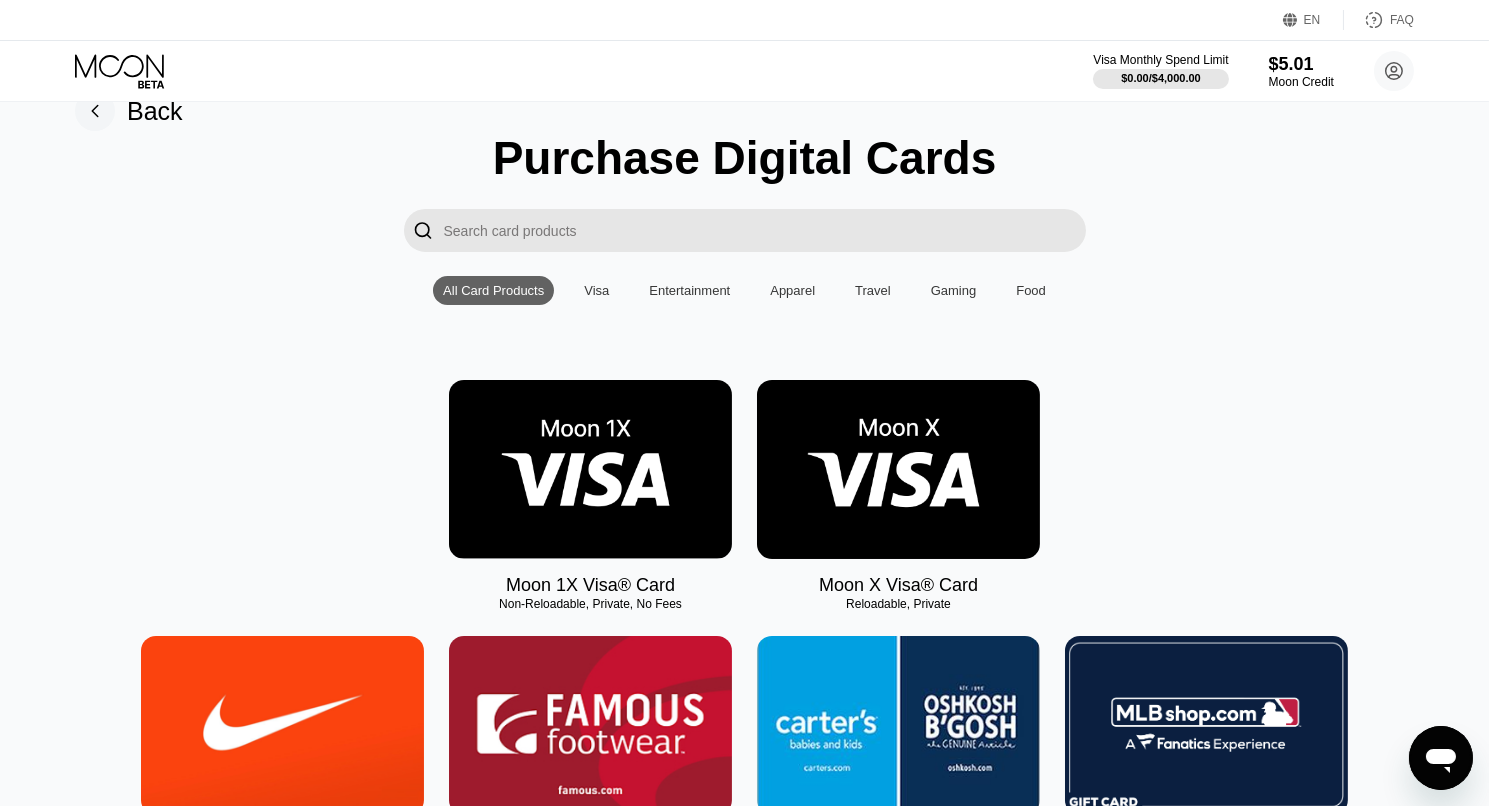 click at bounding box center [590, 469] 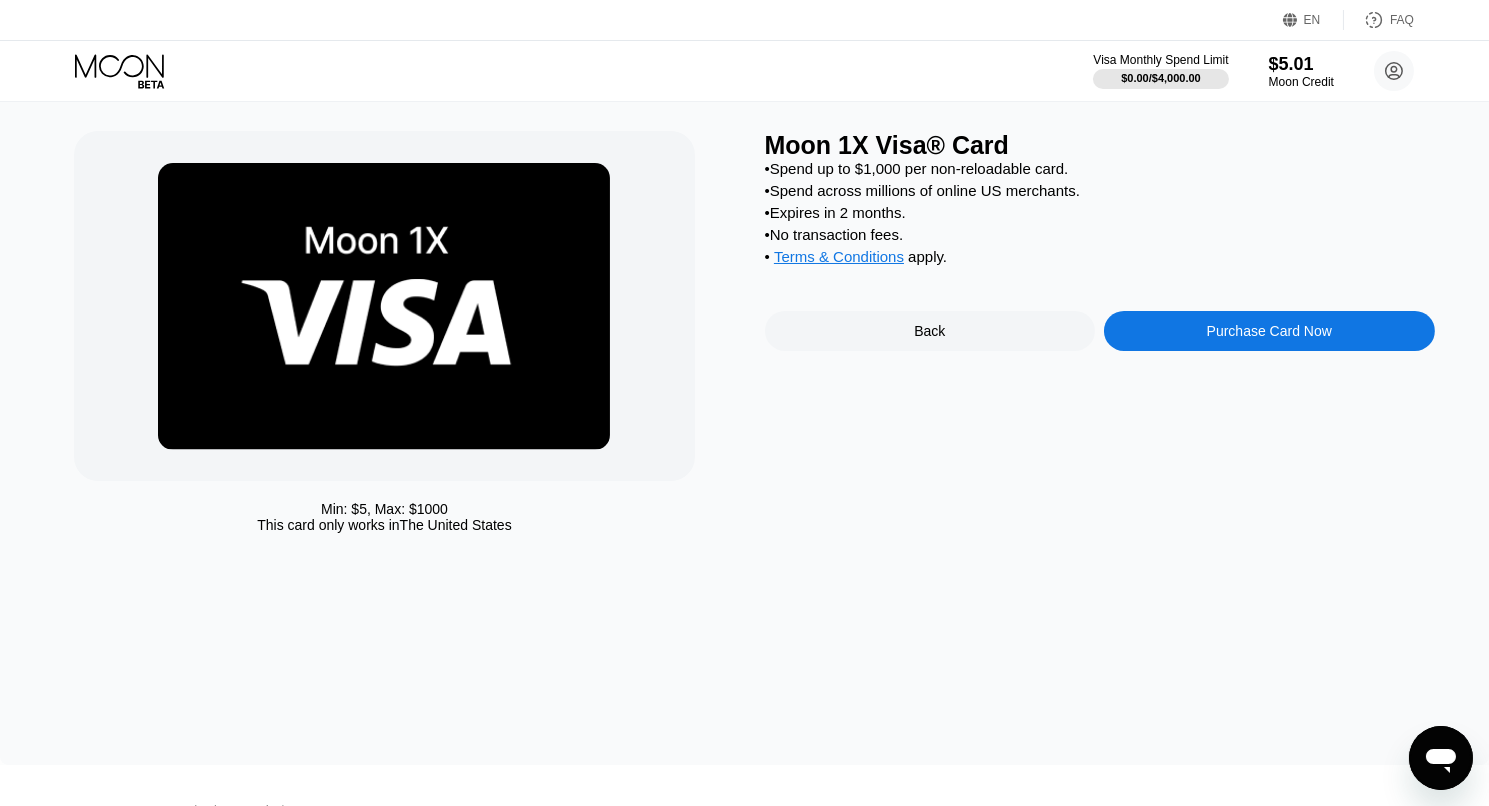 scroll, scrollTop: 0, scrollLeft: 0, axis: both 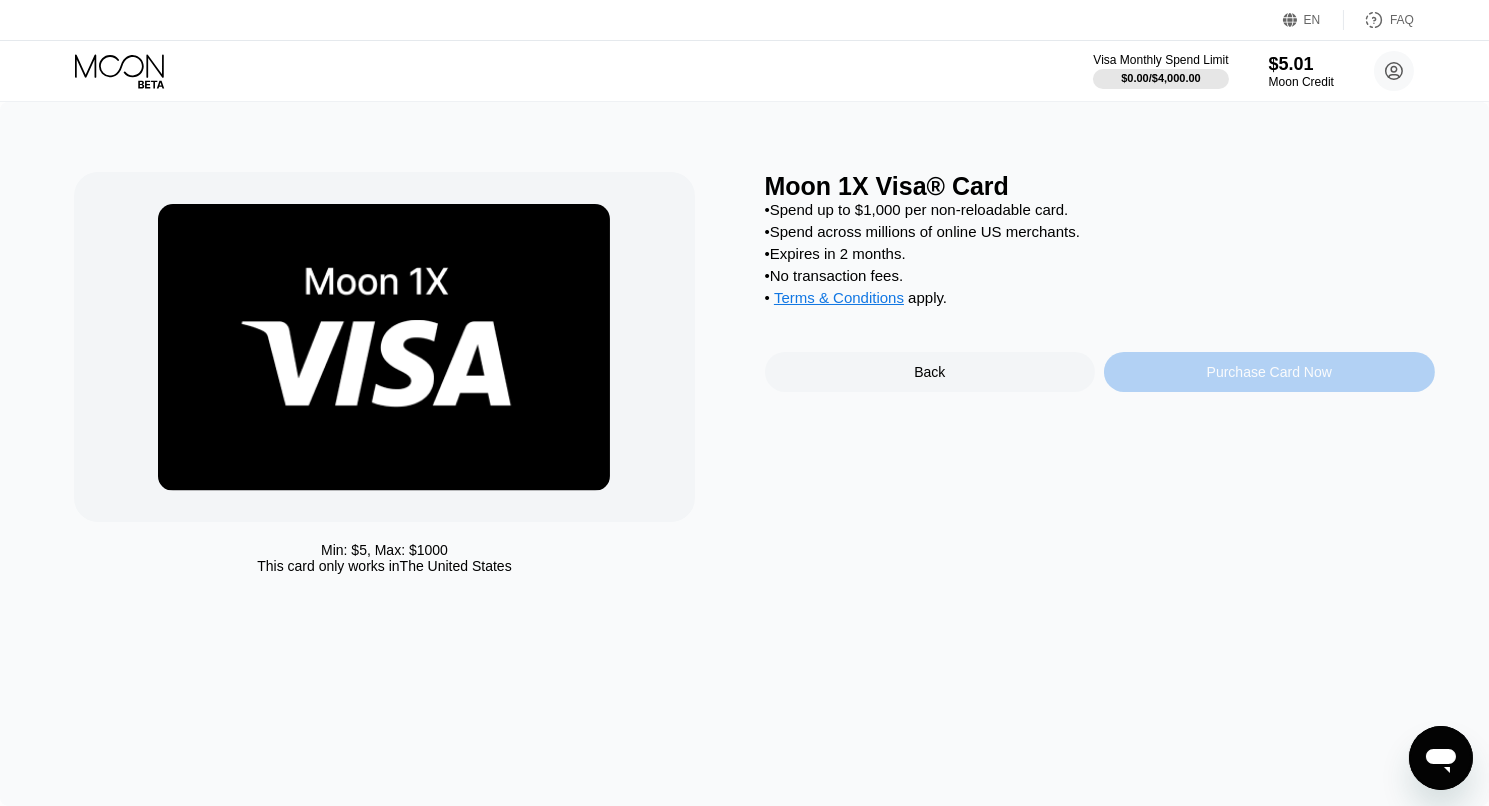 click on "Purchase Card Now" at bounding box center [1269, 372] 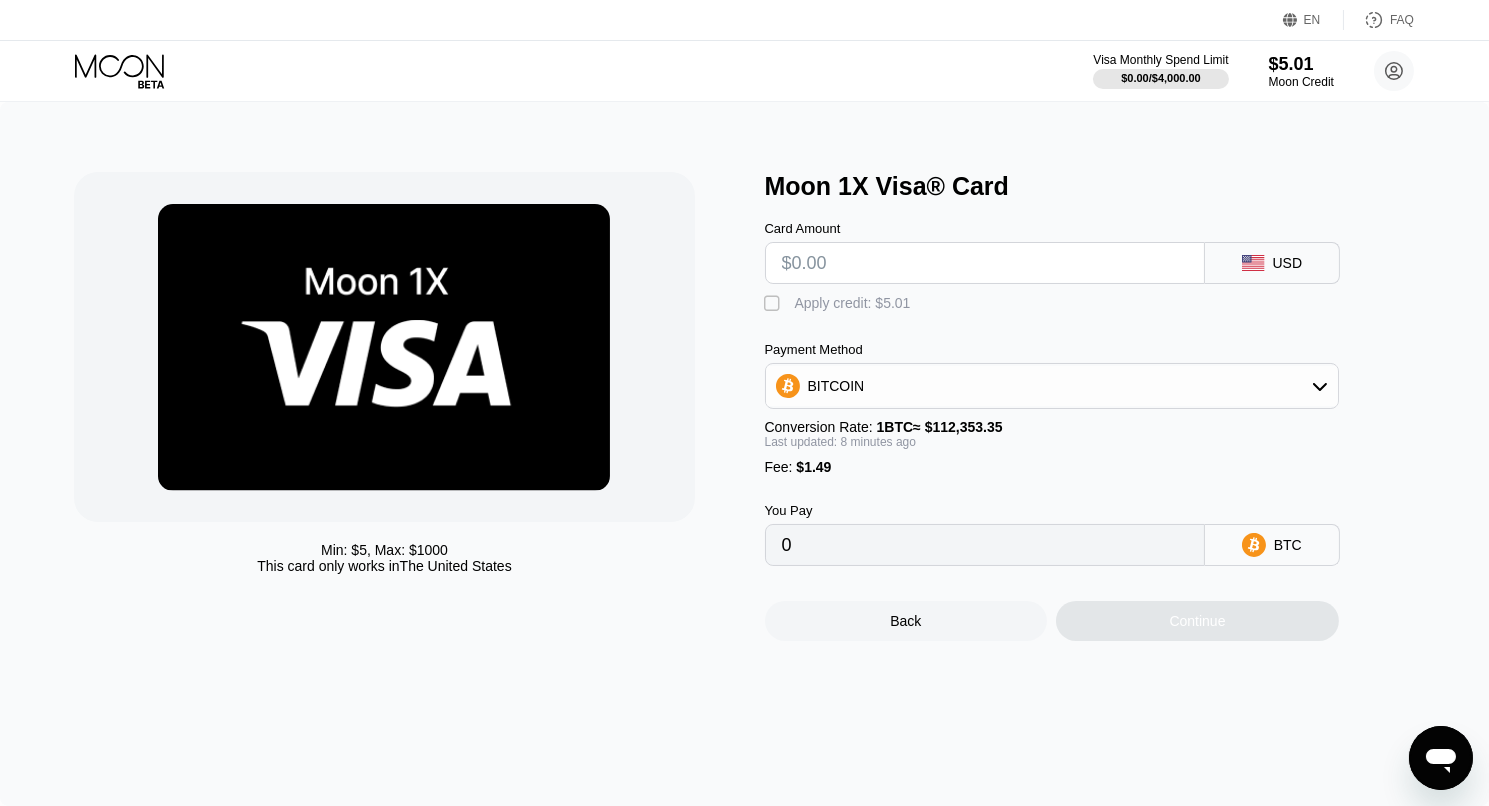 click on "" at bounding box center (775, 304) 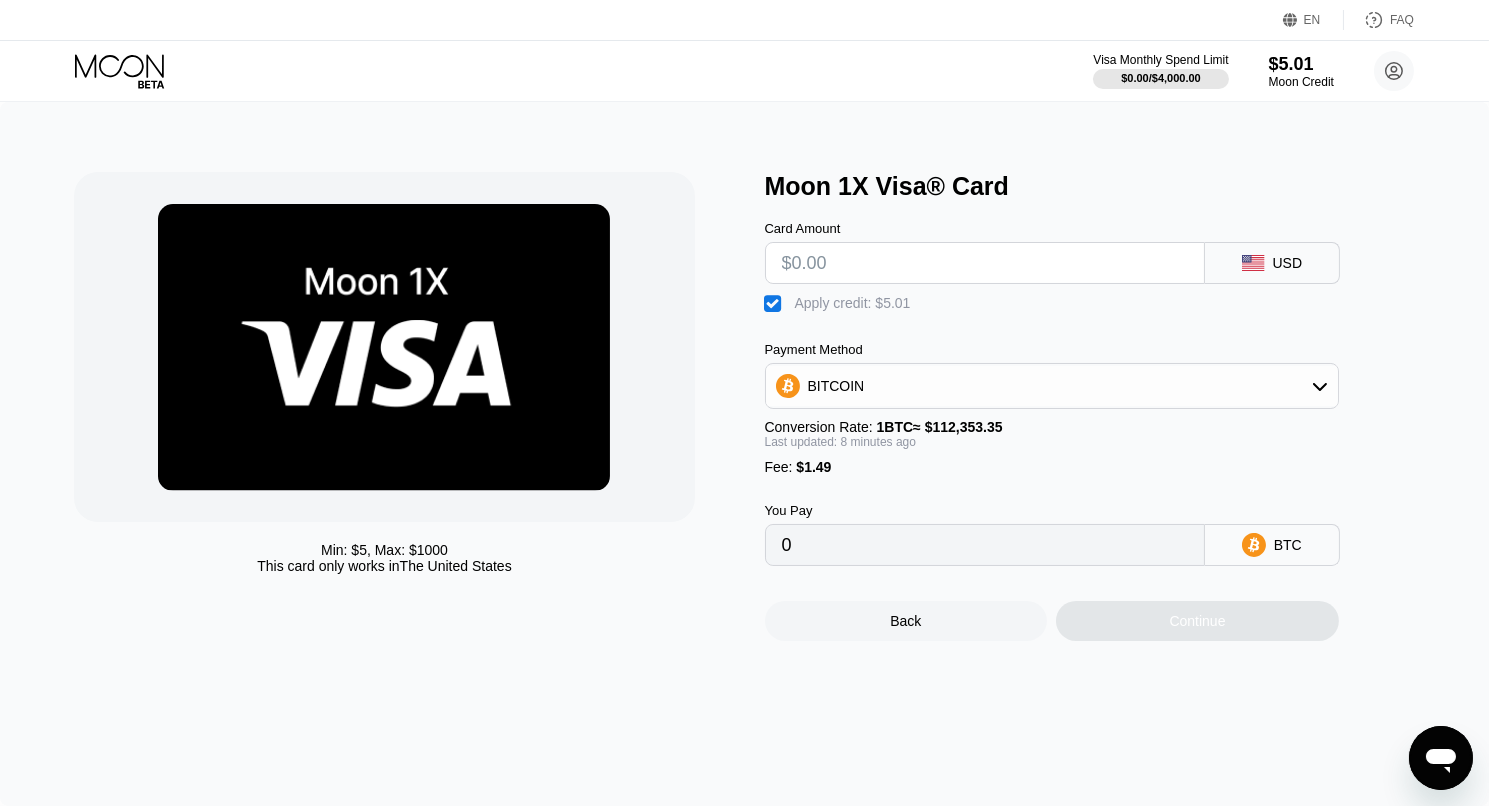 click at bounding box center [985, 263] 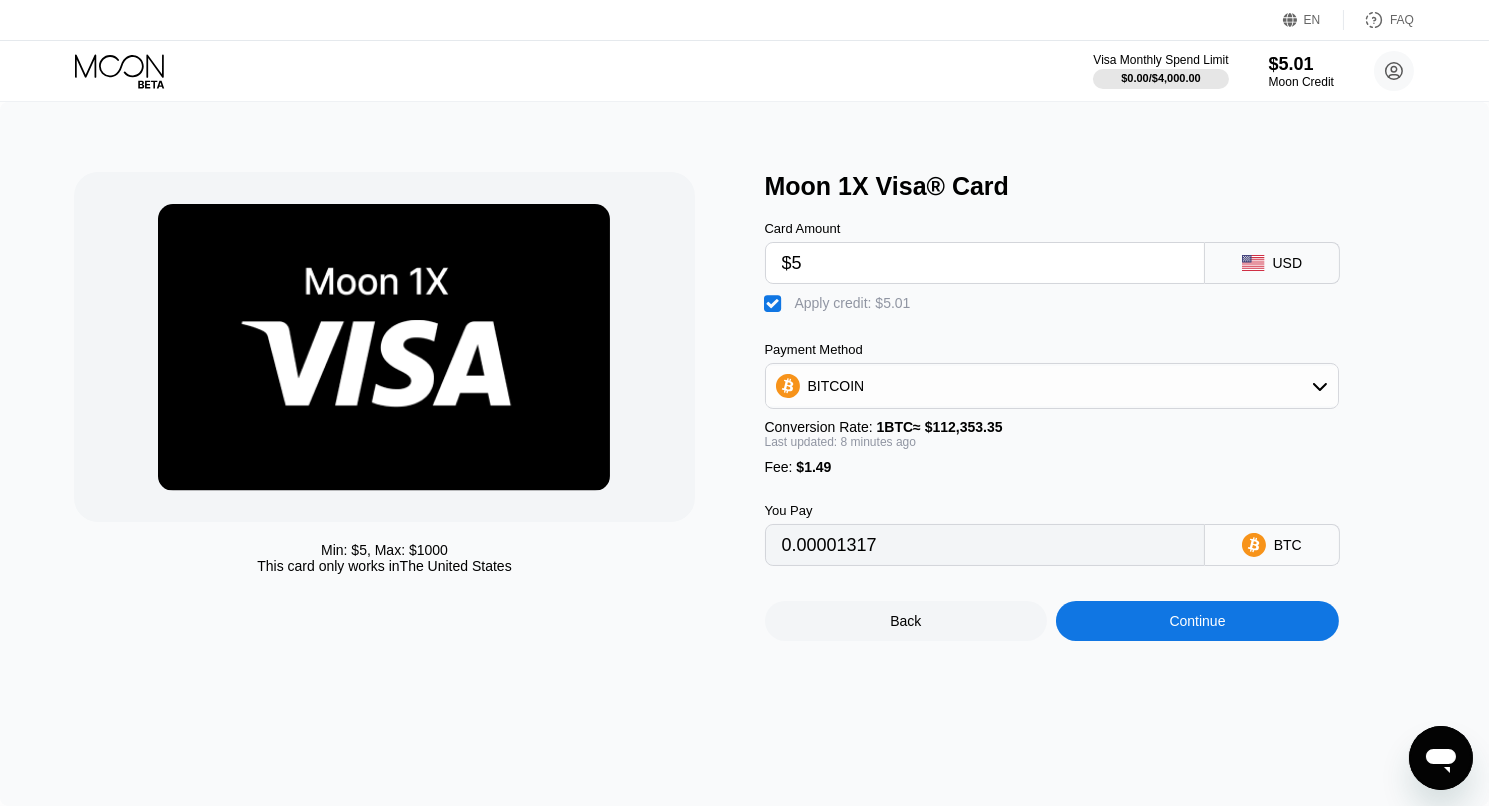 type on "0.00001317" 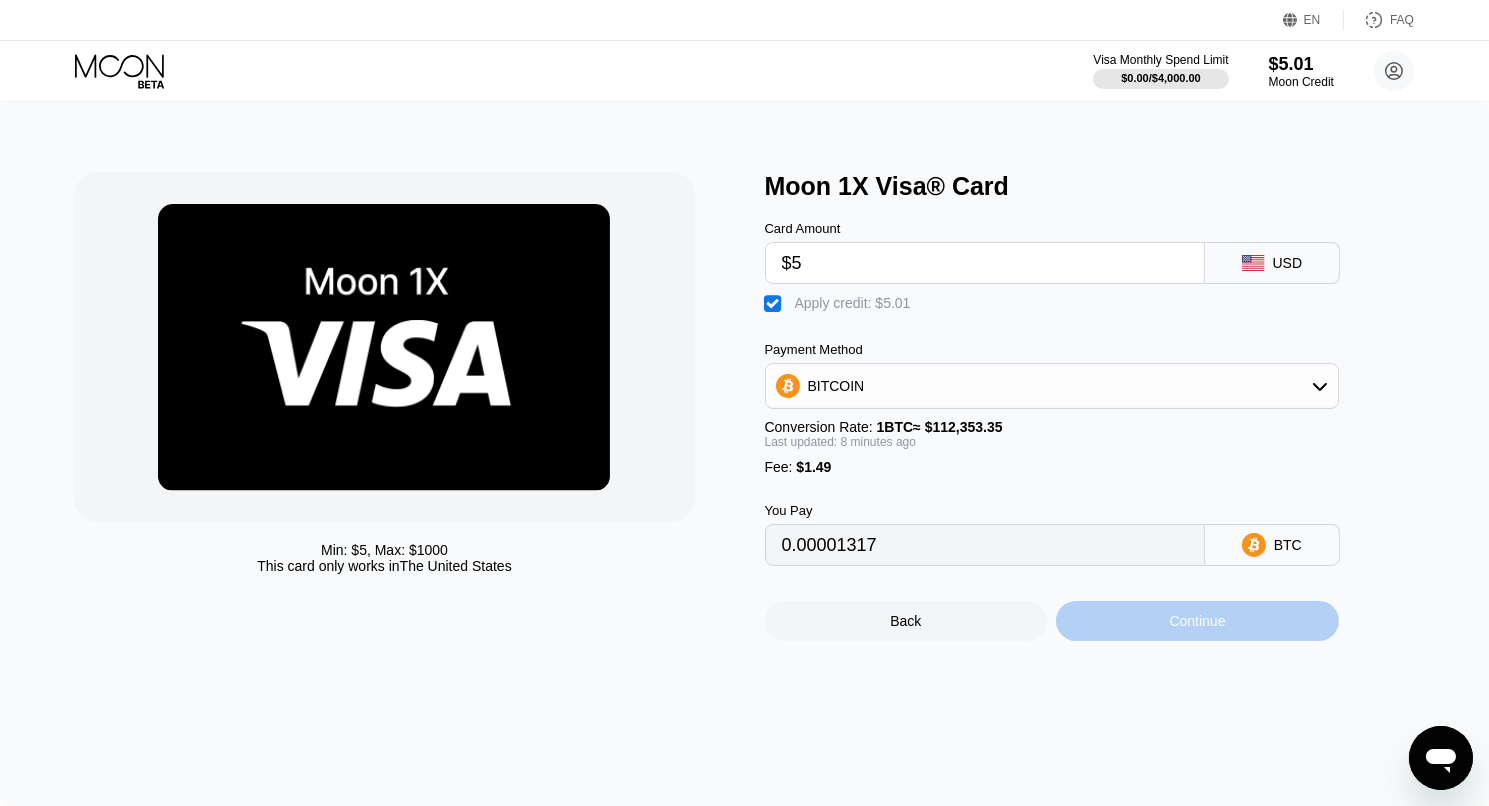 click on "Continue" at bounding box center [1197, 621] 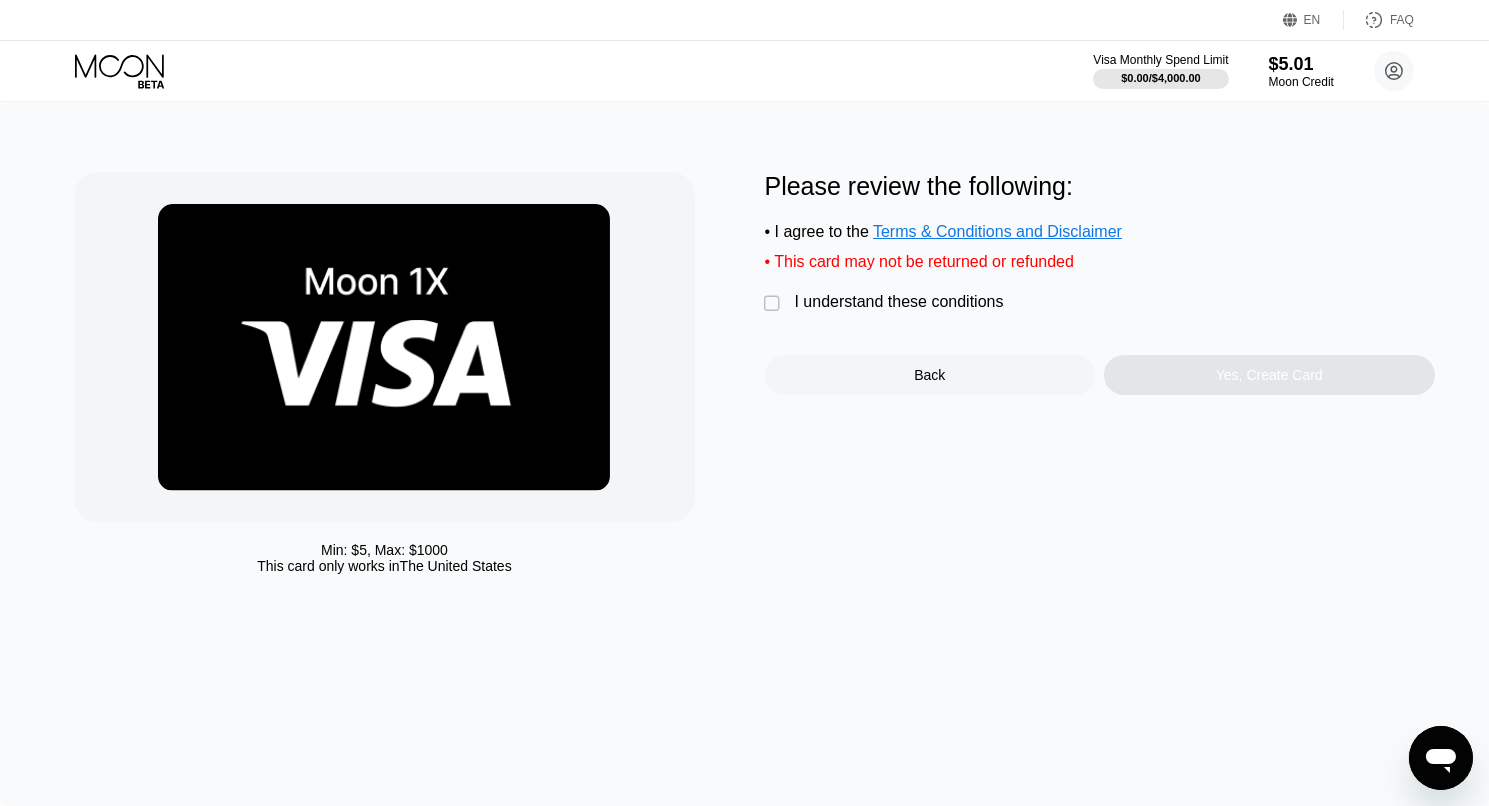 click on "" at bounding box center (775, 304) 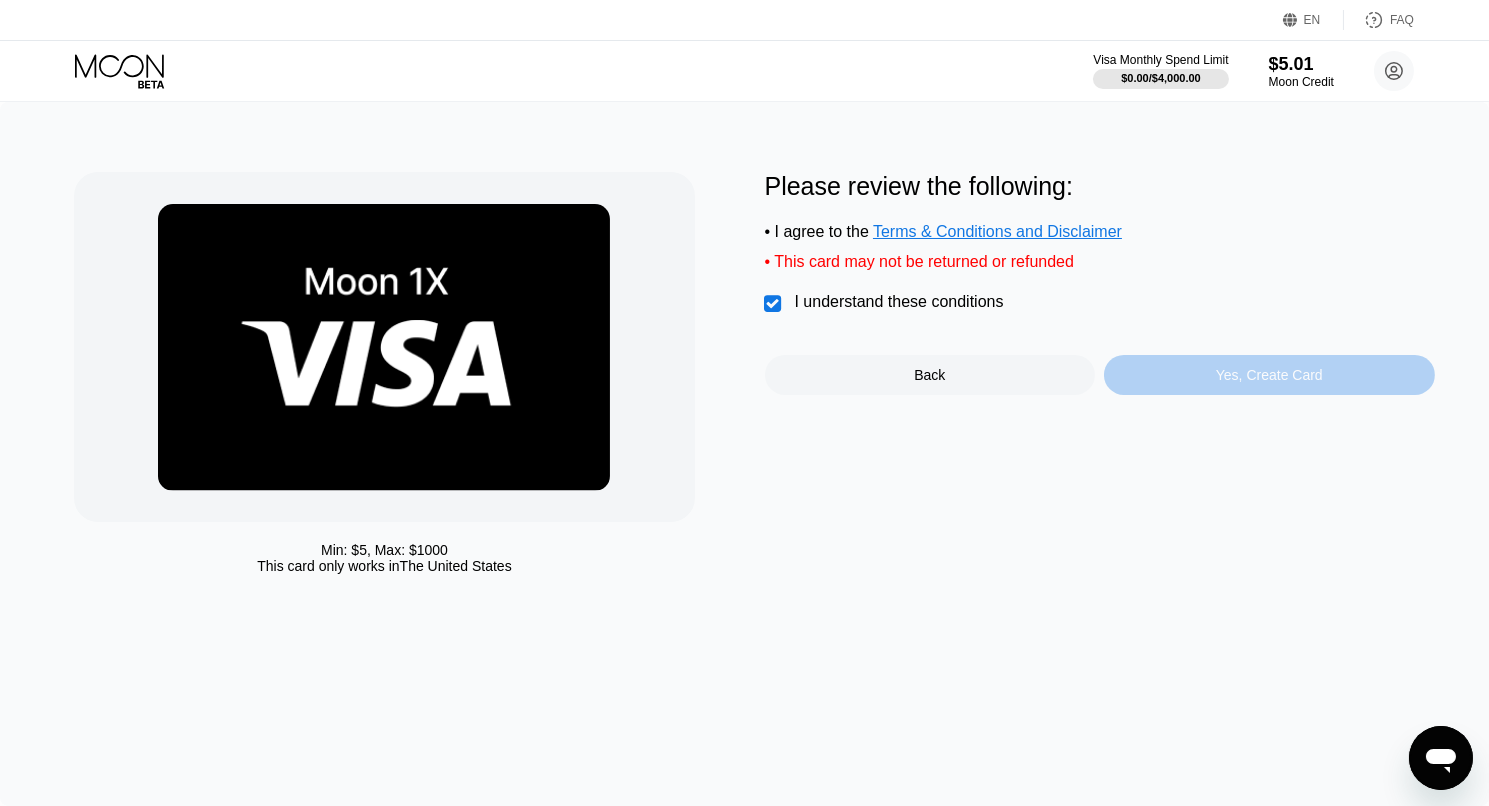 click on "Yes, Create Card" at bounding box center [1269, 375] 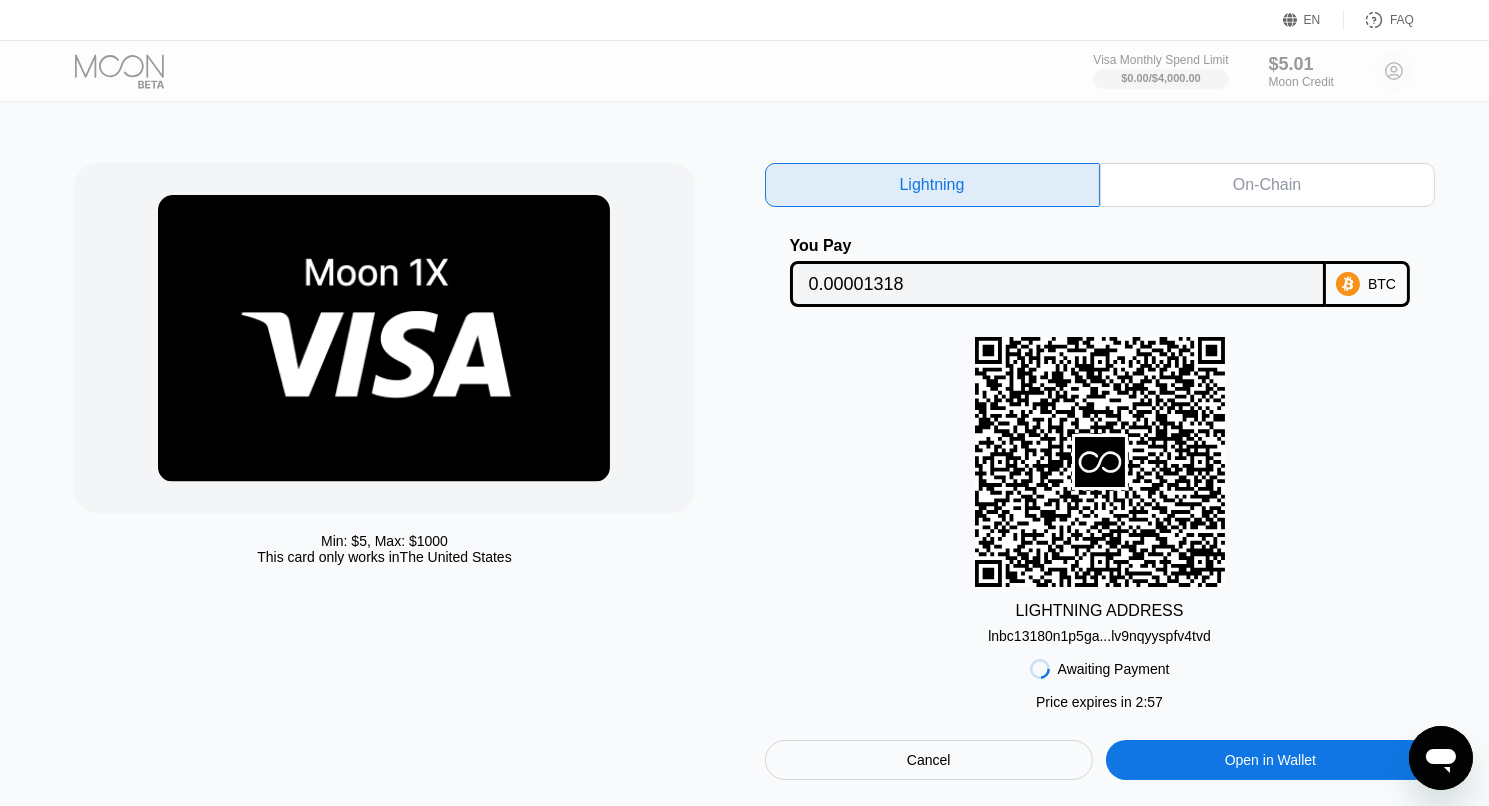 scroll, scrollTop: 0, scrollLeft: 0, axis: both 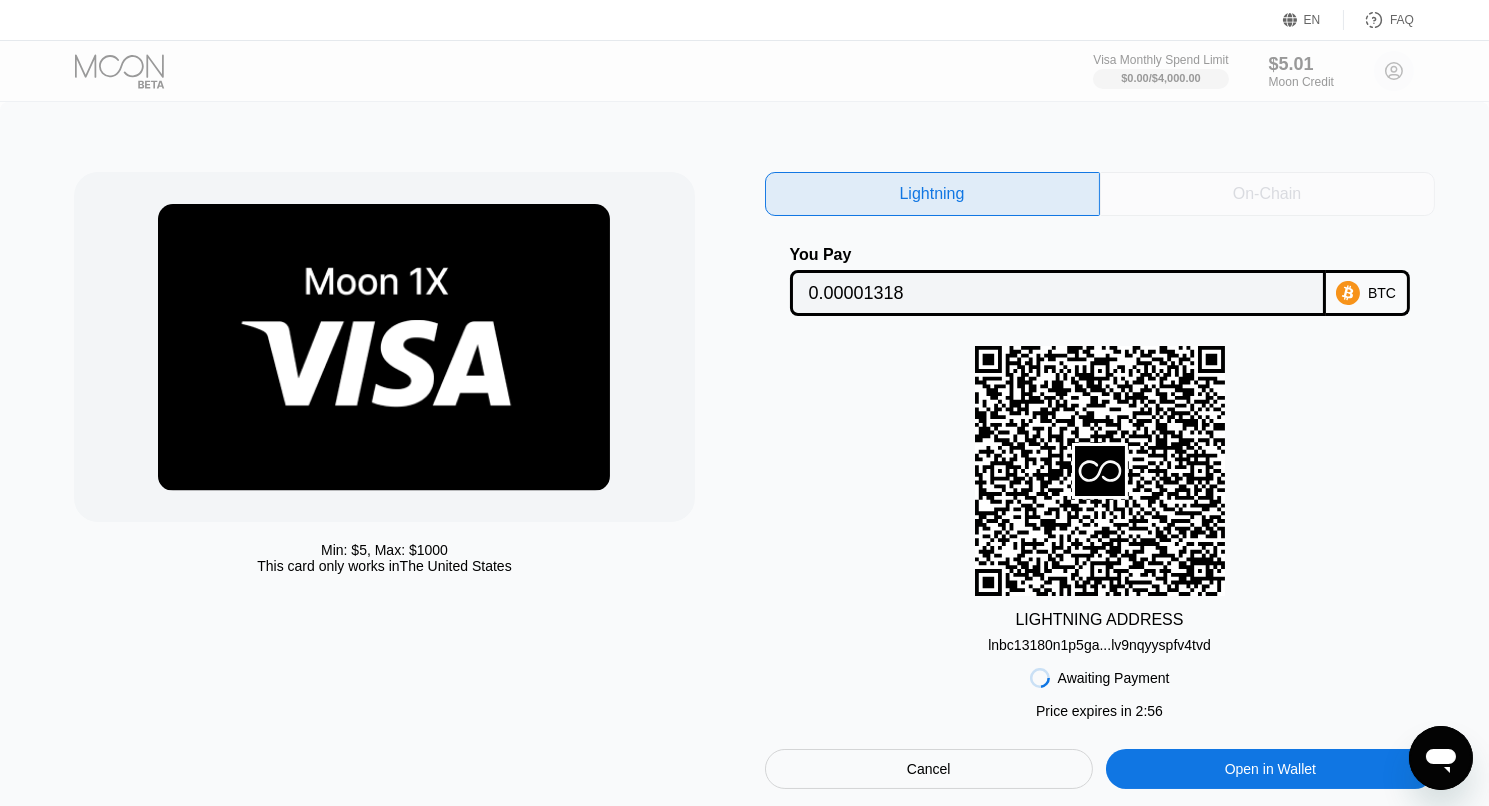click on "On-Chain" at bounding box center (1267, 194) 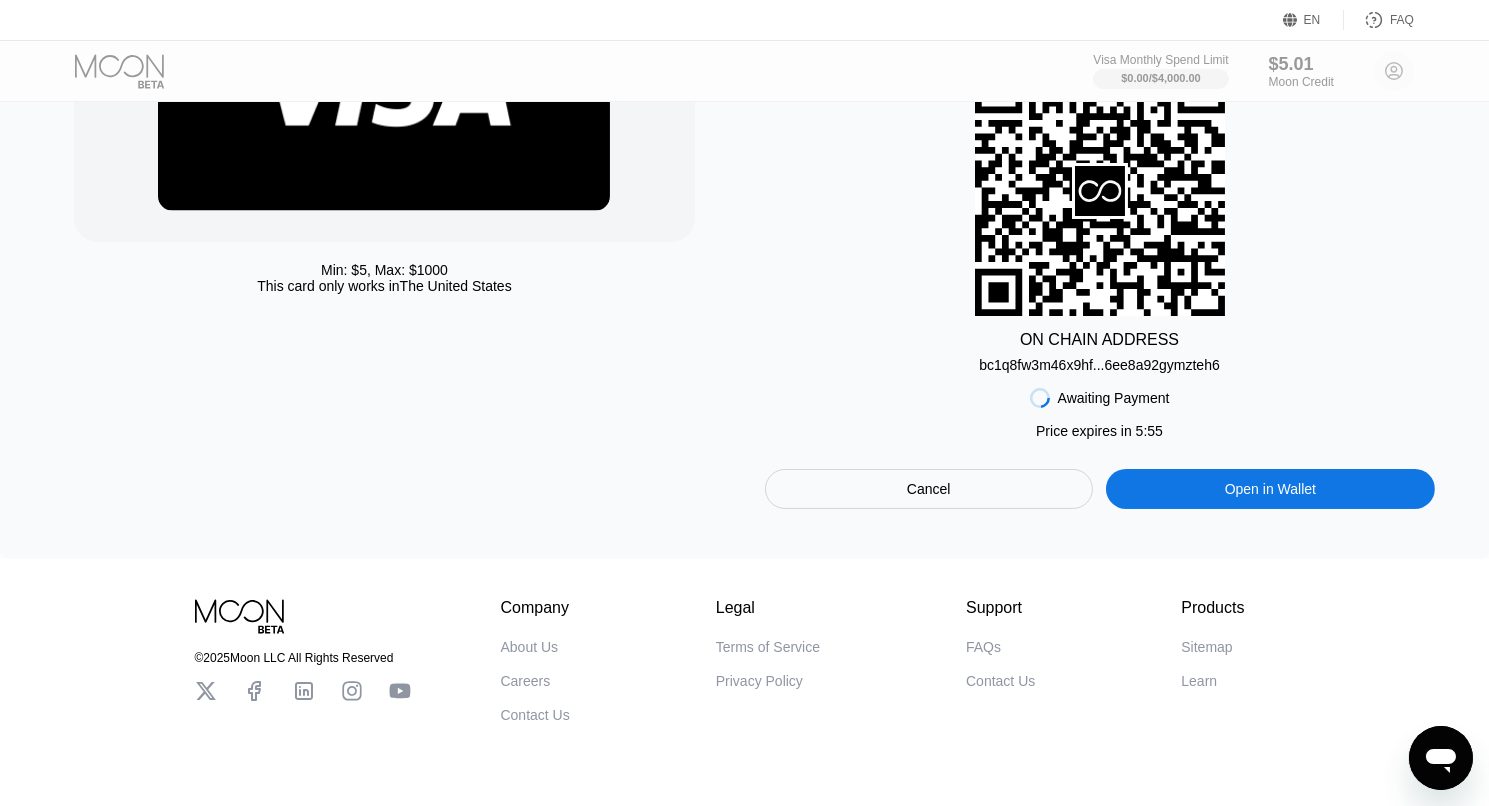 scroll, scrollTop: 328, scrollLeft: 0, axis: vertical 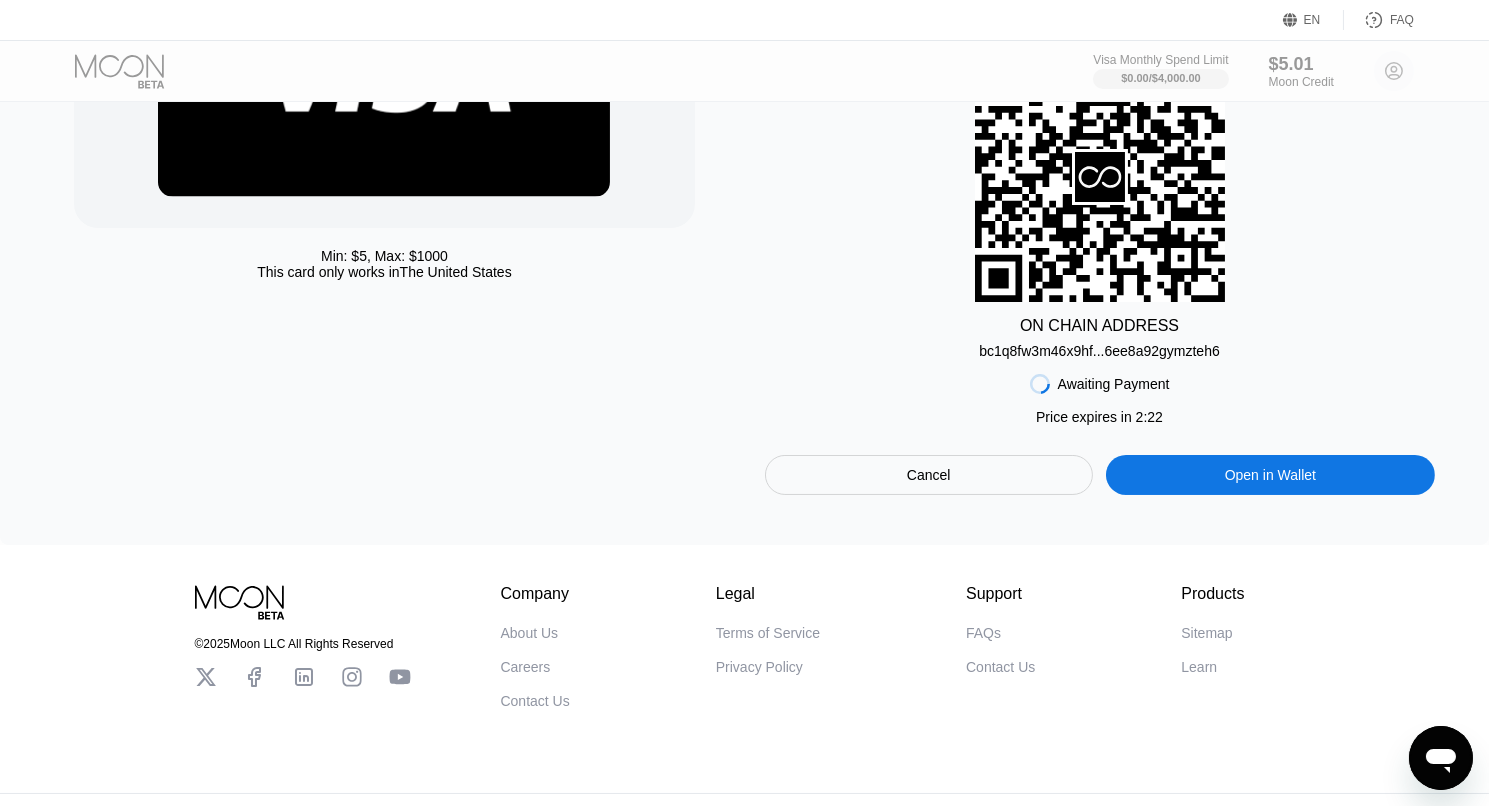 click on "Open in Wallet" at bounding box center (1270, 475) 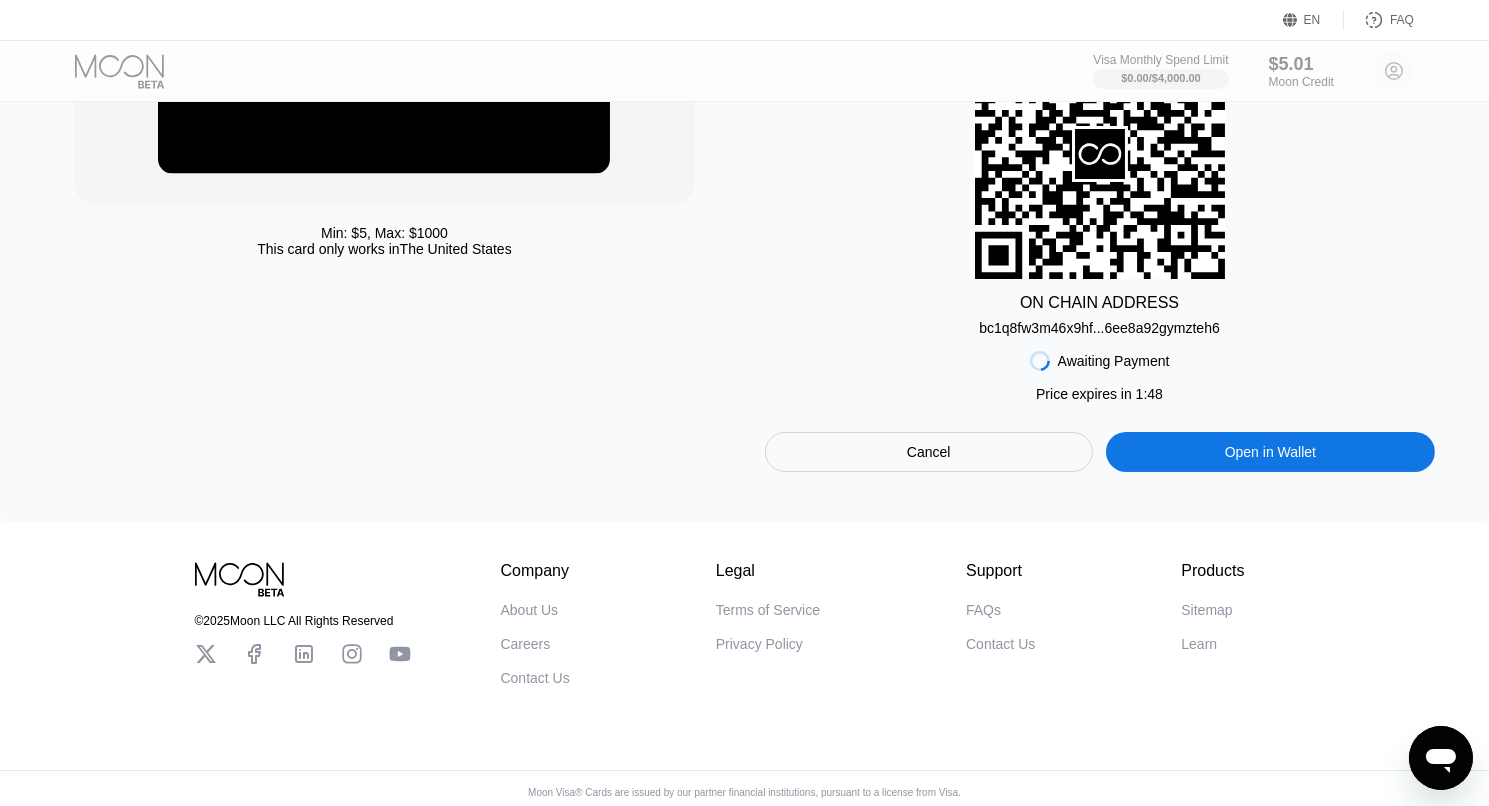 scroll, scrollTop: 328, scrollLeft: 0, axis: vertical 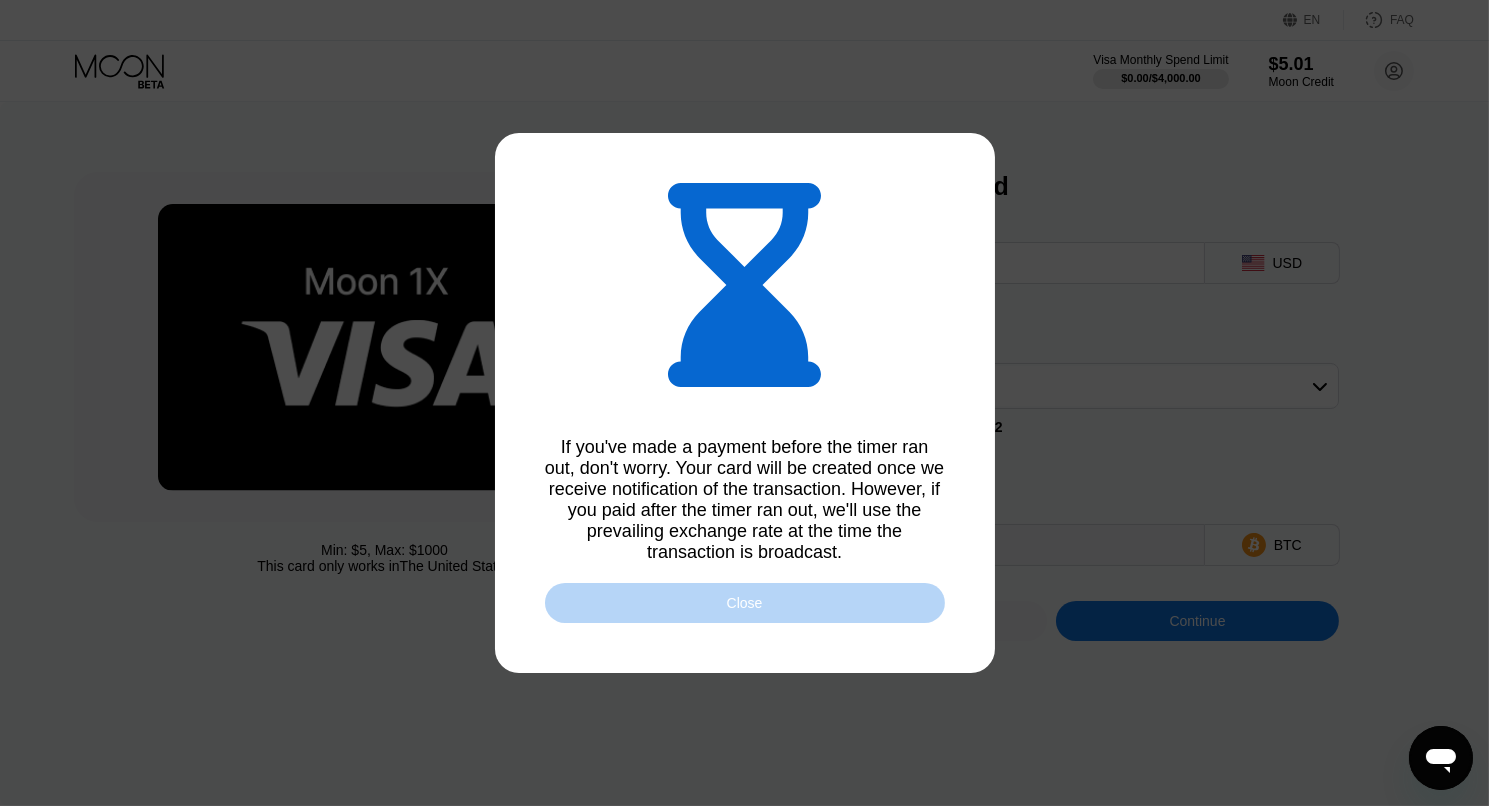 click on "Close" at bounding box center [745, 603] 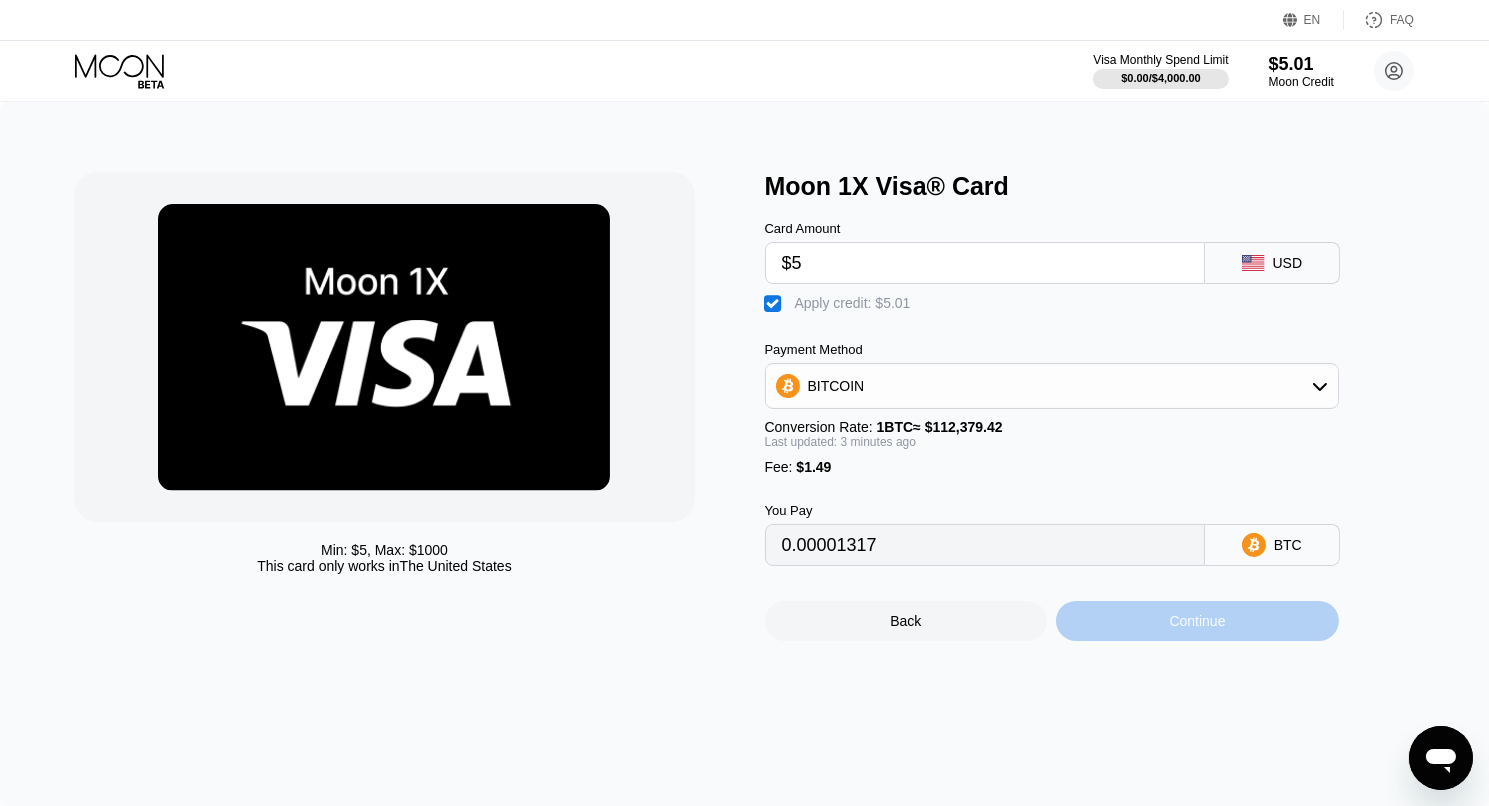 click on "Continue" at bounding box center [1197, 621] 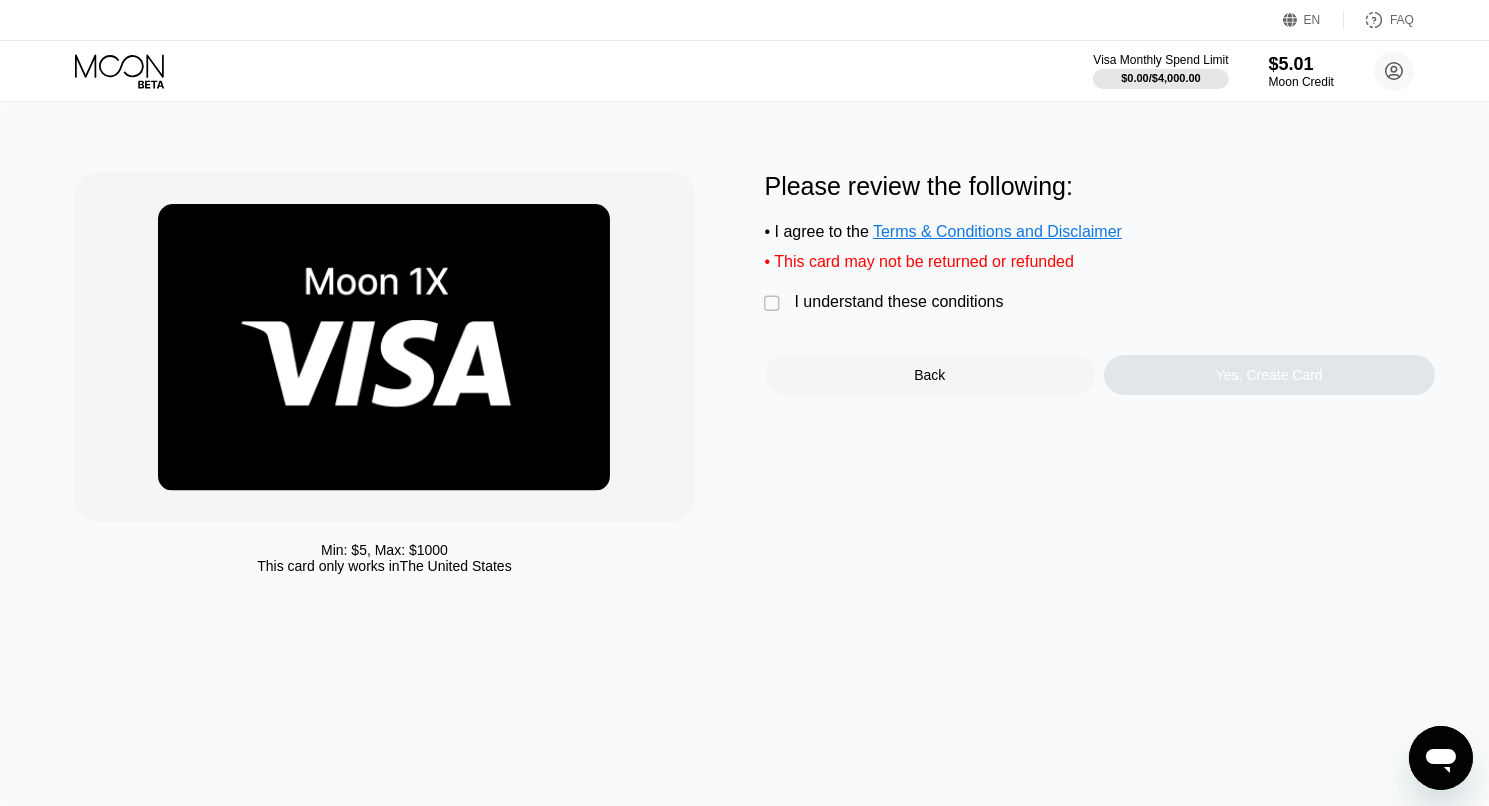 click on "" at bounding box center [775, 304] 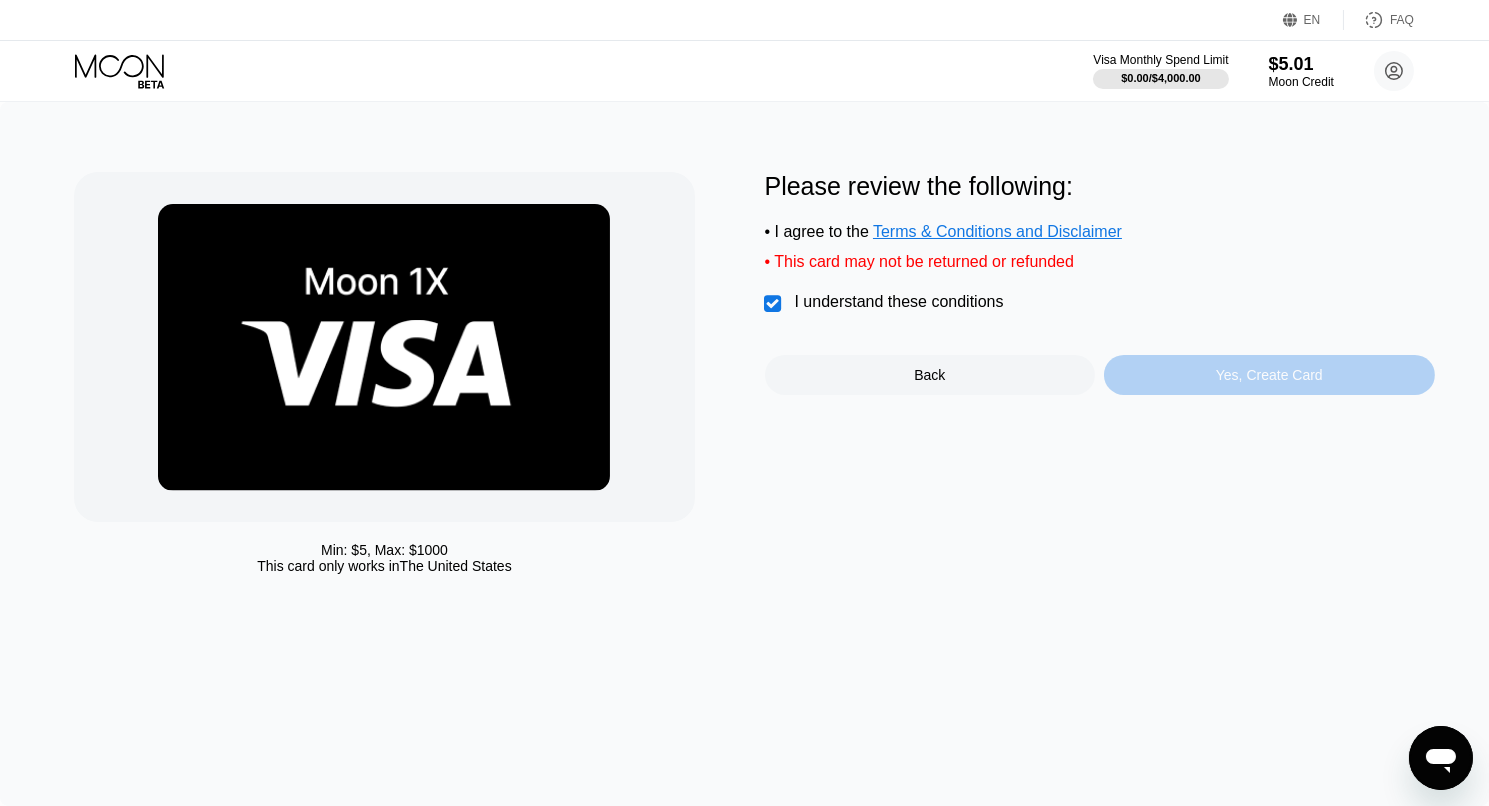 click on "Yes, Create Card" at bounding box center [1269, 375] 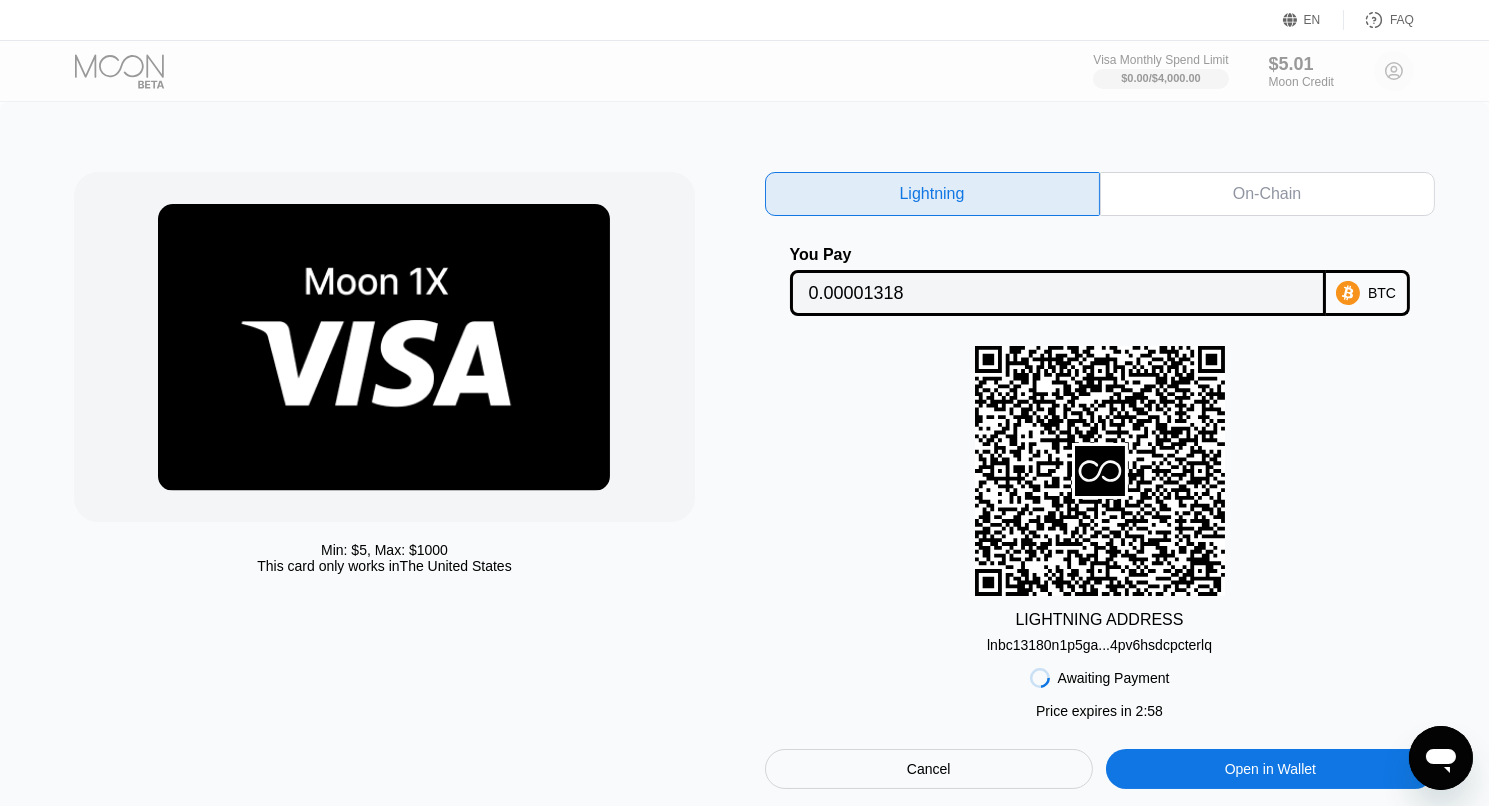 click on "On-Chain" at bounding box center [1267, 194] 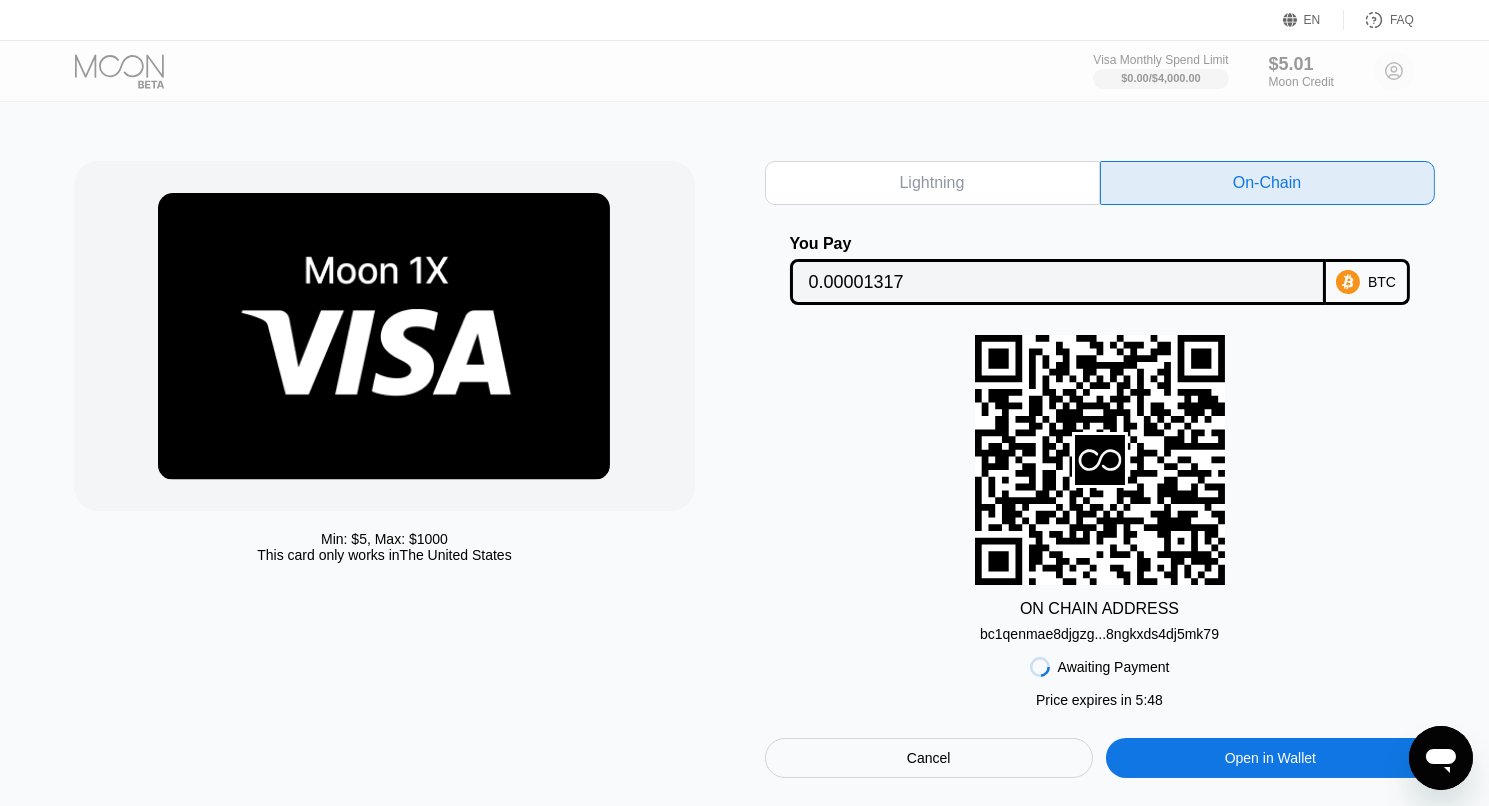 scroll, scrollTop: 0, scrollLeft: 0, axis: both 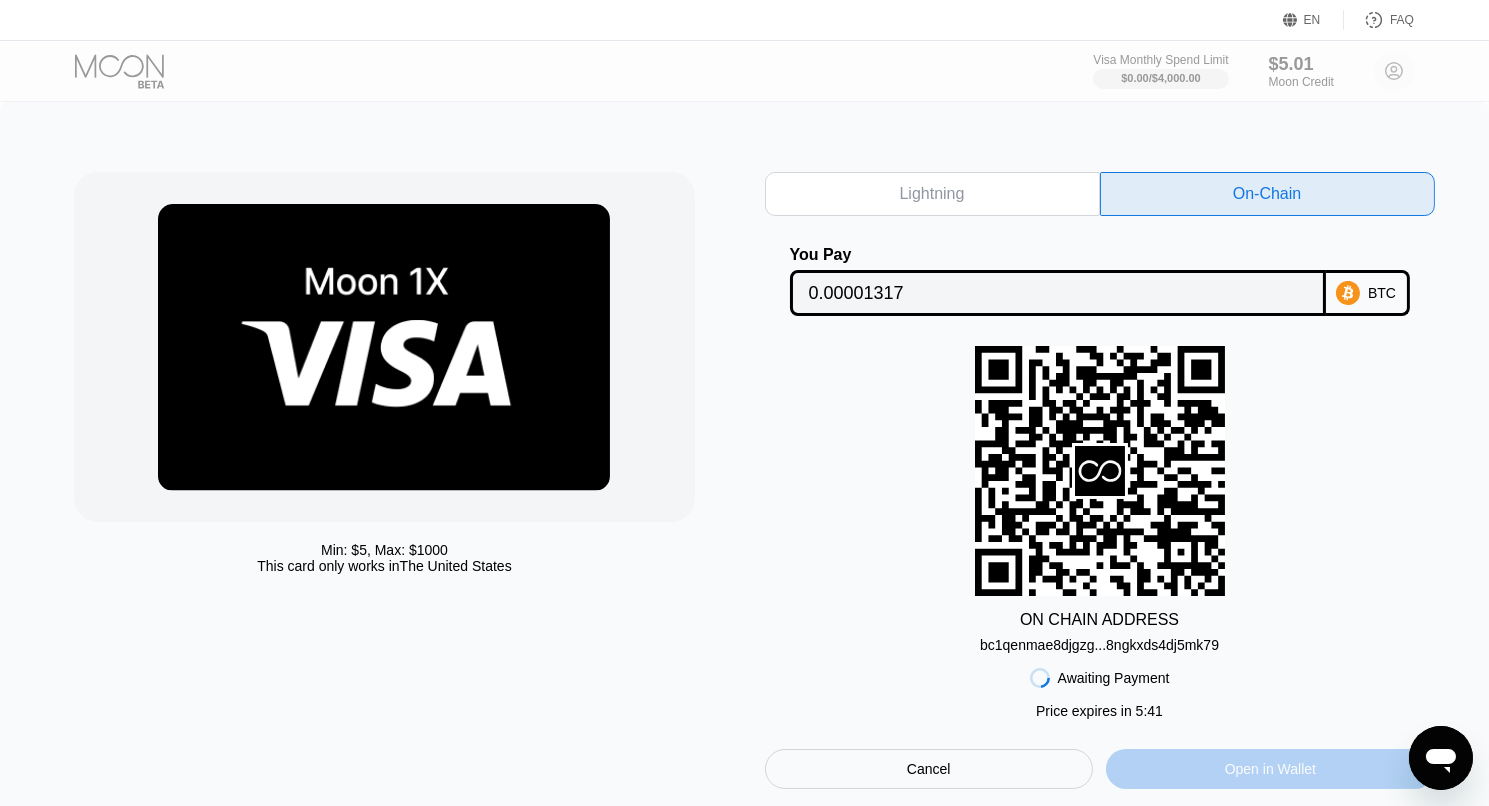 click on "Open in Wallet" at bounding box center (1270, 769) 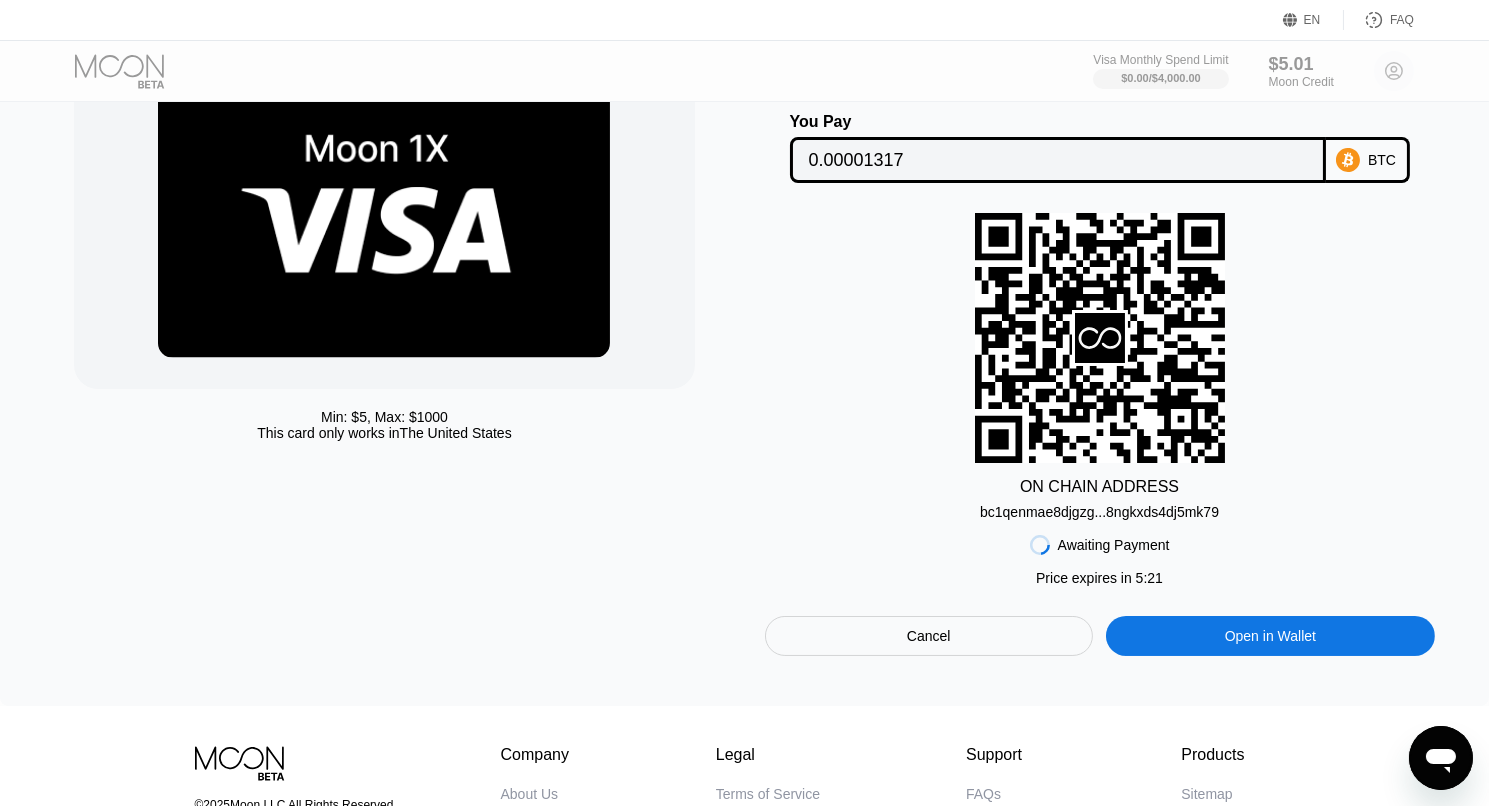 scroll, scrollTop: 0, scrollLeft: 0, axis: both 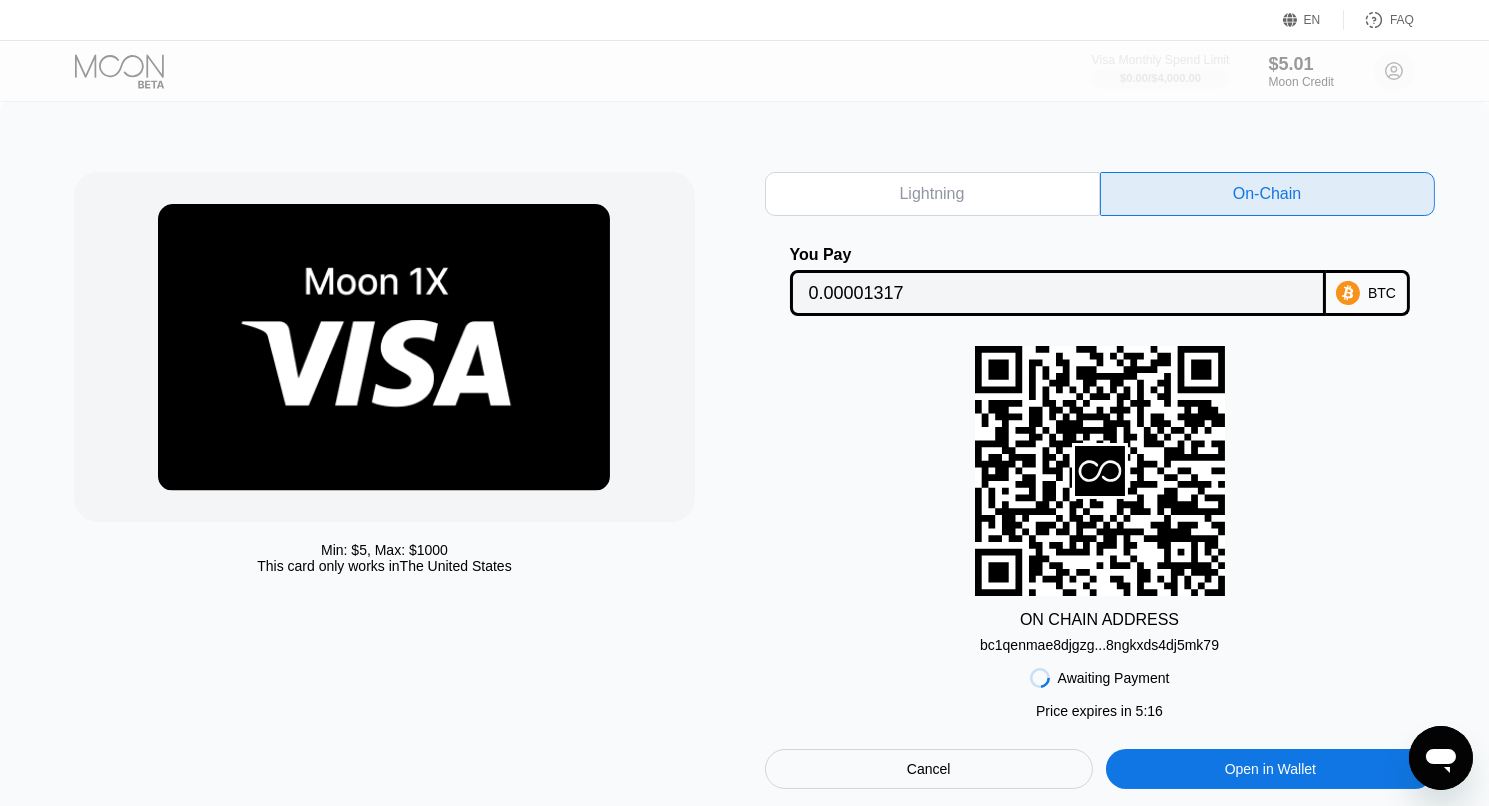 click on "Visa Monthly Spend Limit" at bounding box center (1161, 60) 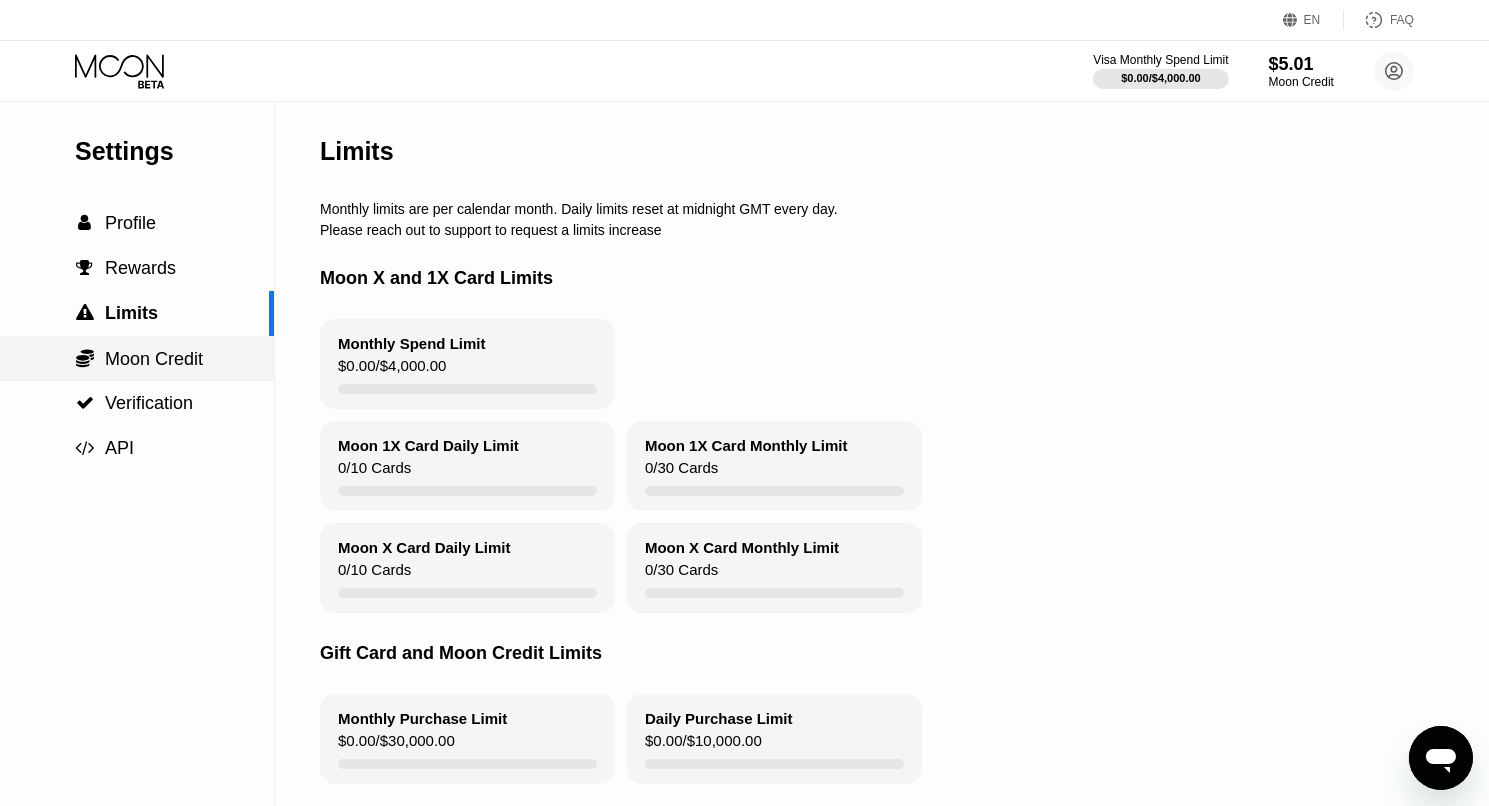 click on " Moon Credit" at bounding box center (137, 358) 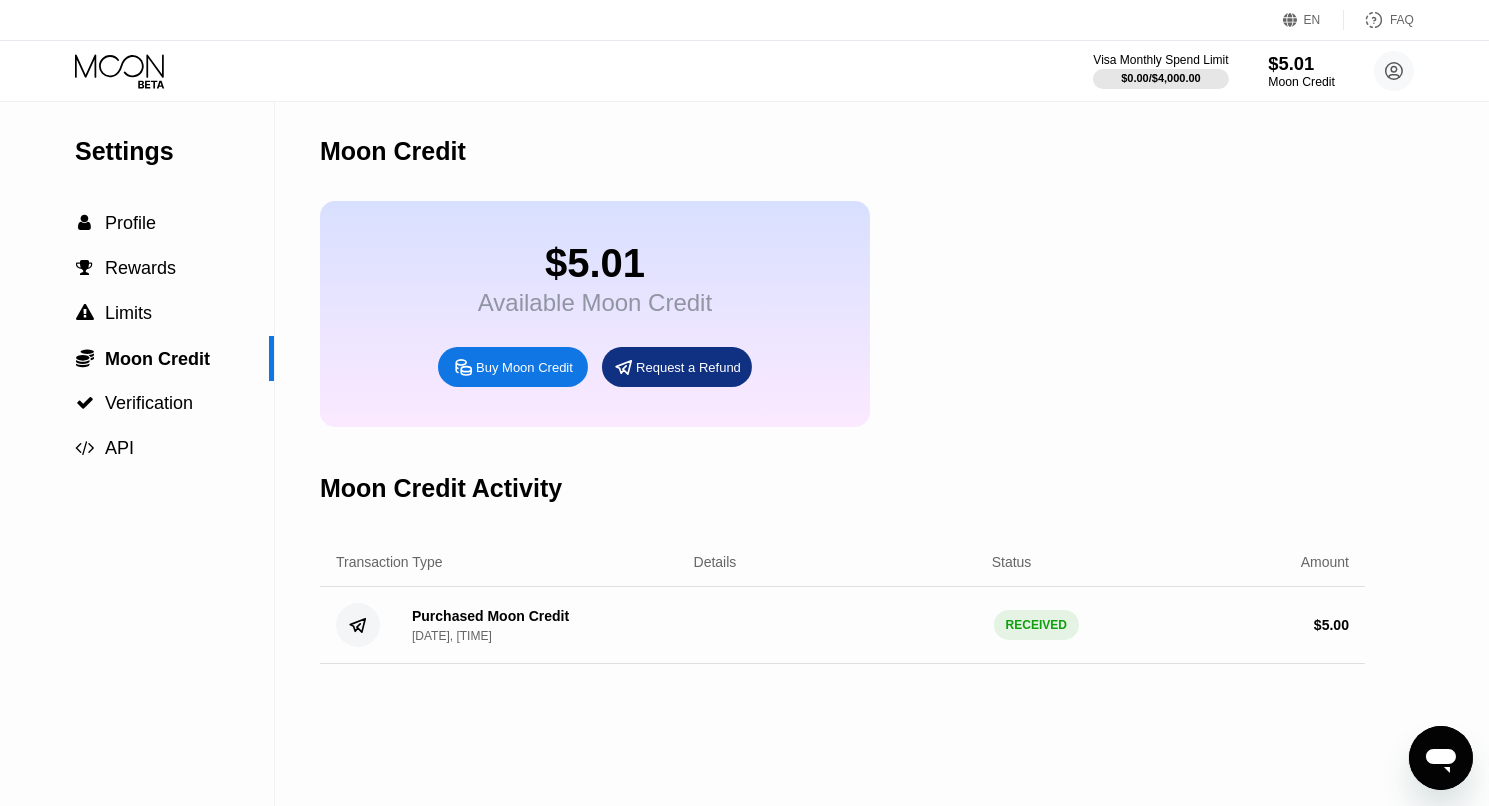 click on "$5.01" at bounding box center [1301, 63] 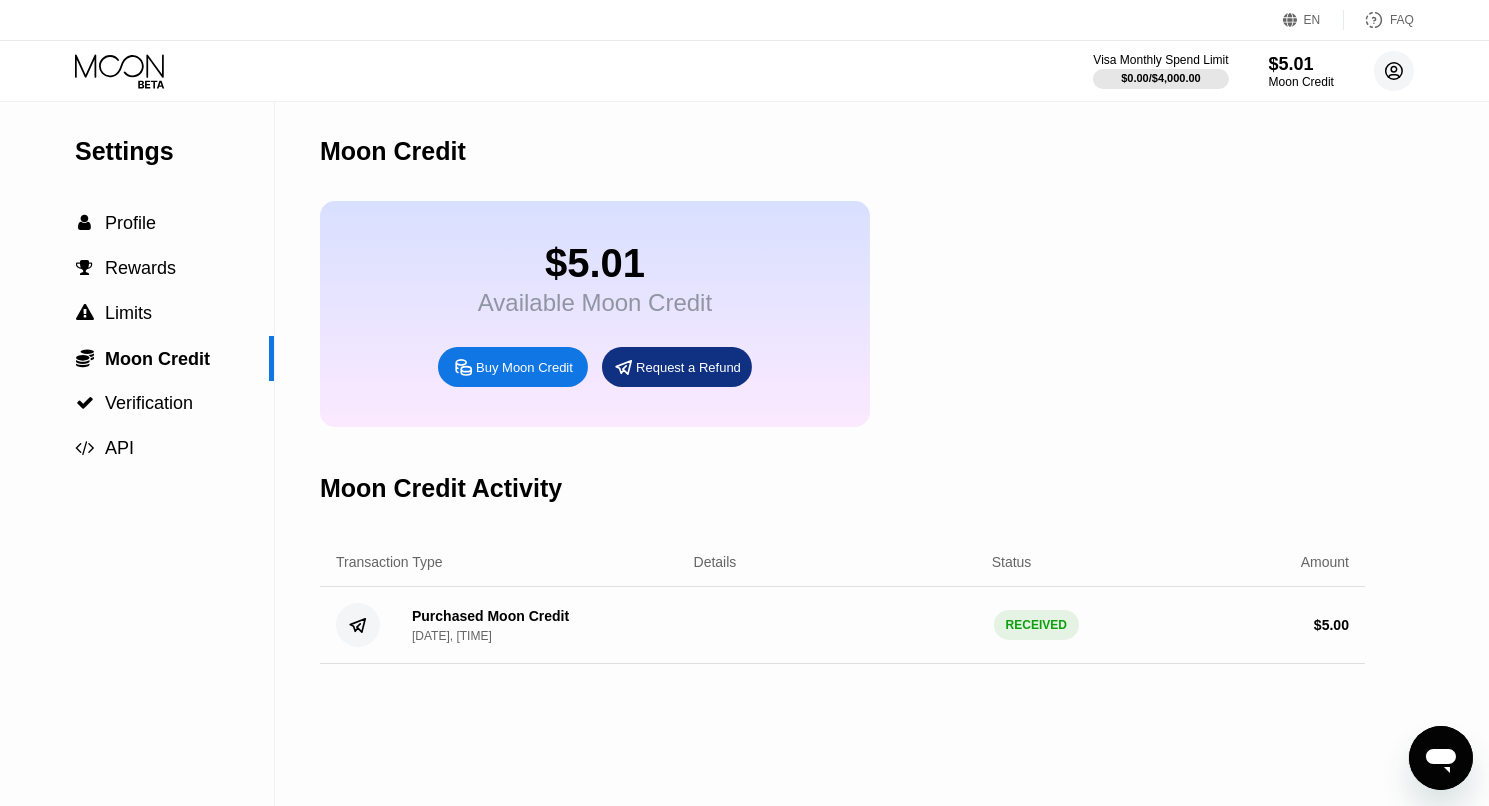 click 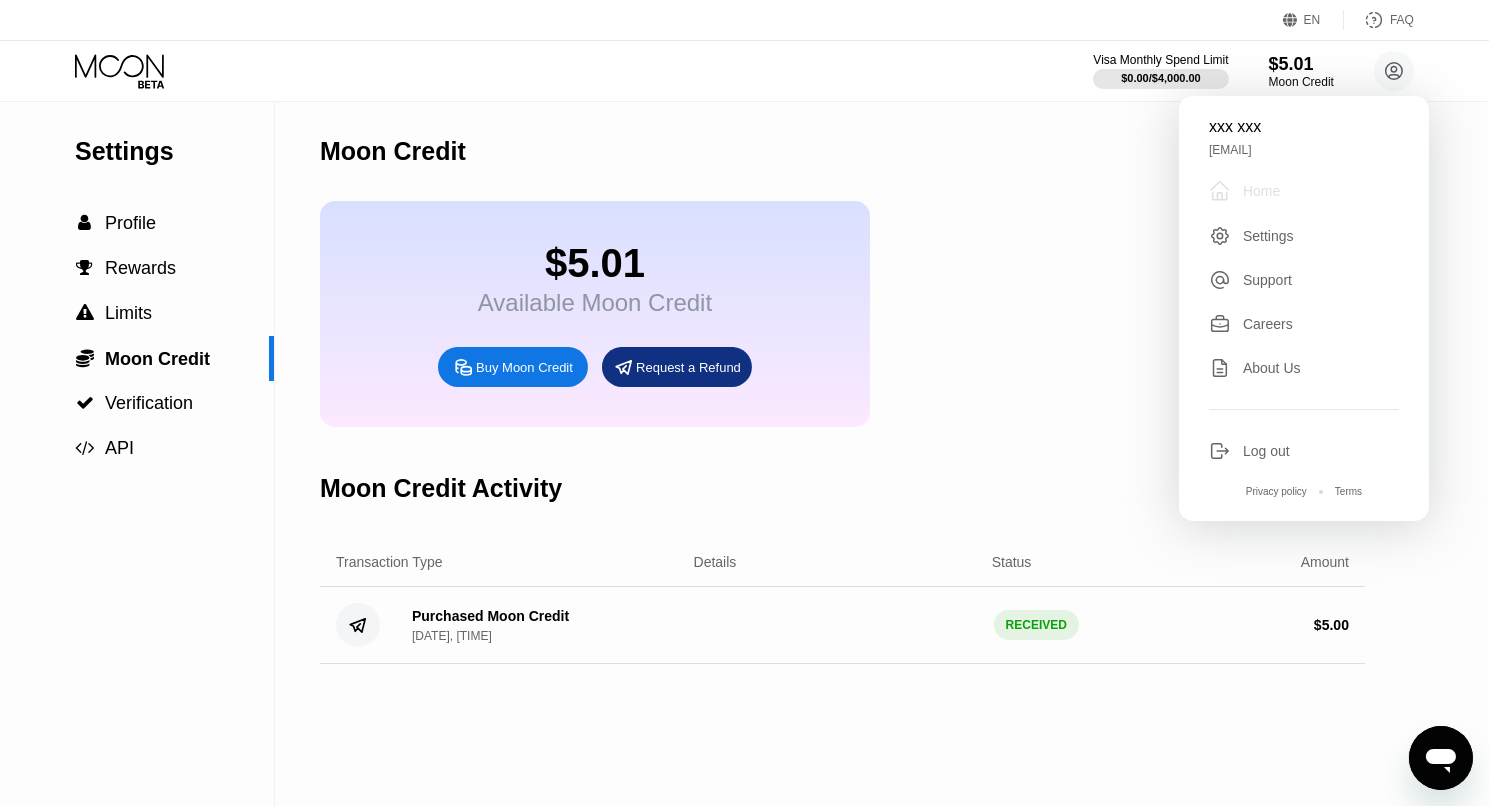 click on "Home" at bounding box center [1261, 191] 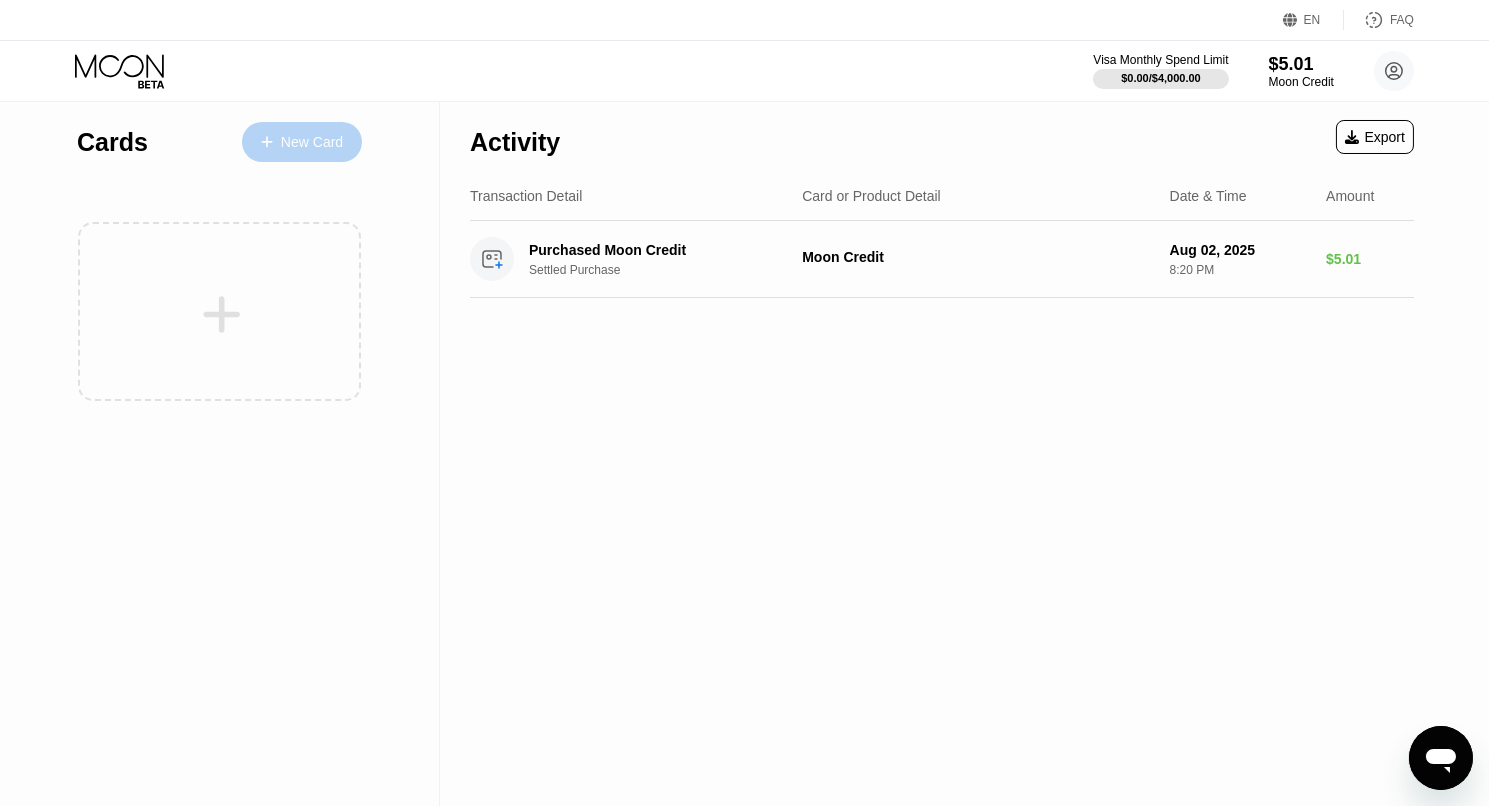 click on "New Card" at bounding box center [312, 142] 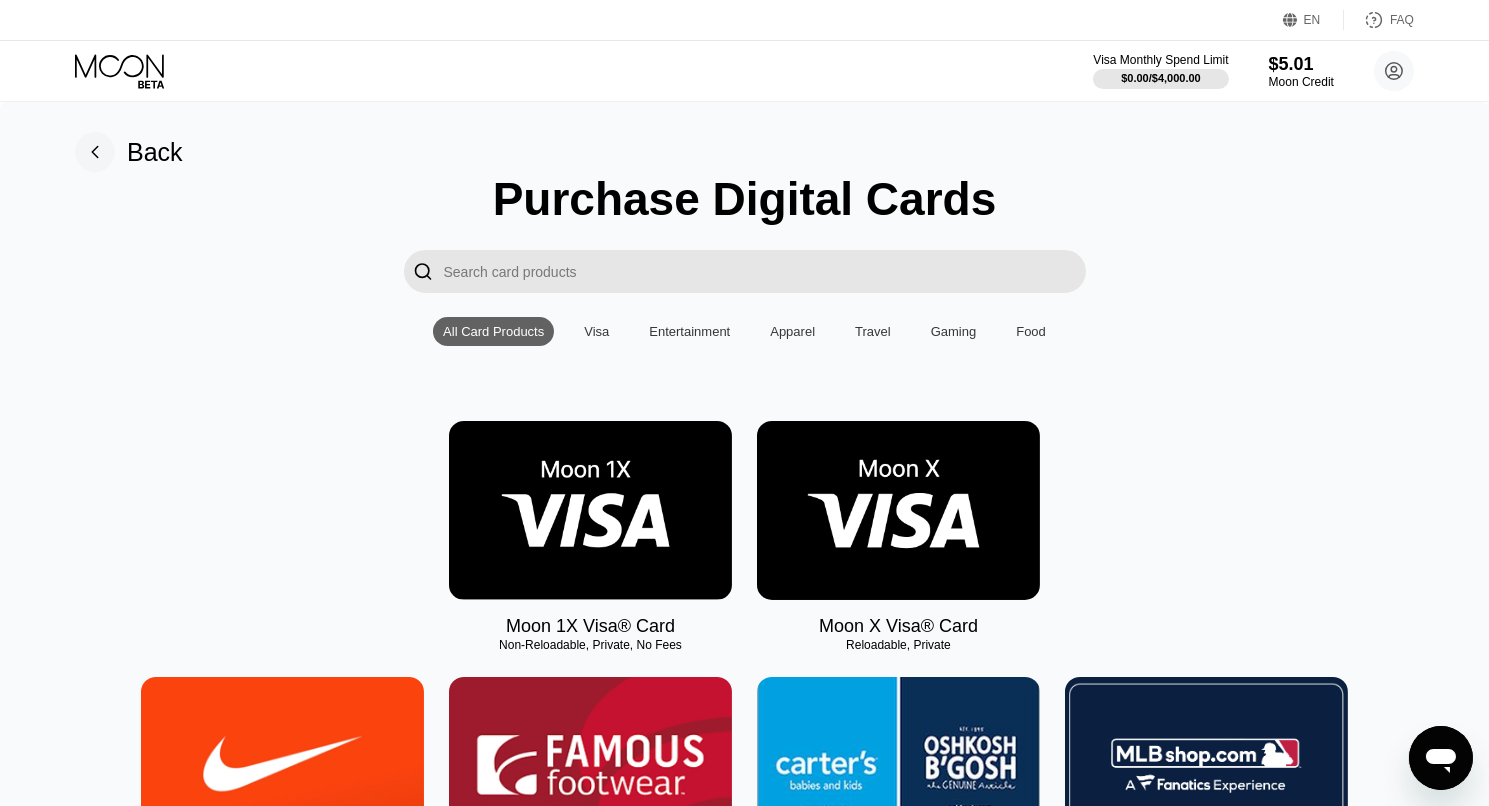 click at bounding box center (590, 510) 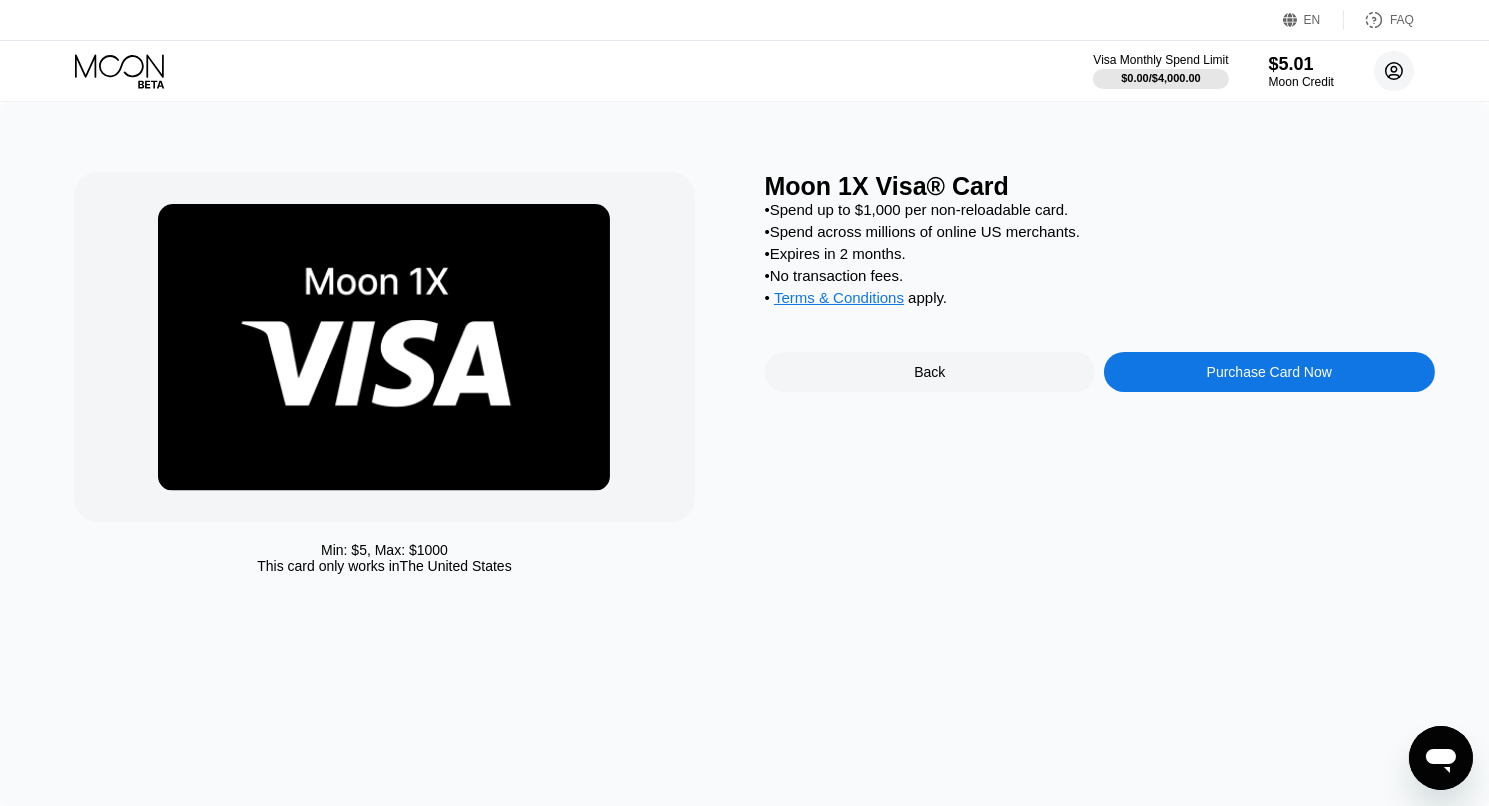 click 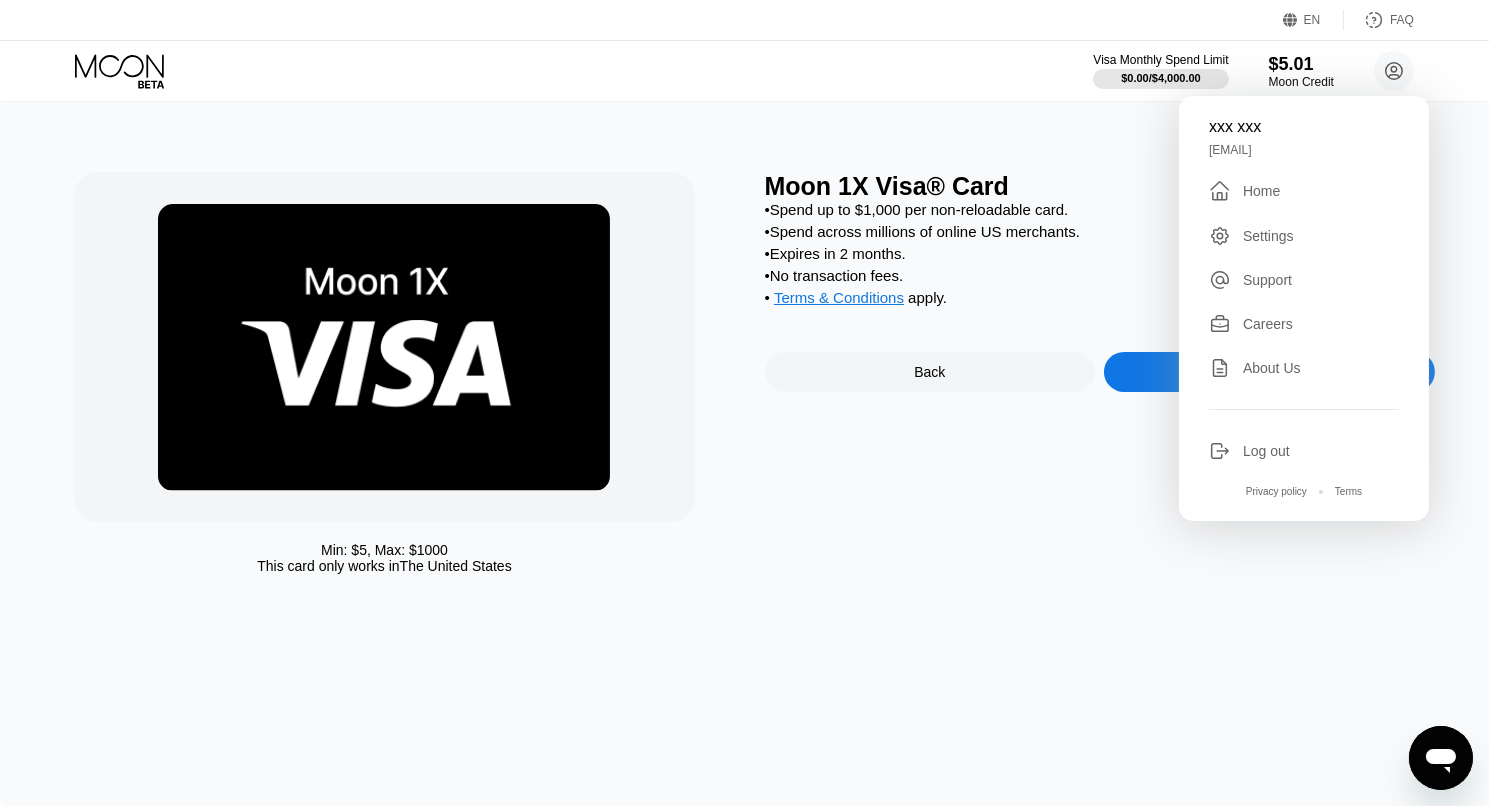 click on "Home" at bounding box center [1261, 191] 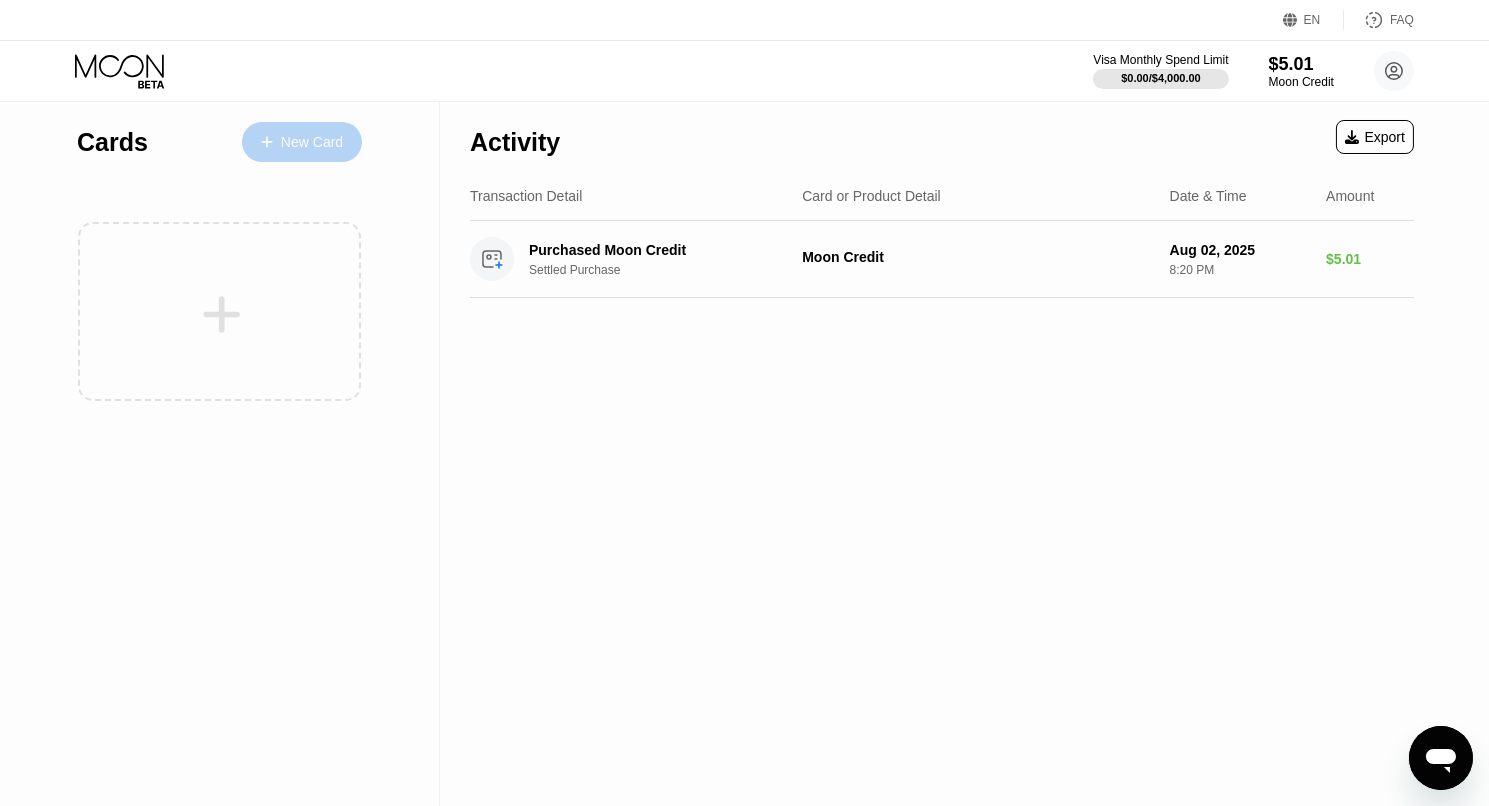 click on "New Card" at bounding box center [312, 142] 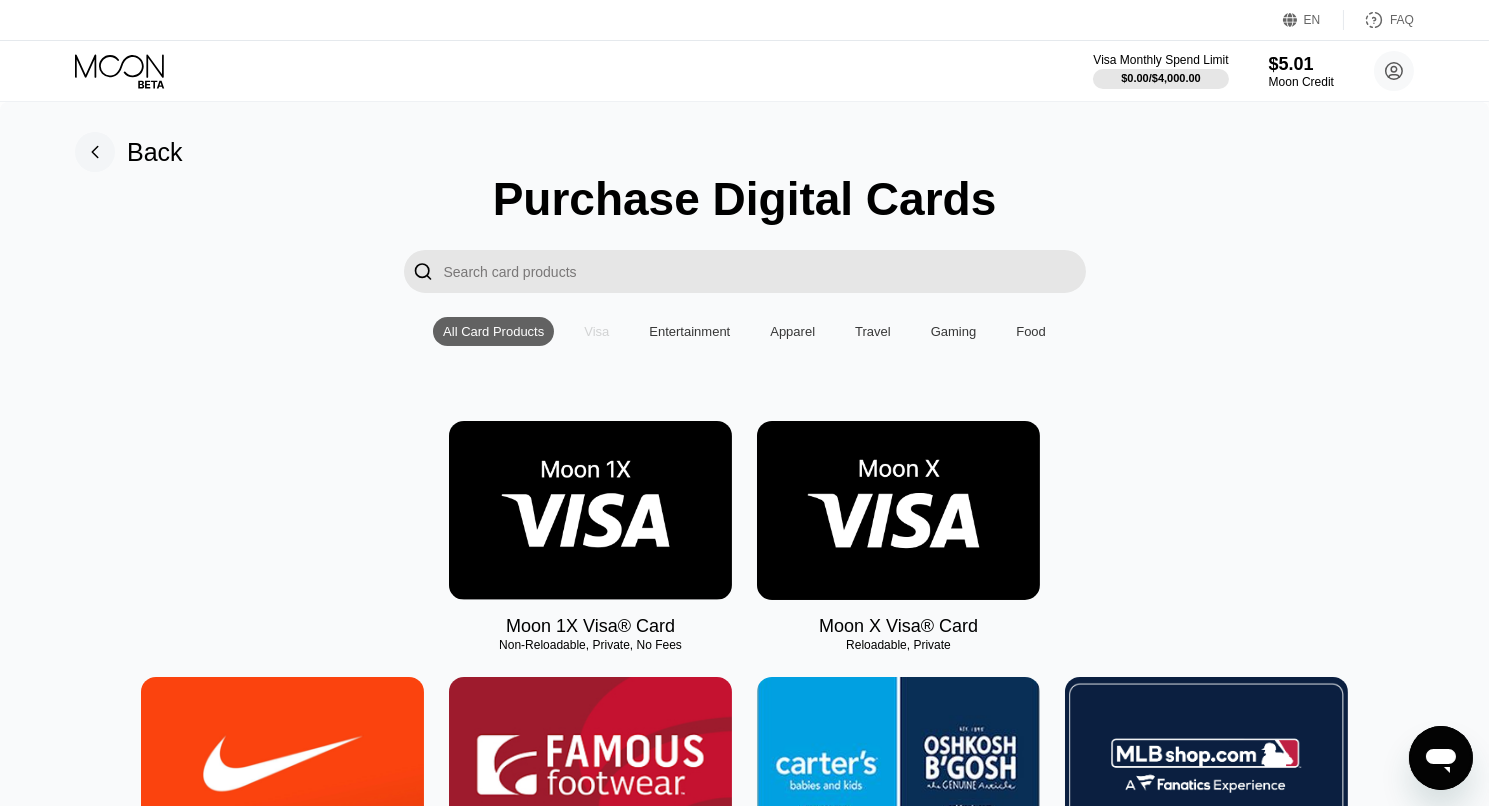 click on "Visa" at bounding box center (596, 331) 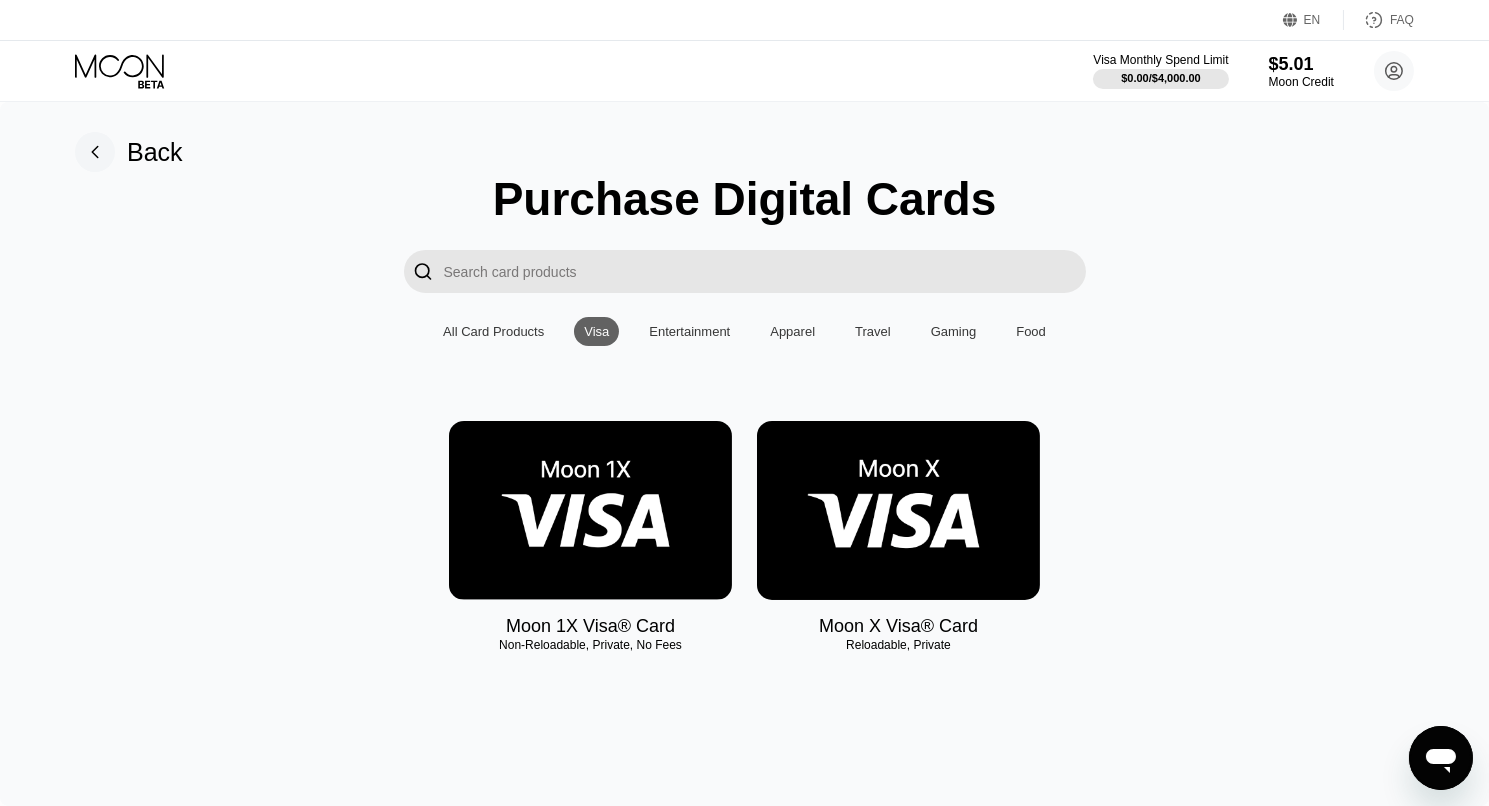 click at bounding box center (590, 510) 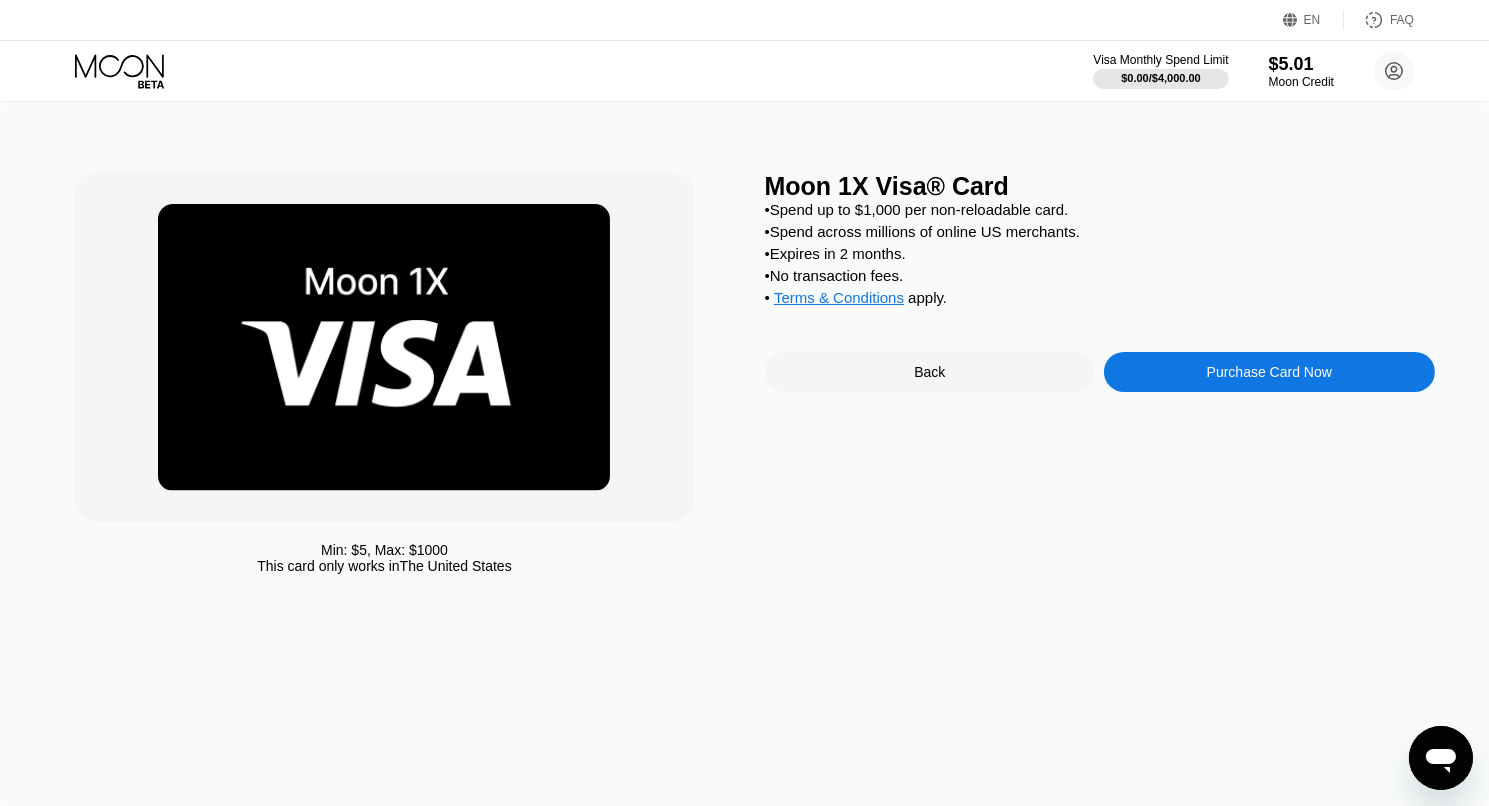click on "Purchase Card Now" at bounding box center [1269, 372] 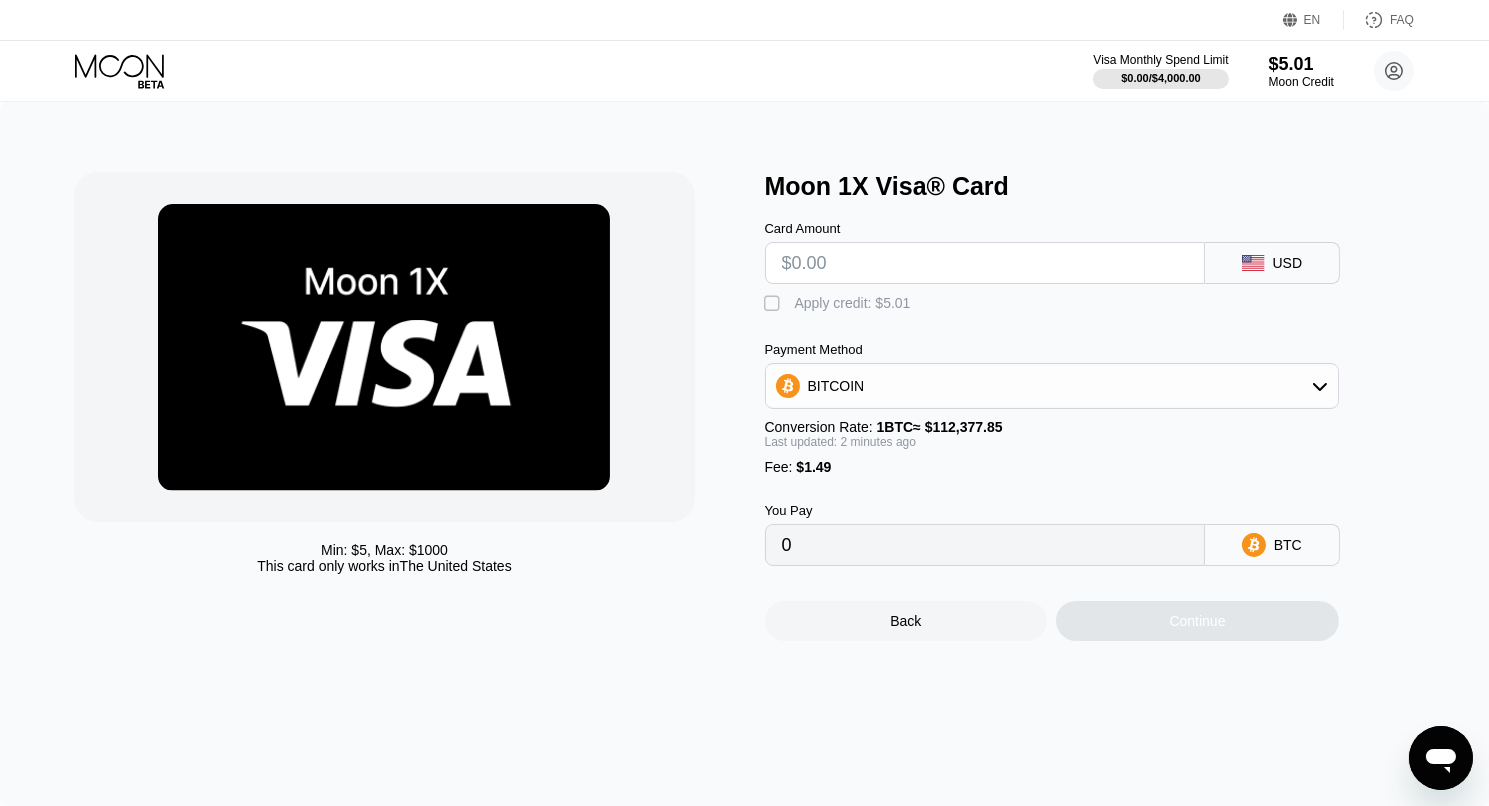 click at bounding box center (985, 263) 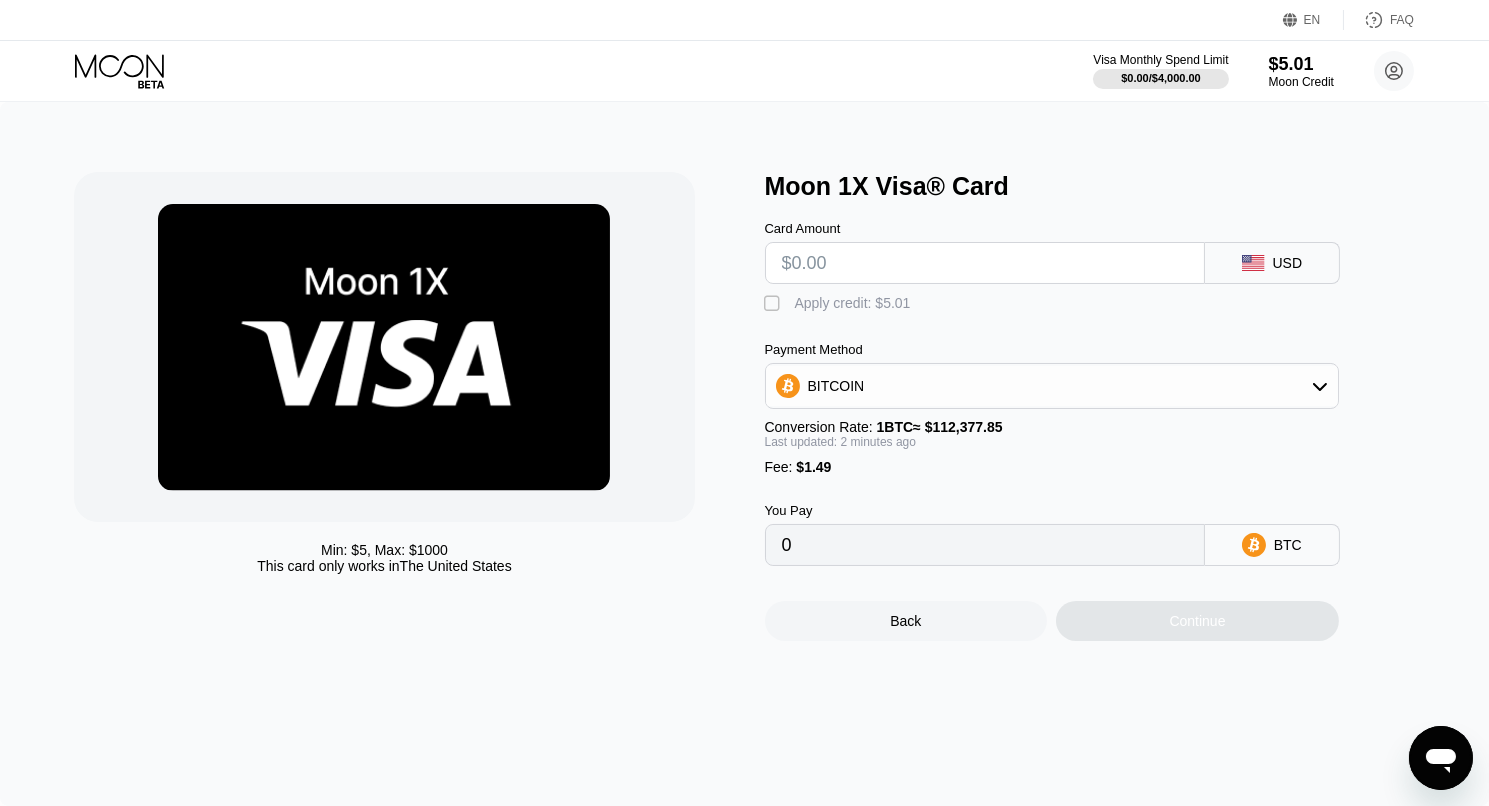 type on "$5" 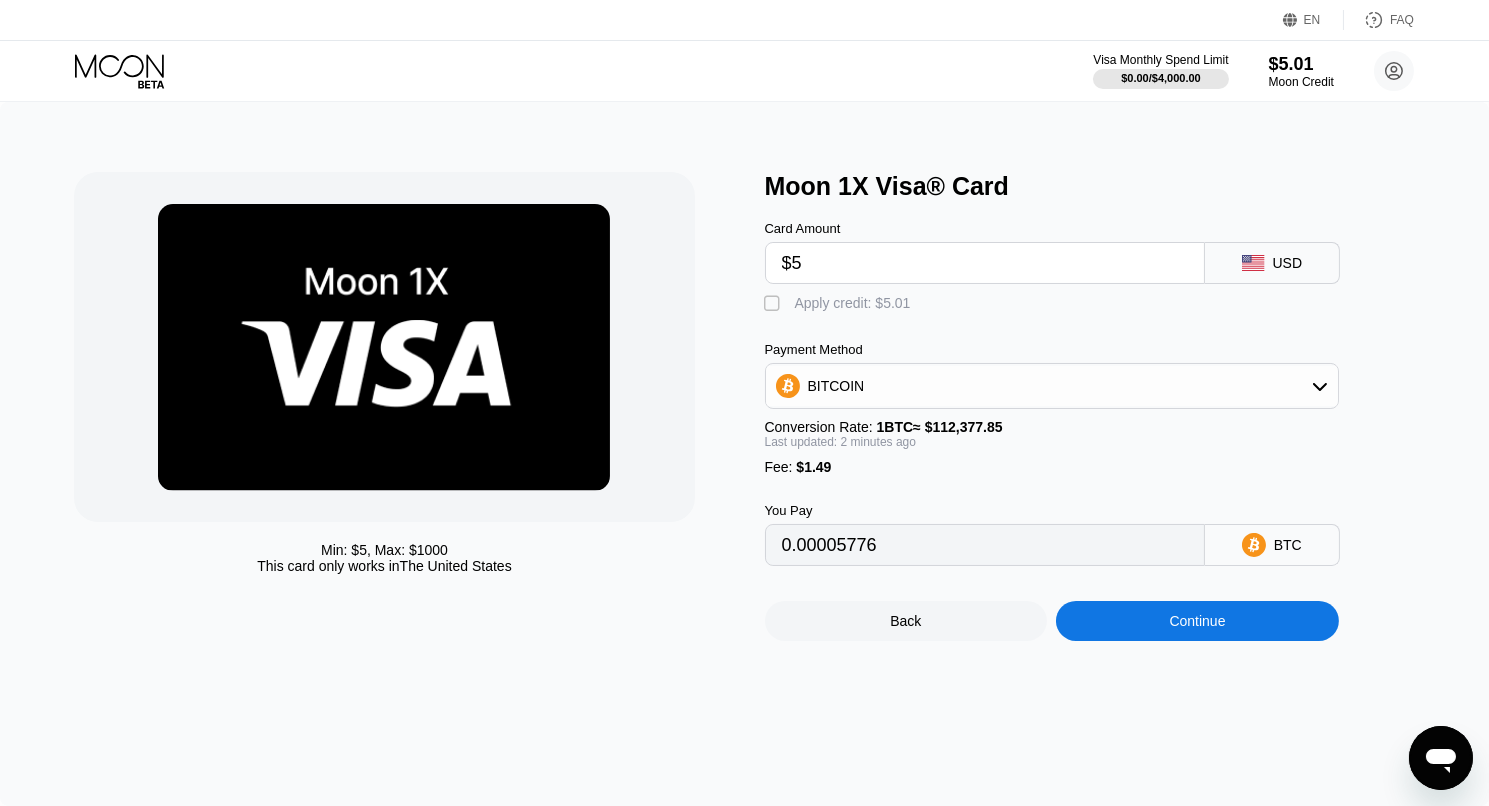 type on "0.00005776" 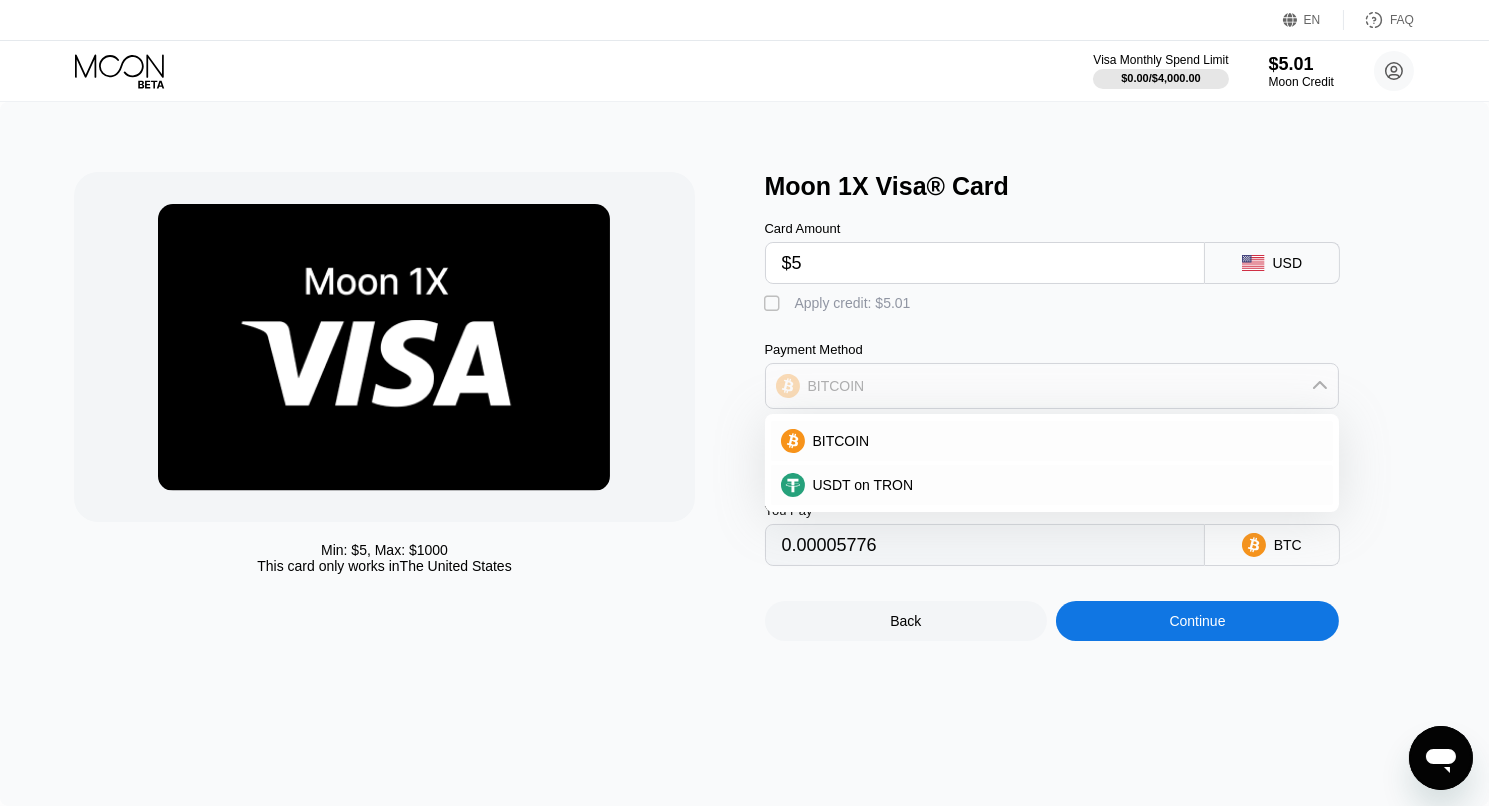 click on "BITCOIN" at bounding box center (1052, 386) 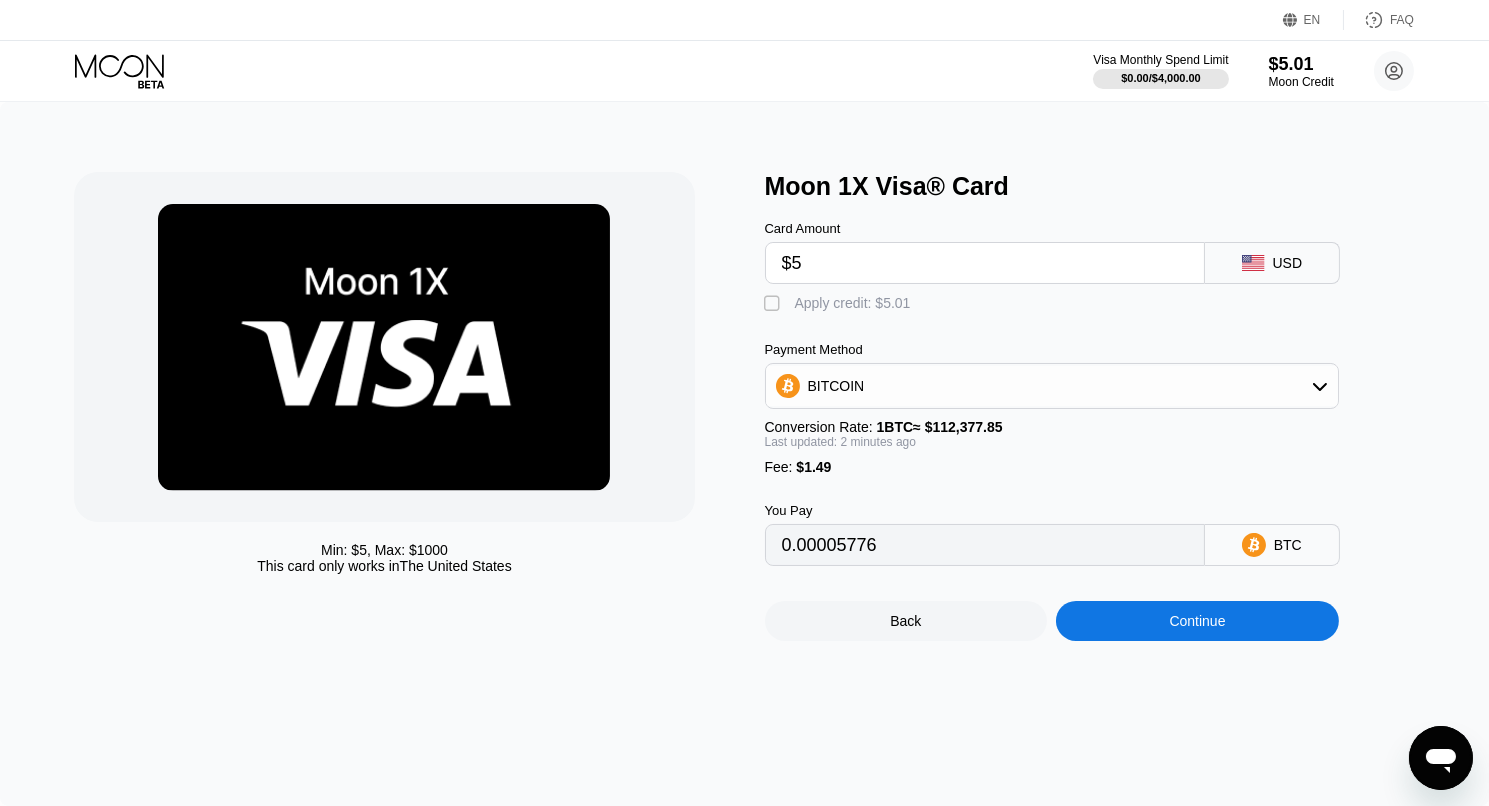 click on "" at bounding box center [775, 304] 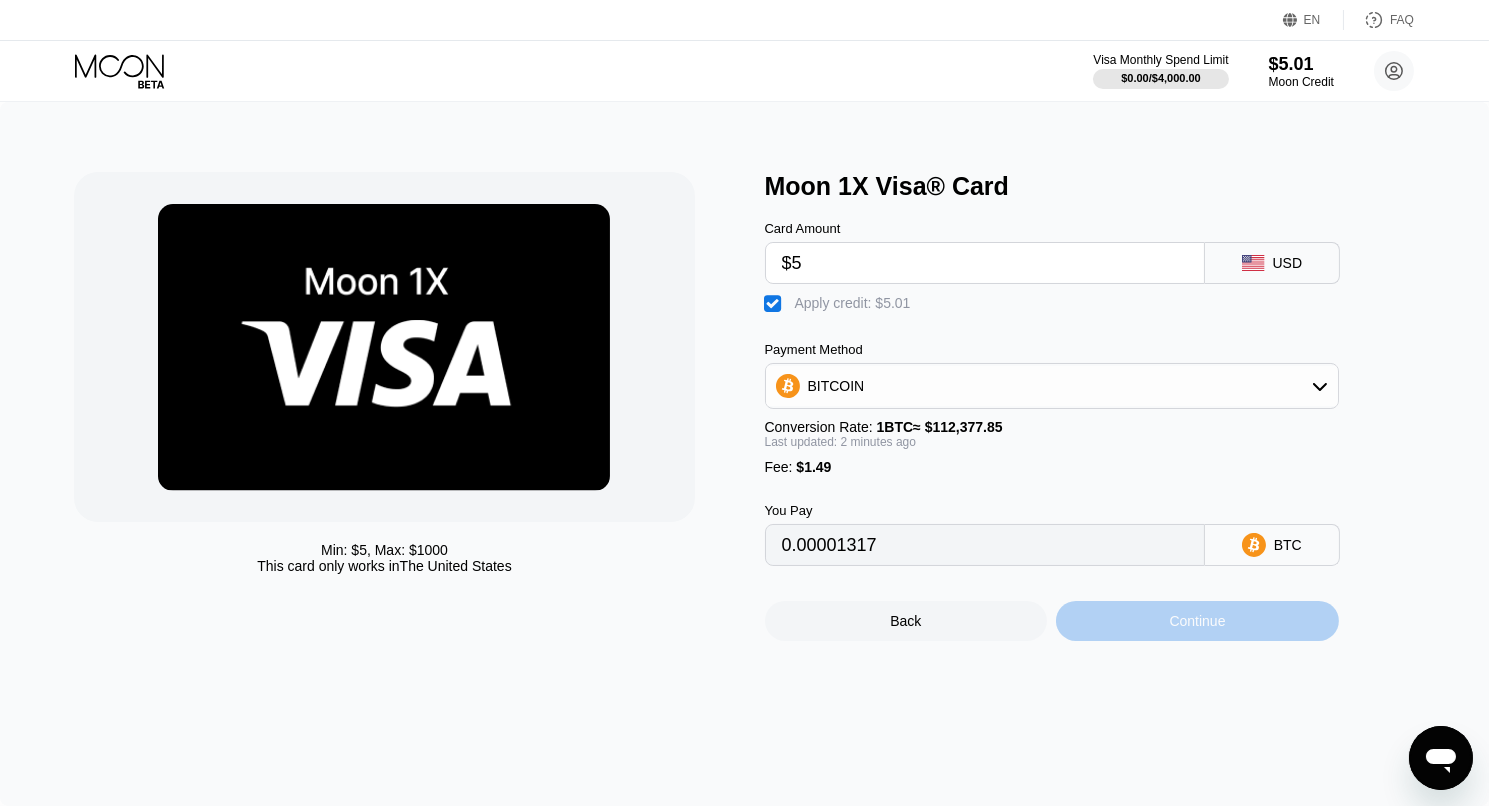 click on "Continue" at bounding box center (1197, 621) 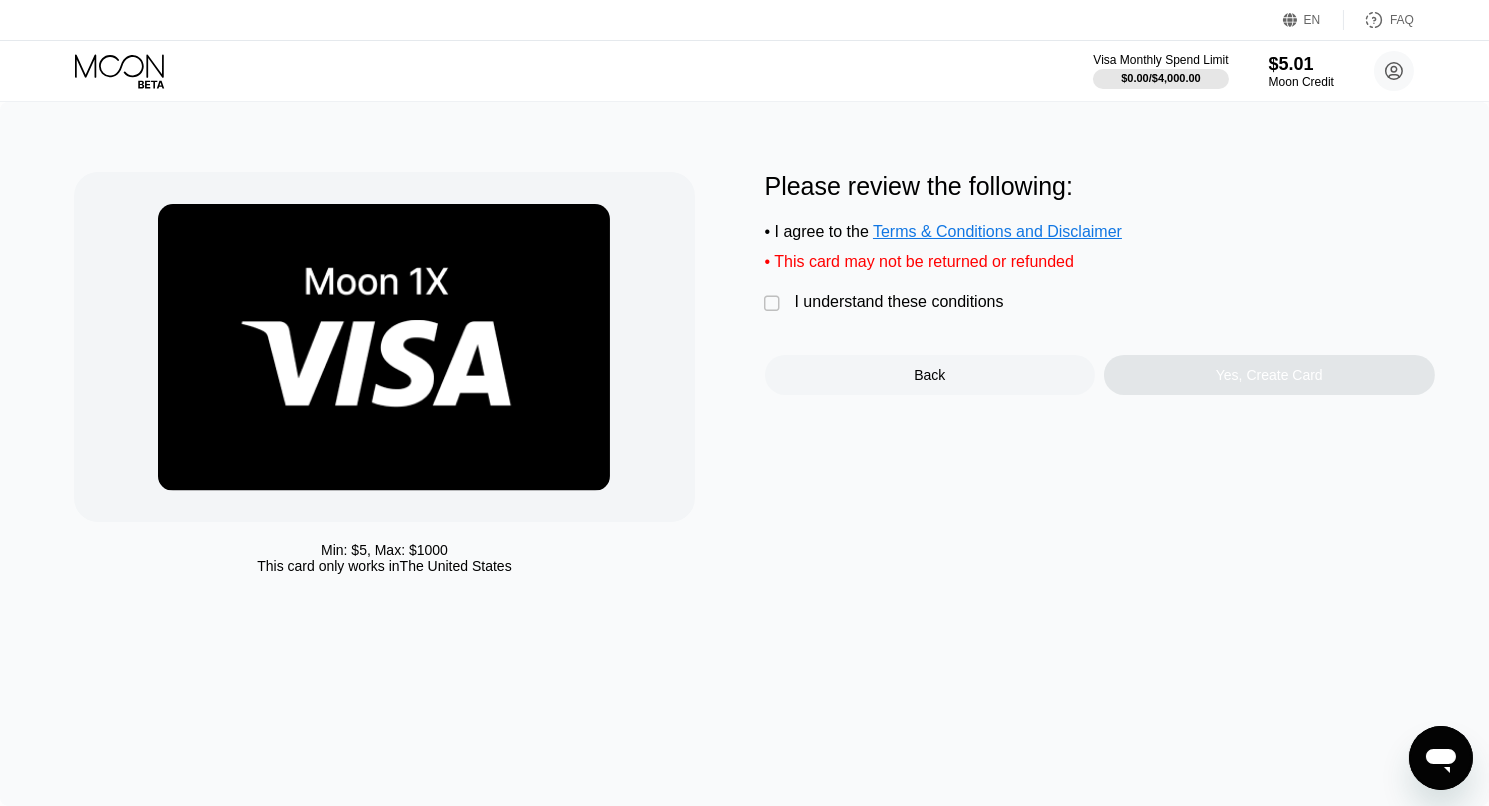 click on "" at bounding box center (775, 304) 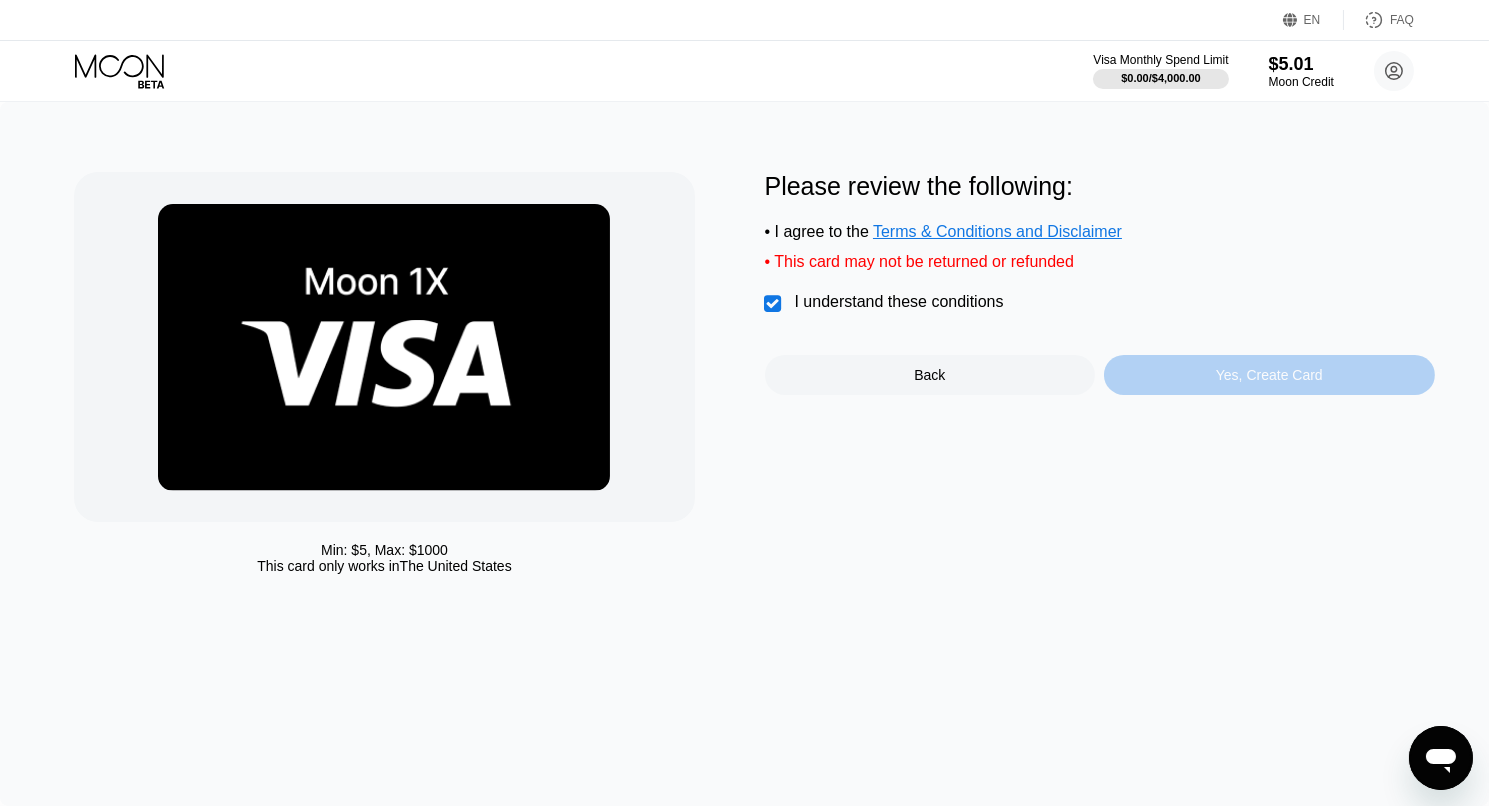 click on "Yes, Create Card" at bounding box center (1269, 375) 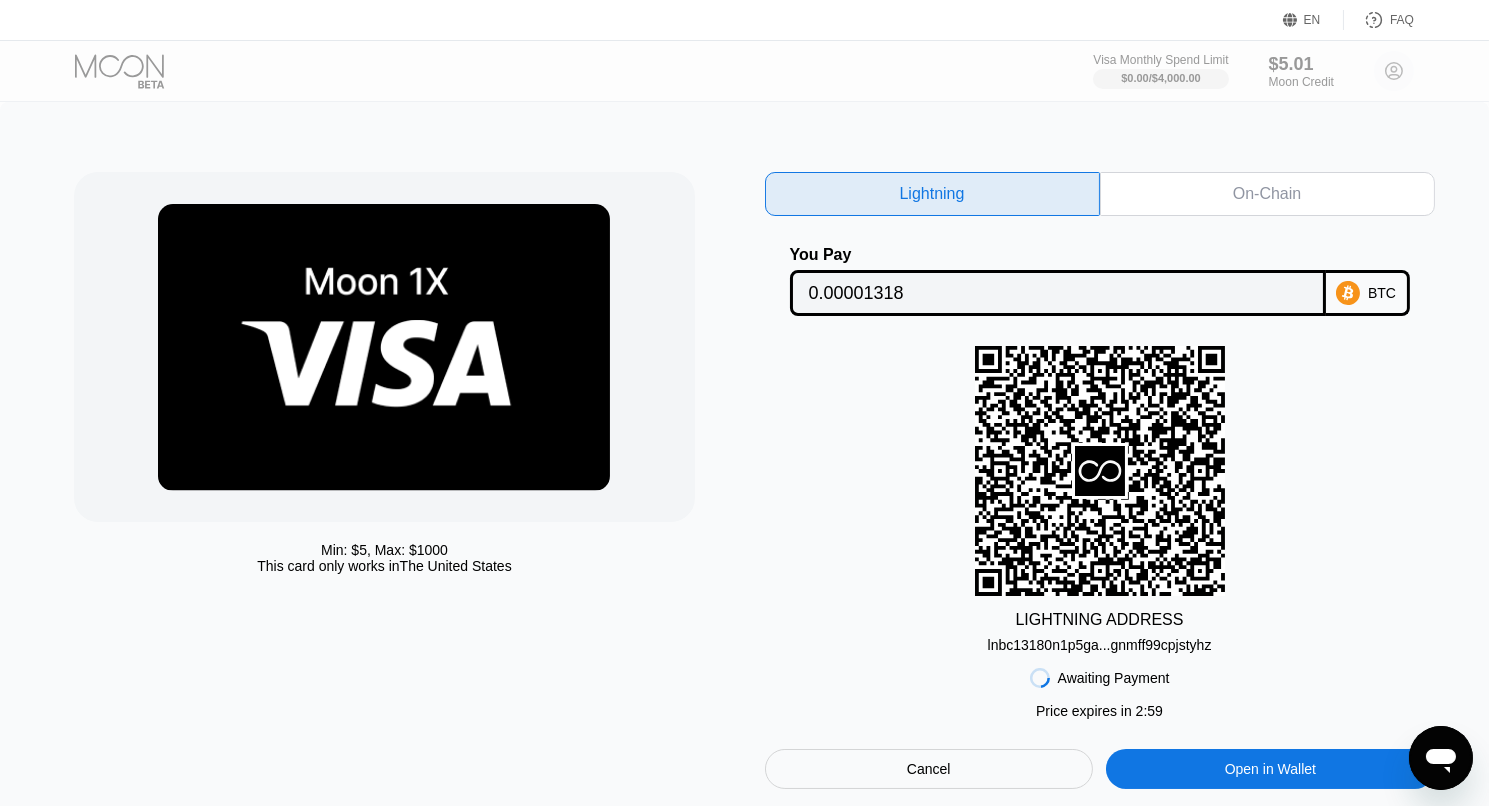 click on "On-Chain" at bounding box center (1267, 194) 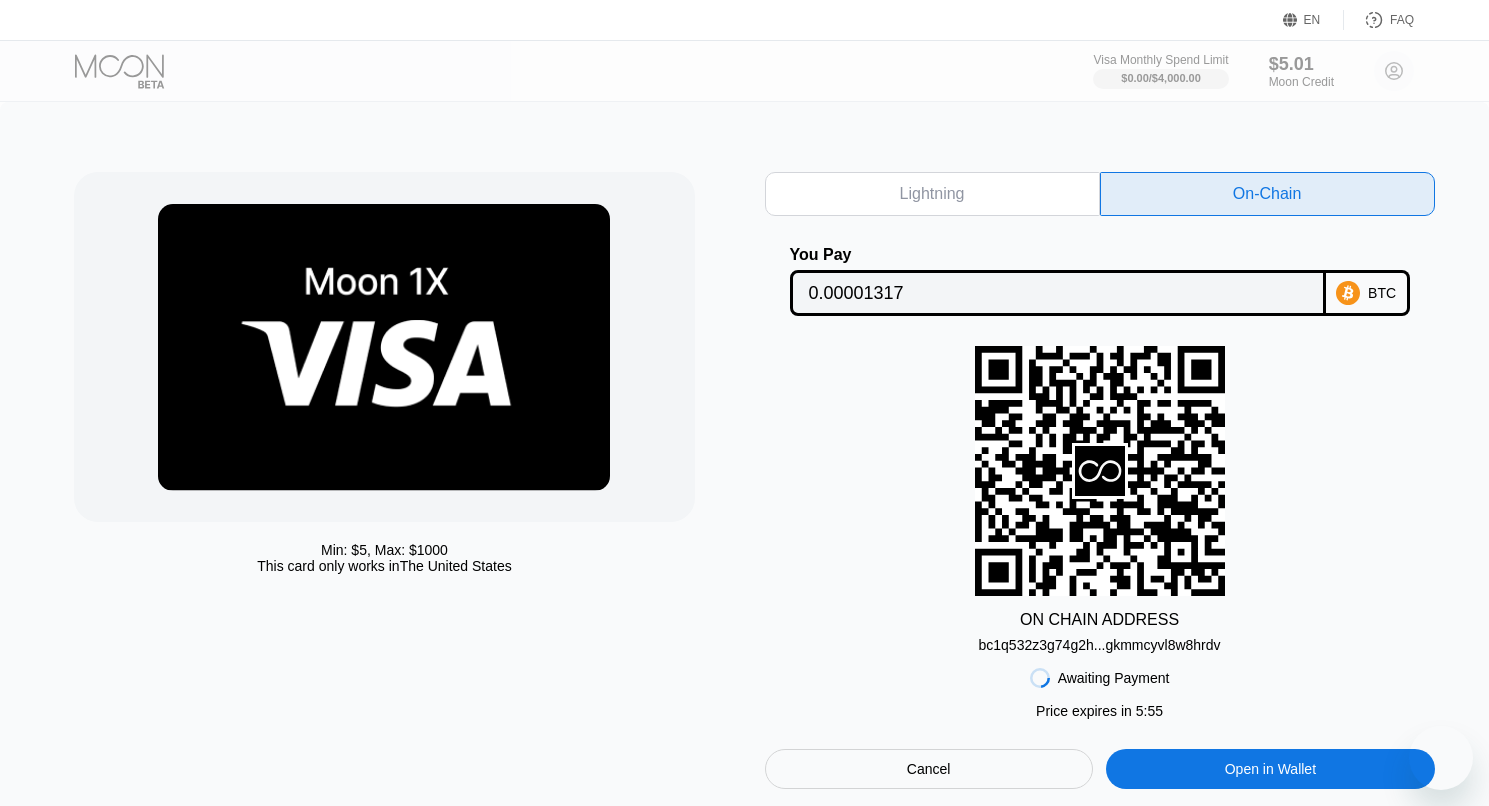 scroll, scrollTop: 0, scrollLeft: 0, axis: both 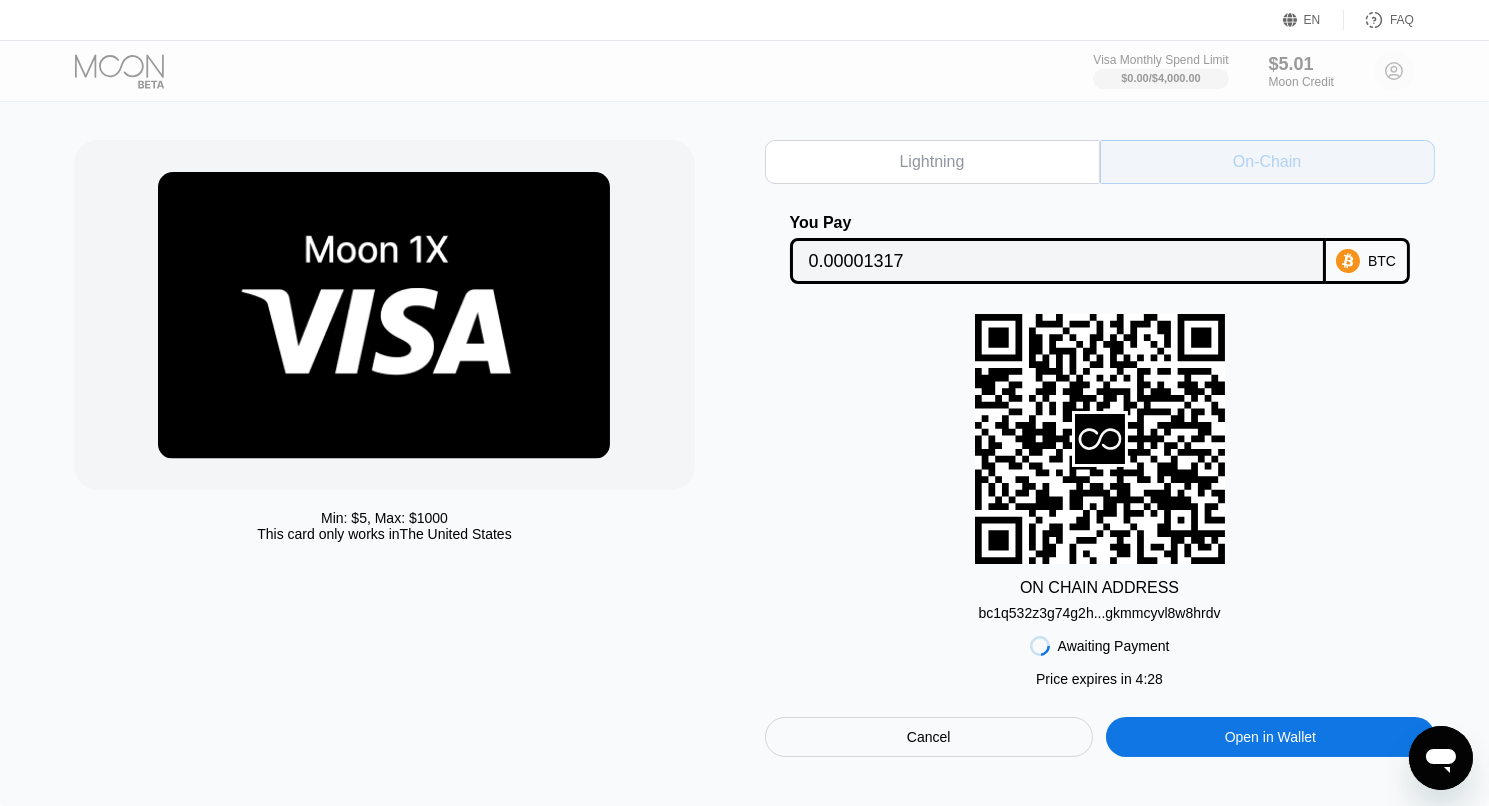 click on "On-Chain" at bounding box center (1267, 162) 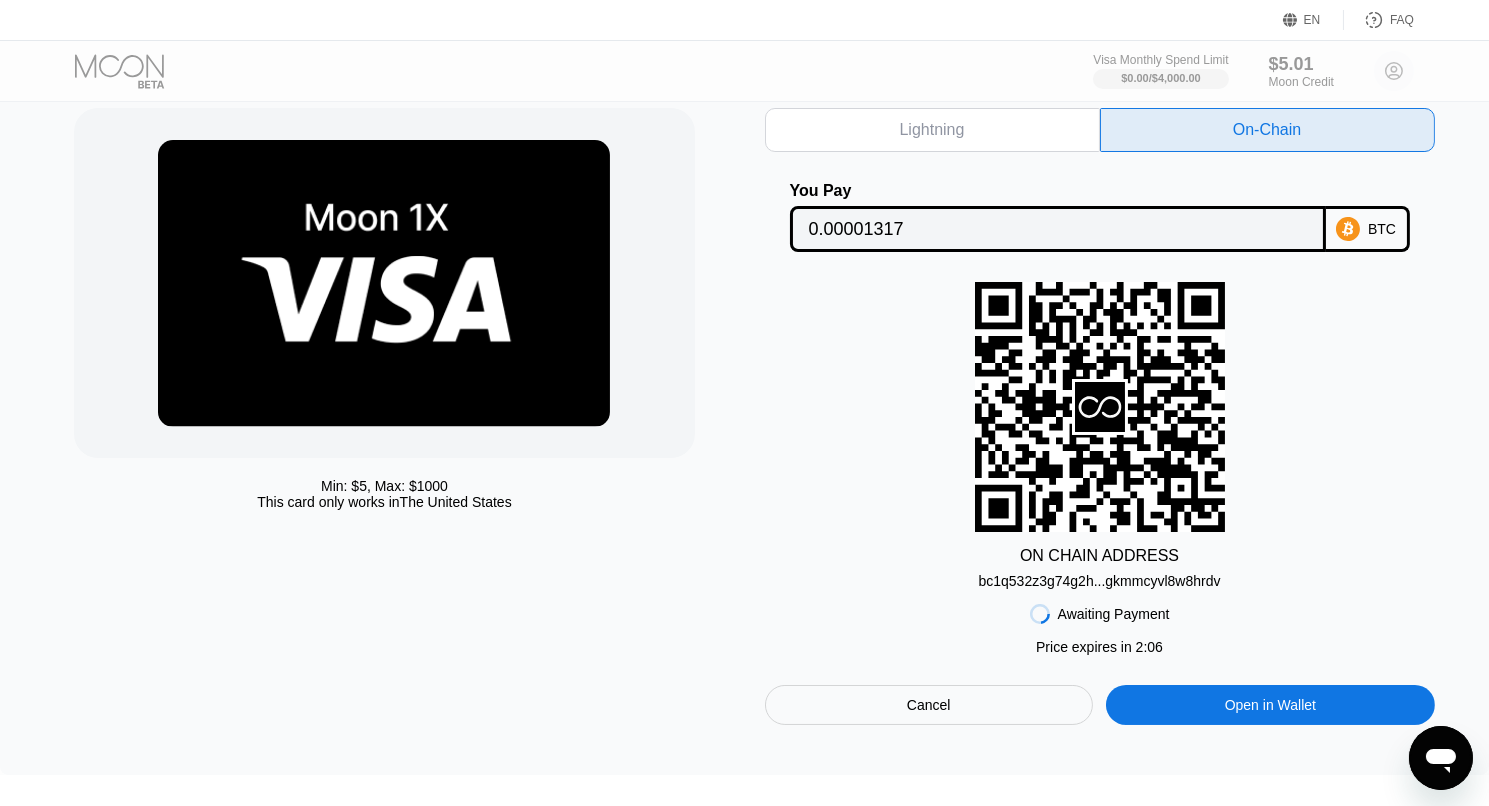 scroll, scrollTop: 28, scrollLeft: 0, axis: vertical 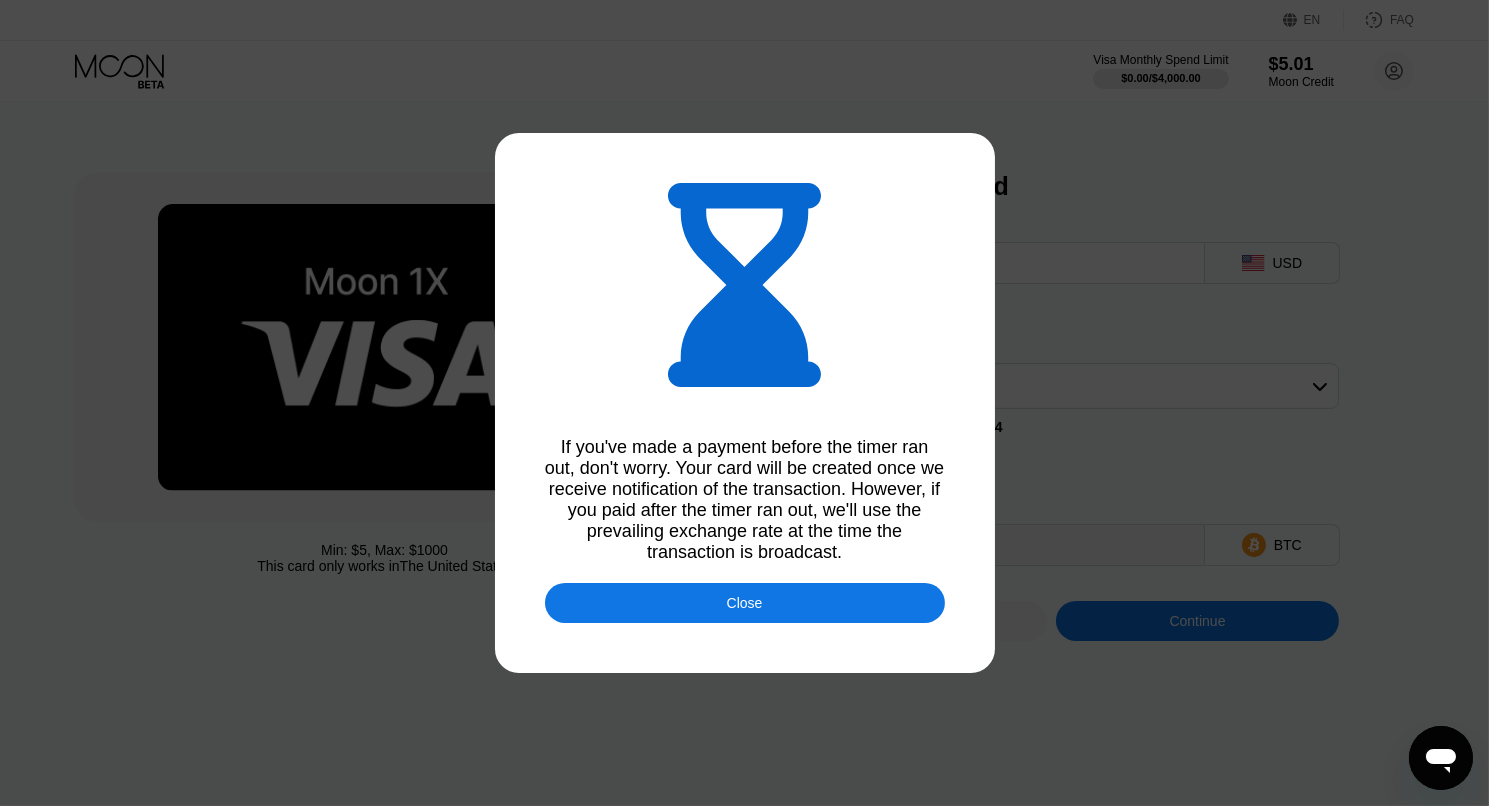 click on "Close" at bounding box center [745, 603] 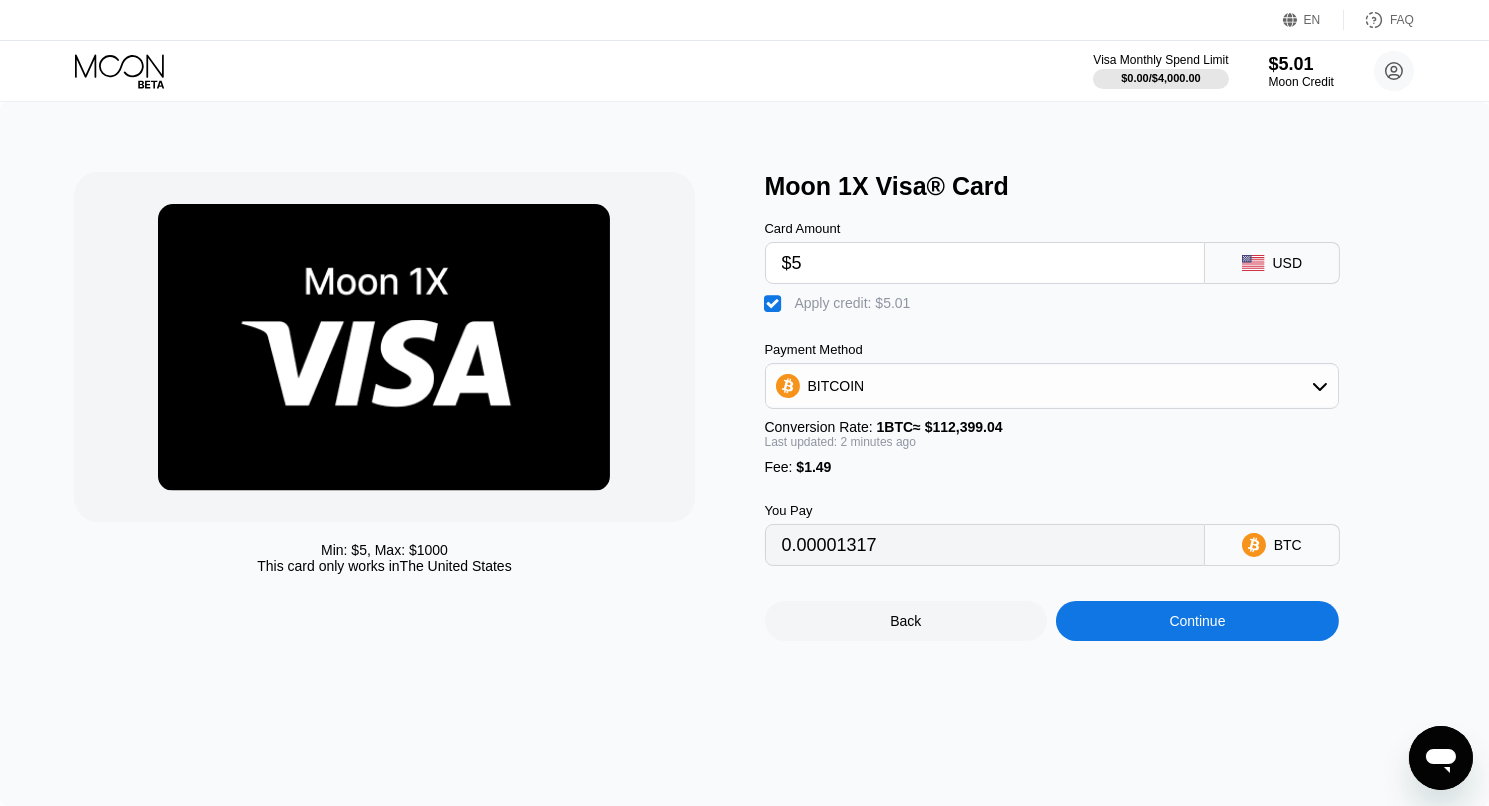 click on "Continue" at bounding box center (1197, 621) 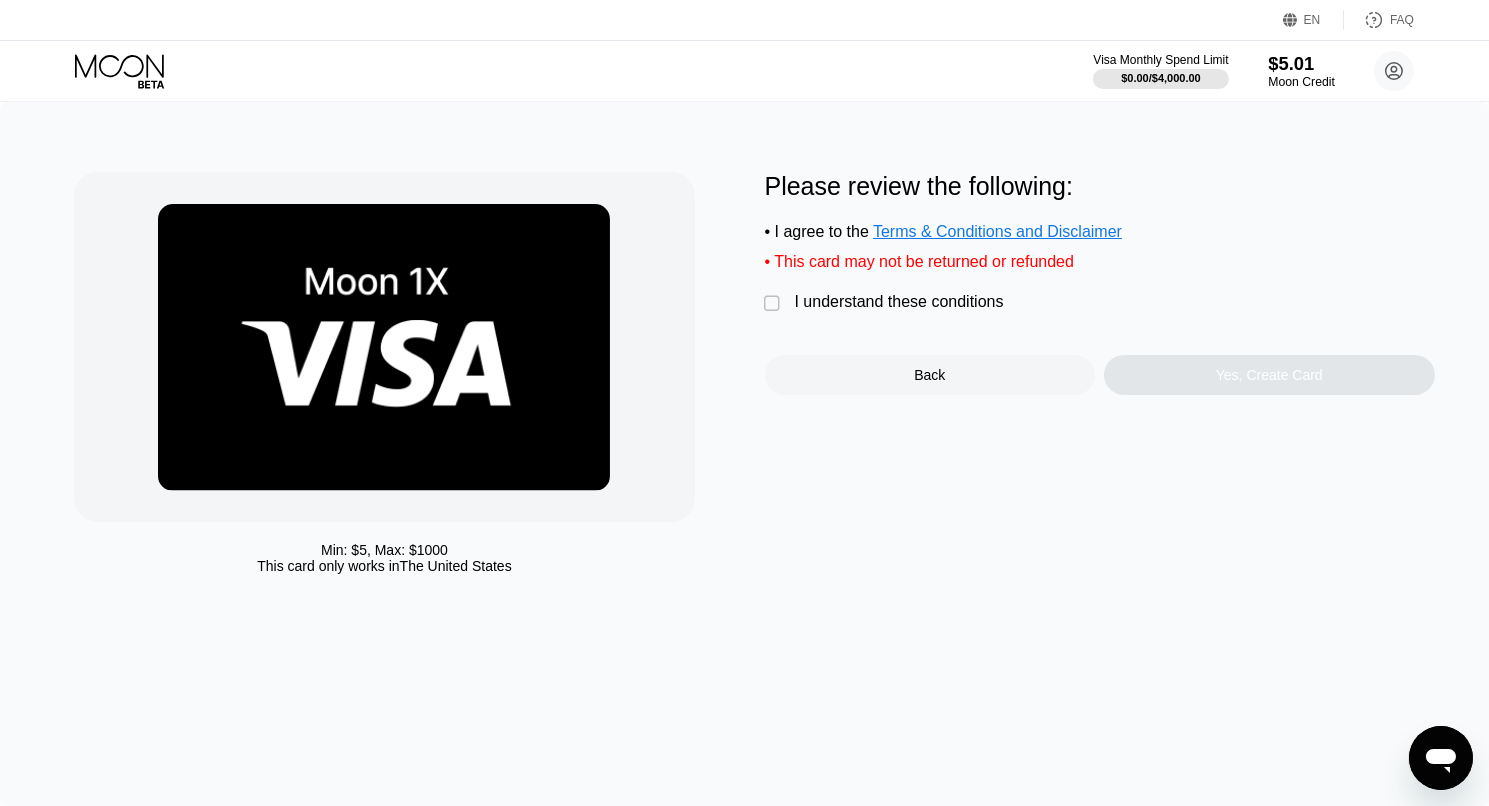 click on "Moon Credit" at bounding box center (1301, 82) 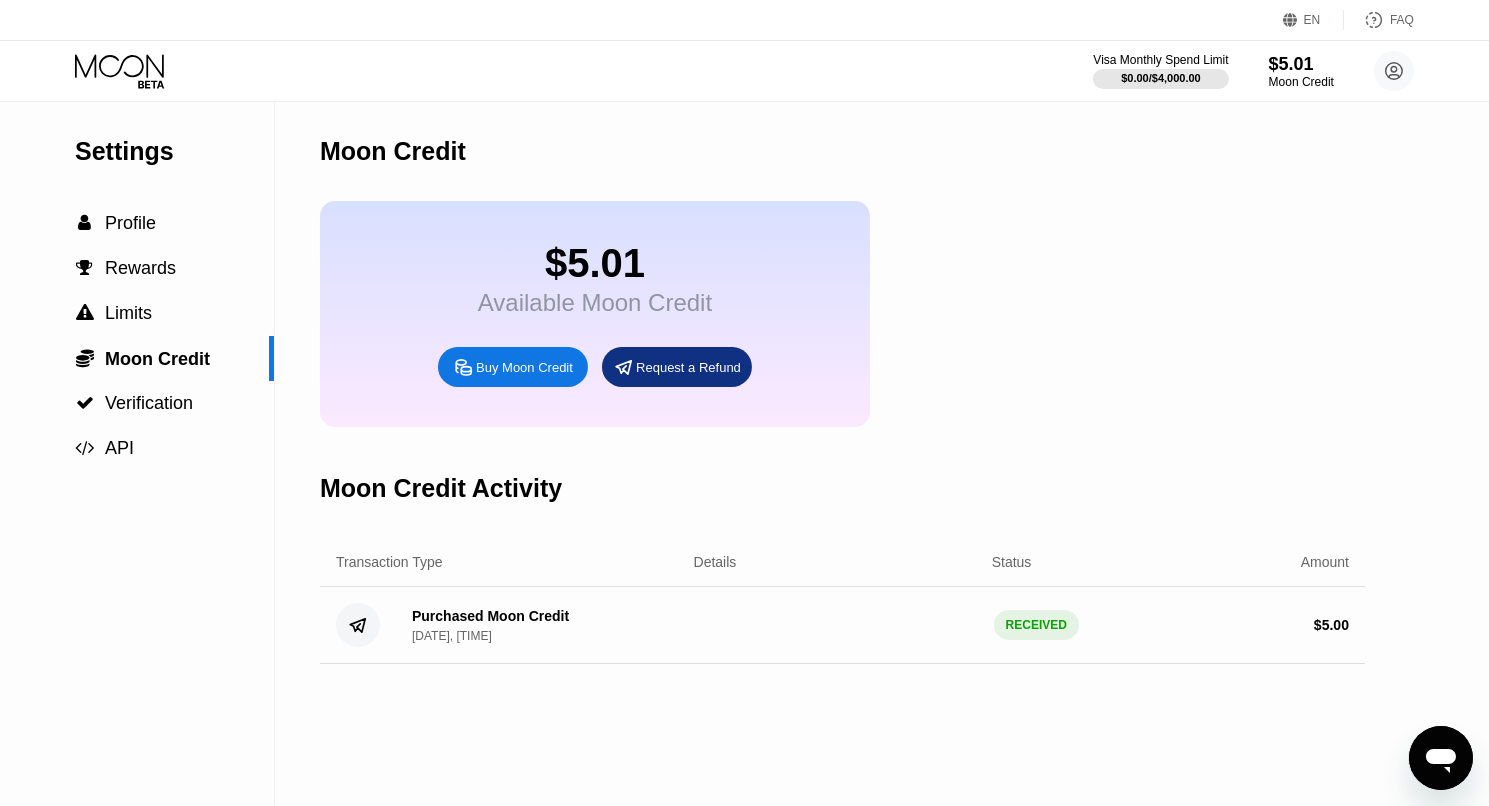 click on "Purchased Moon Credit" at bounding box center [490, 616] 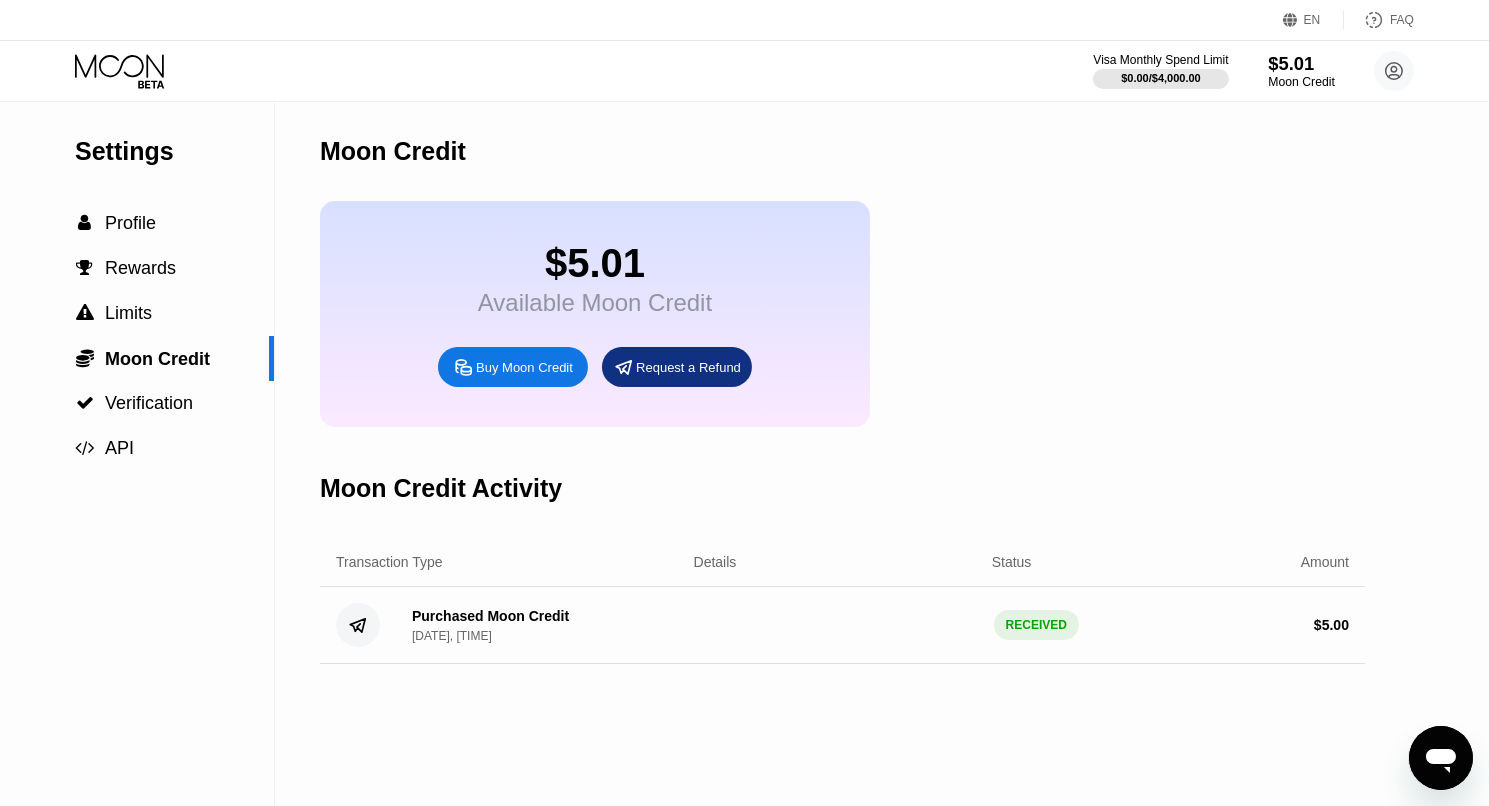 click on "$5.01" at bounding box center (1301, 63) 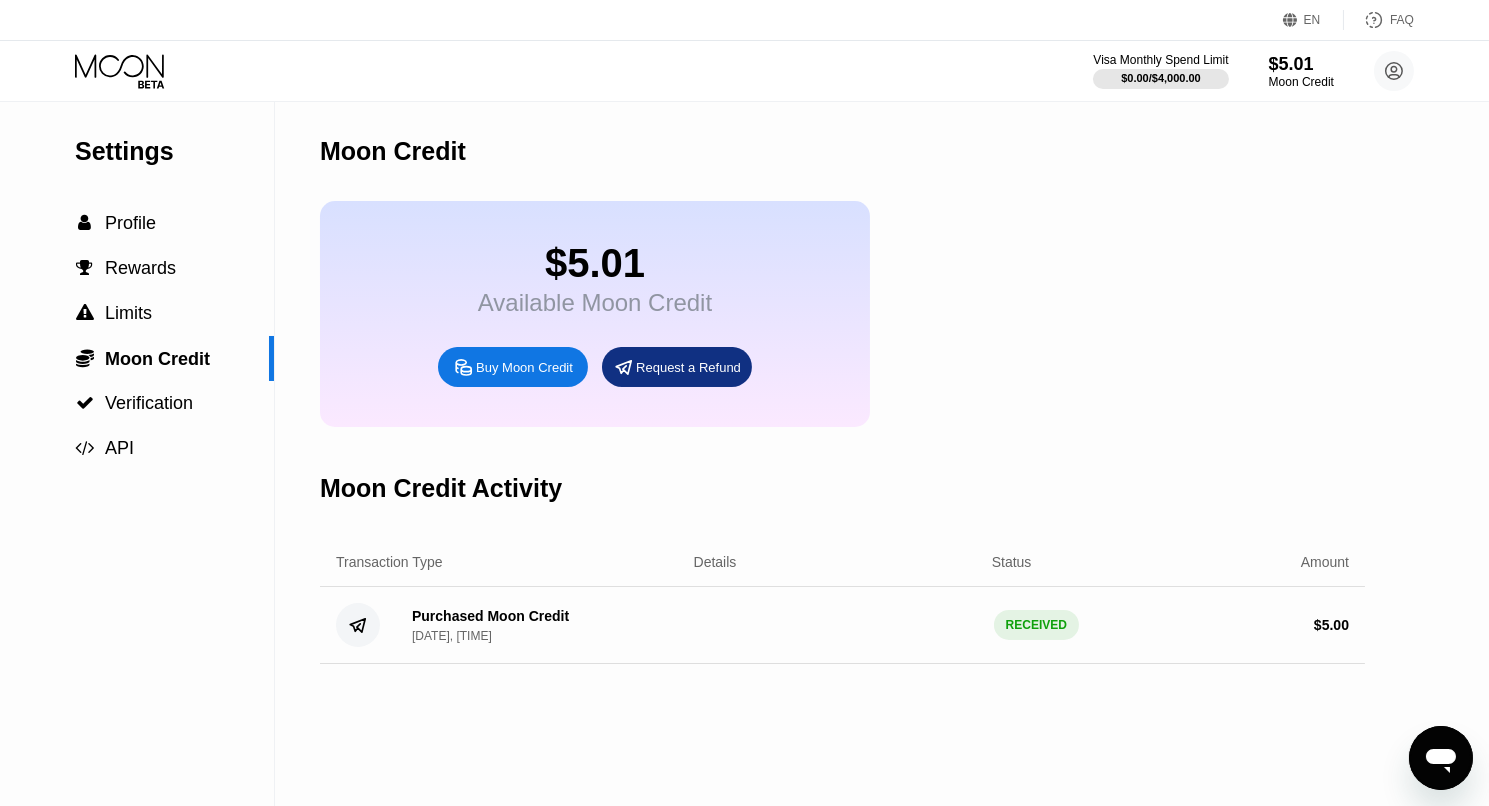 click on "Buy Moon Credit" at bounding box center (524, 367) 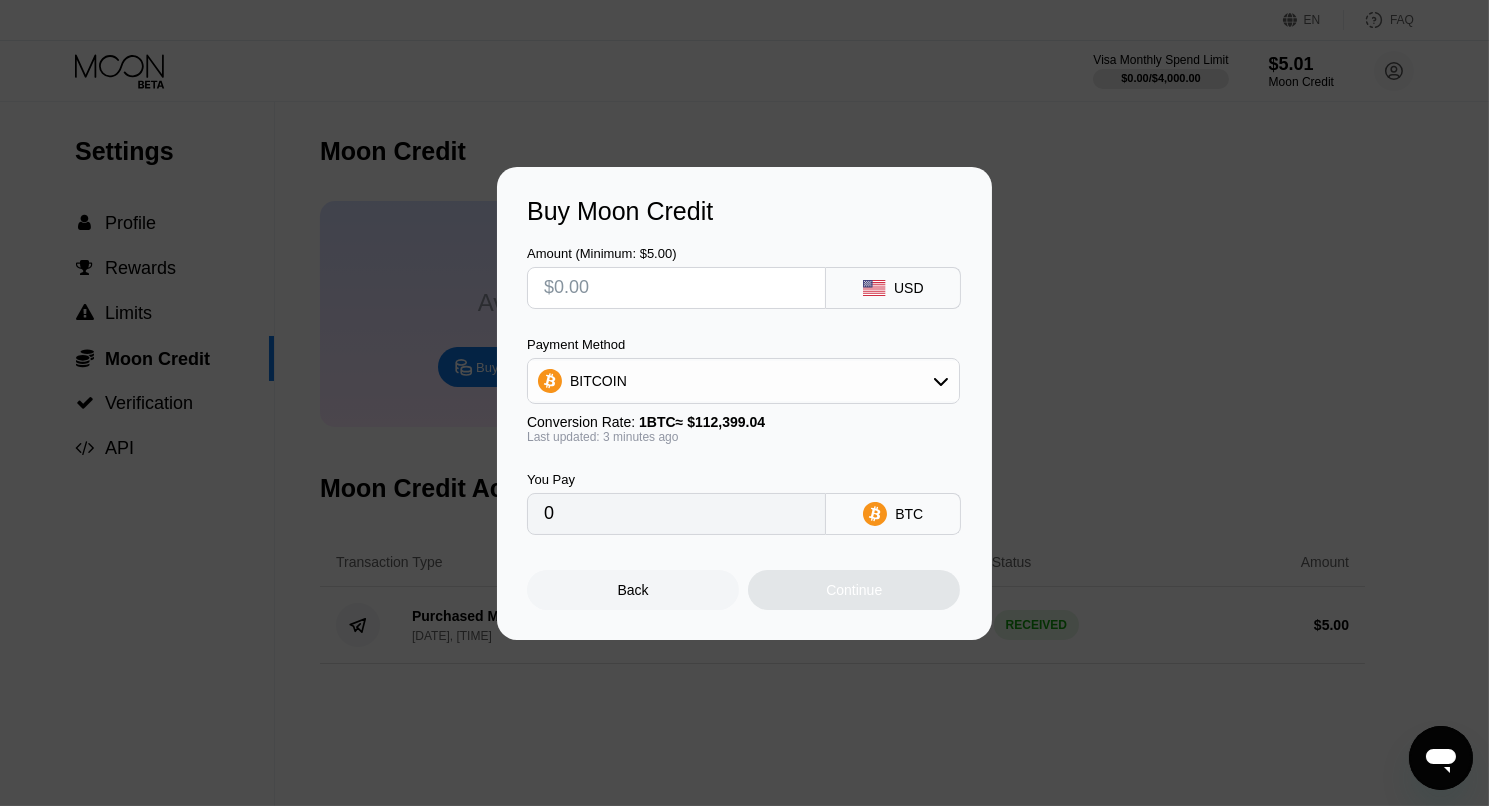click at bounding box center [676, 288] 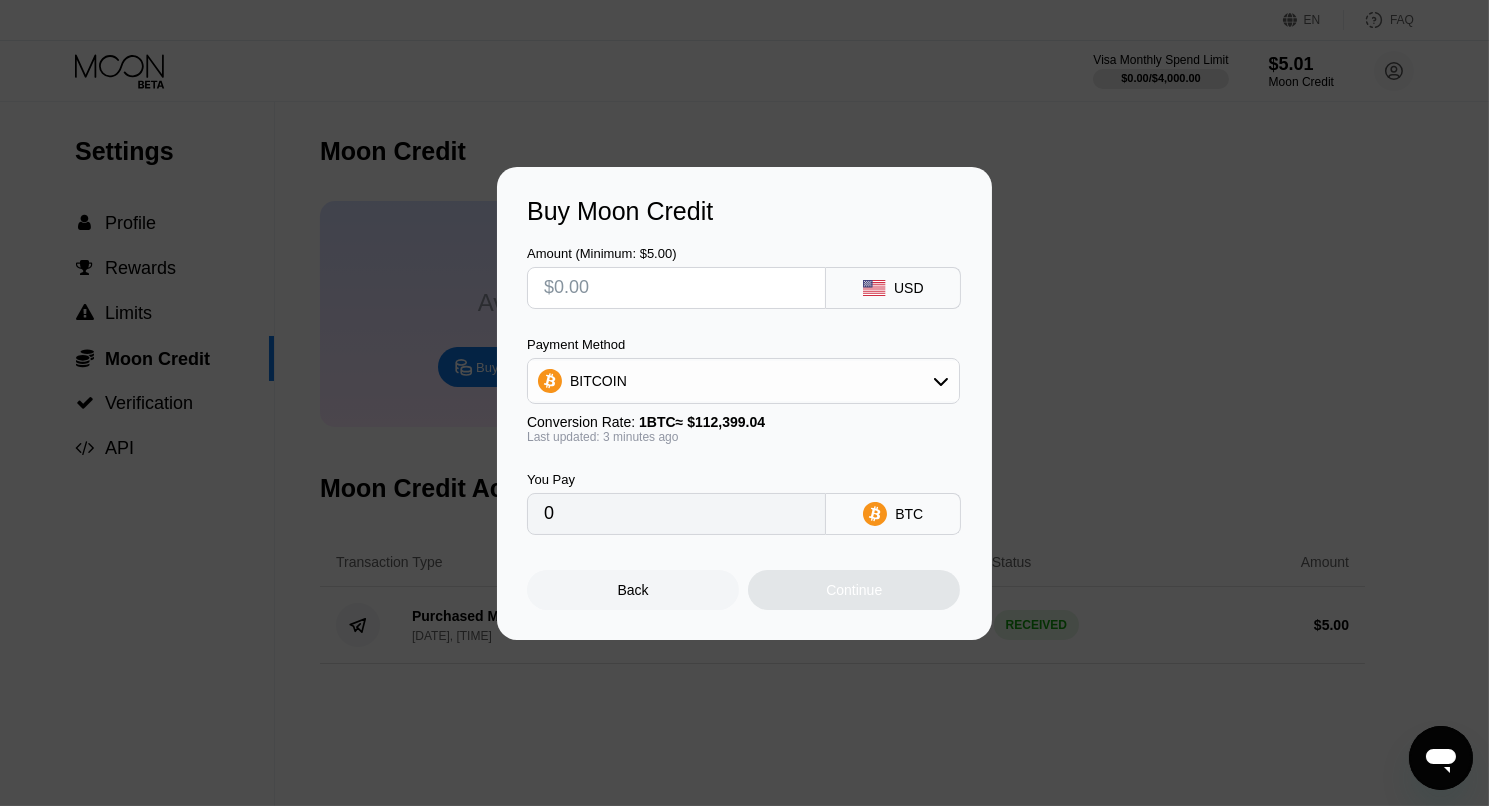 type on "$5" 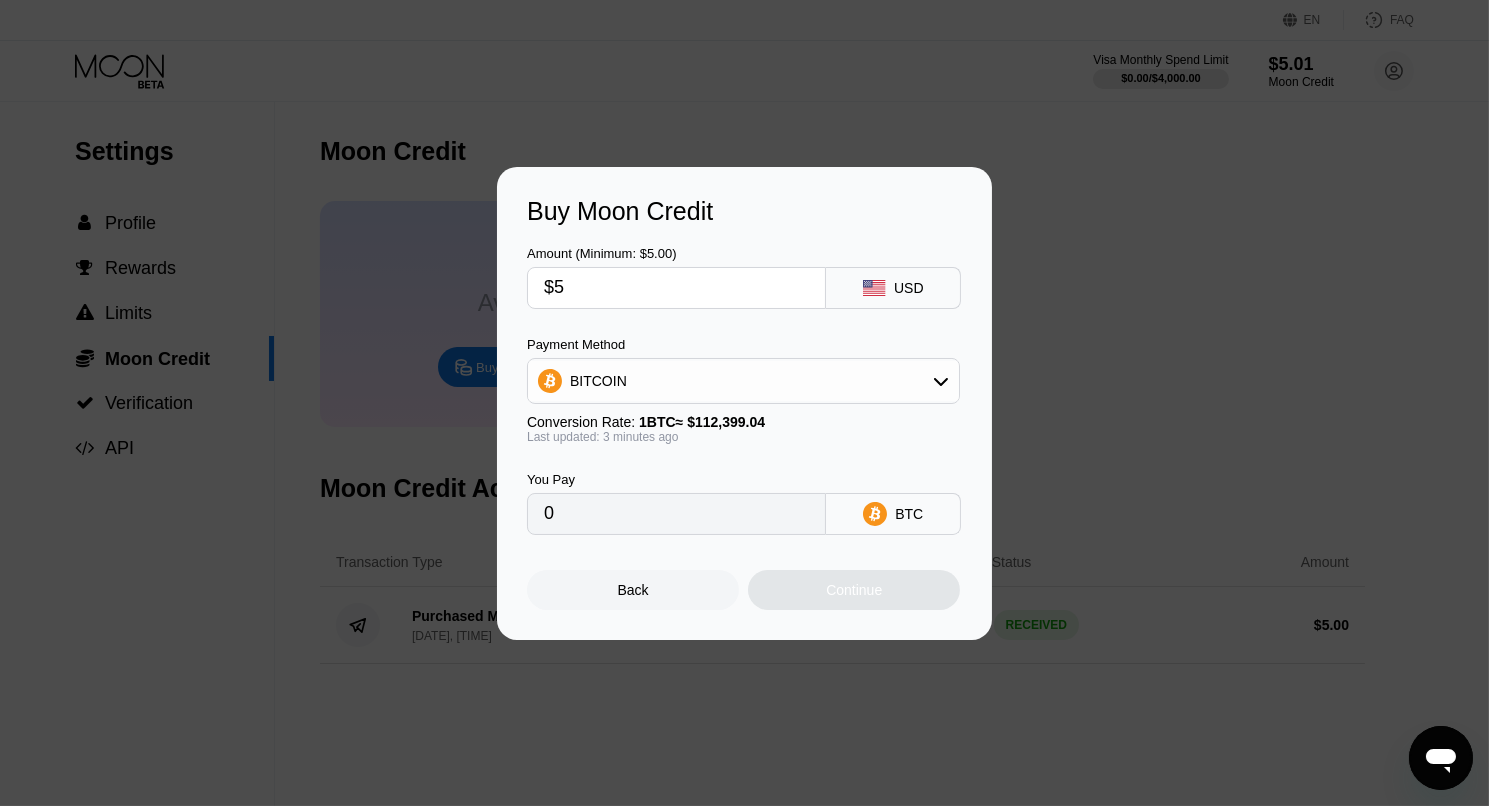 type on "0.00004447" 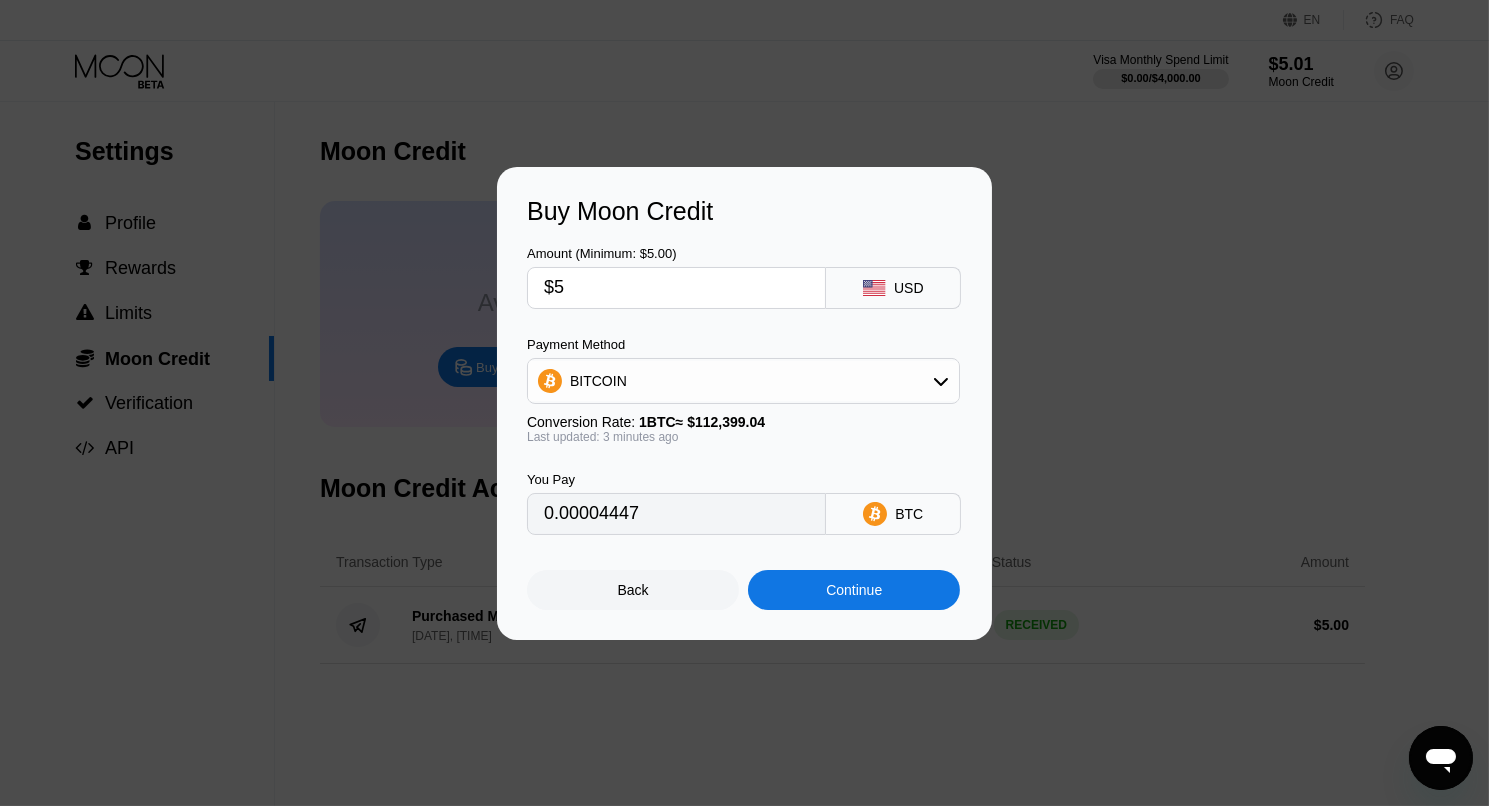type on "$5" 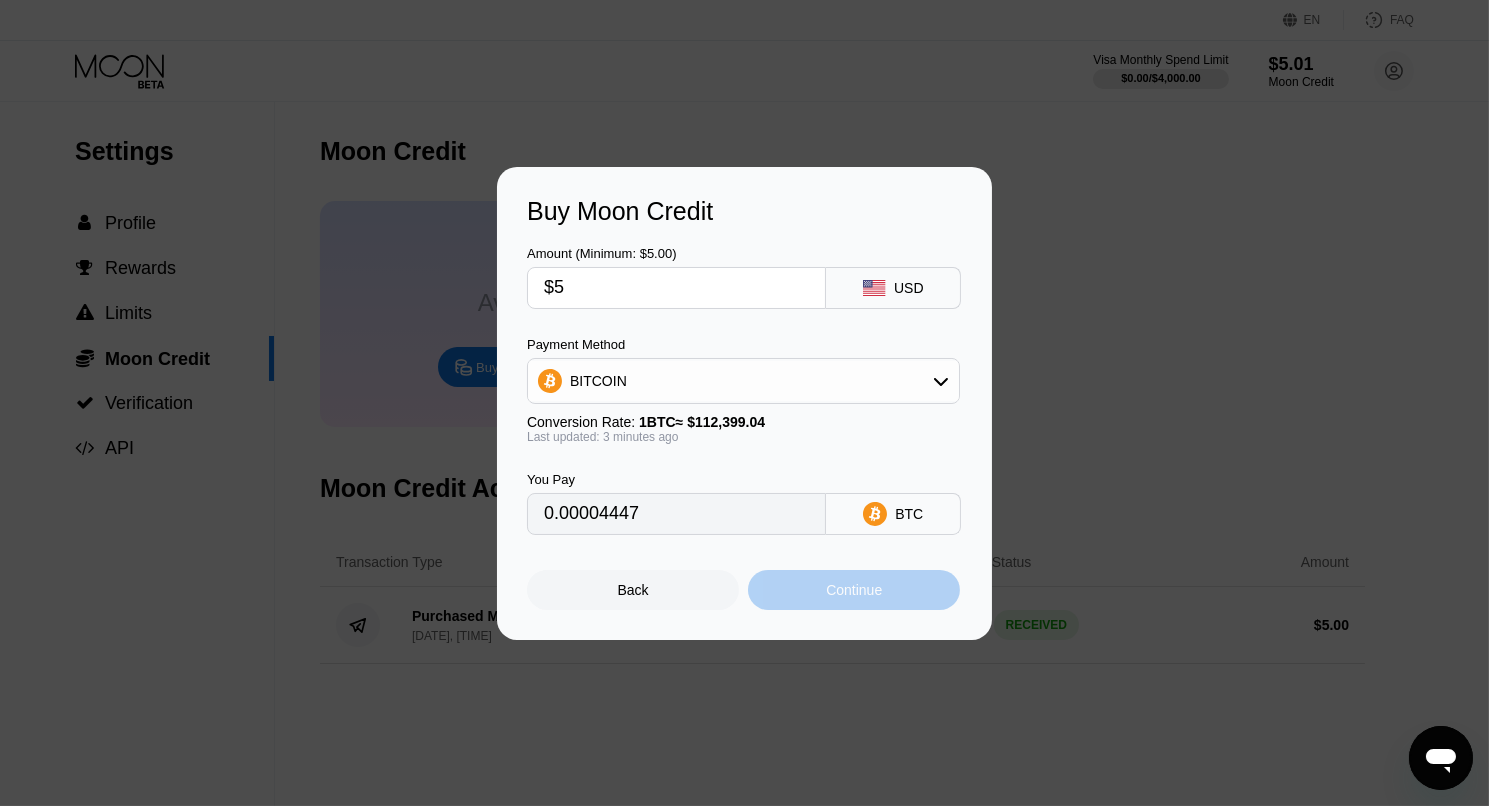 click on "Continue" at bounding box center [854, 590] 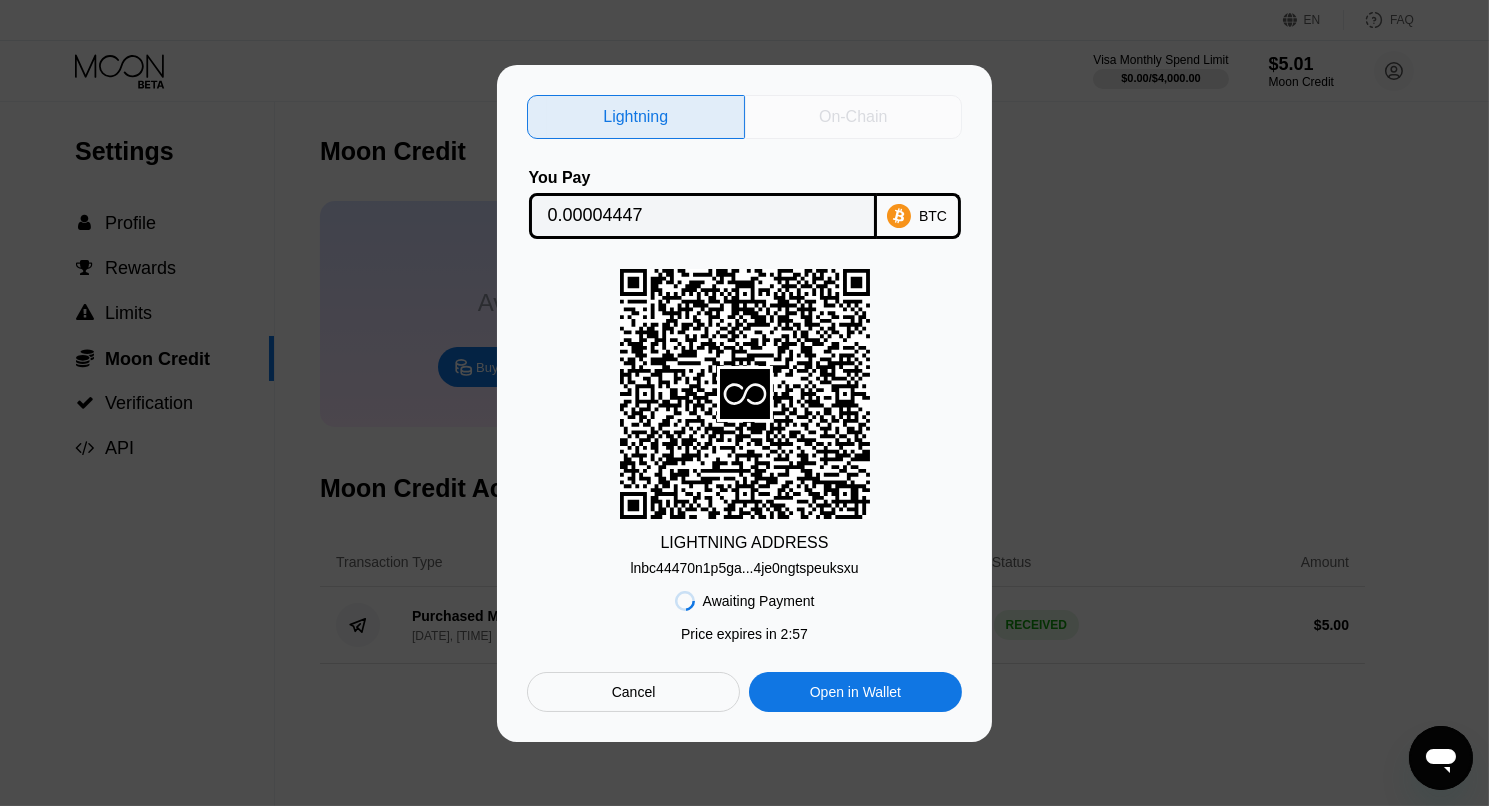 click on "On-Chain" at bounding box center (853, 117) 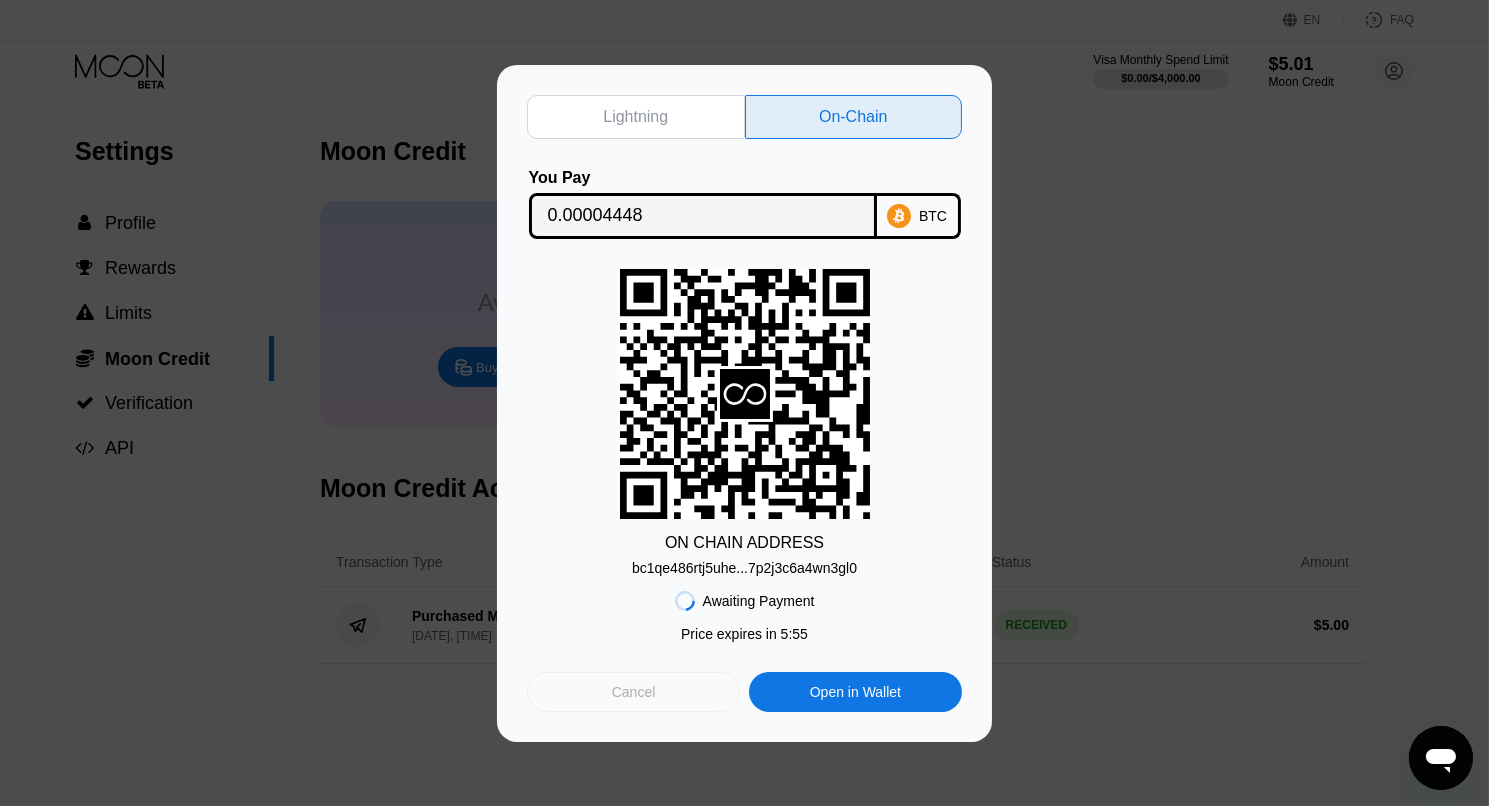 click on "Cancel" at bounding box center [634, 692] 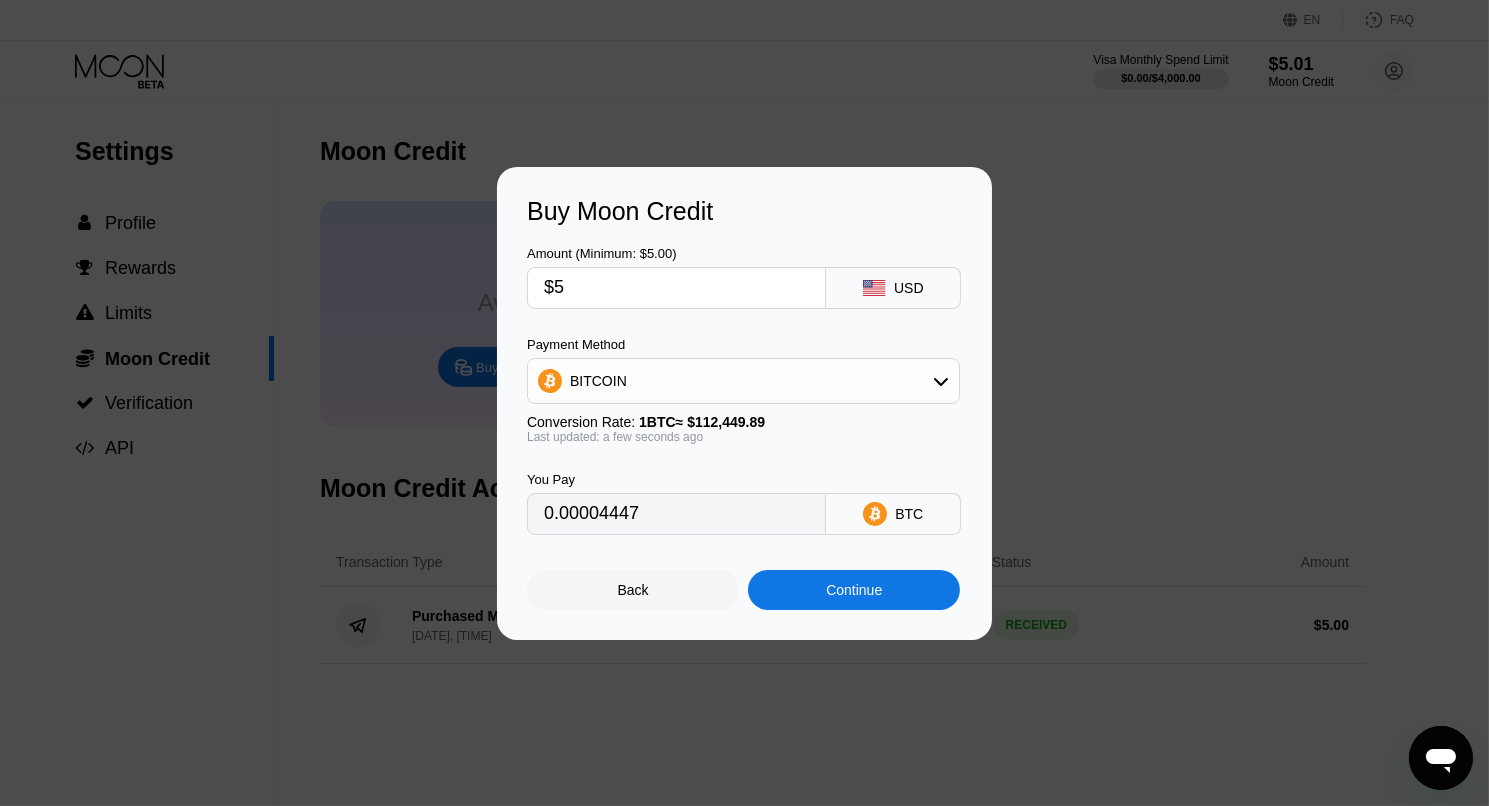 click on "Back" at bounding box center [633, 590] 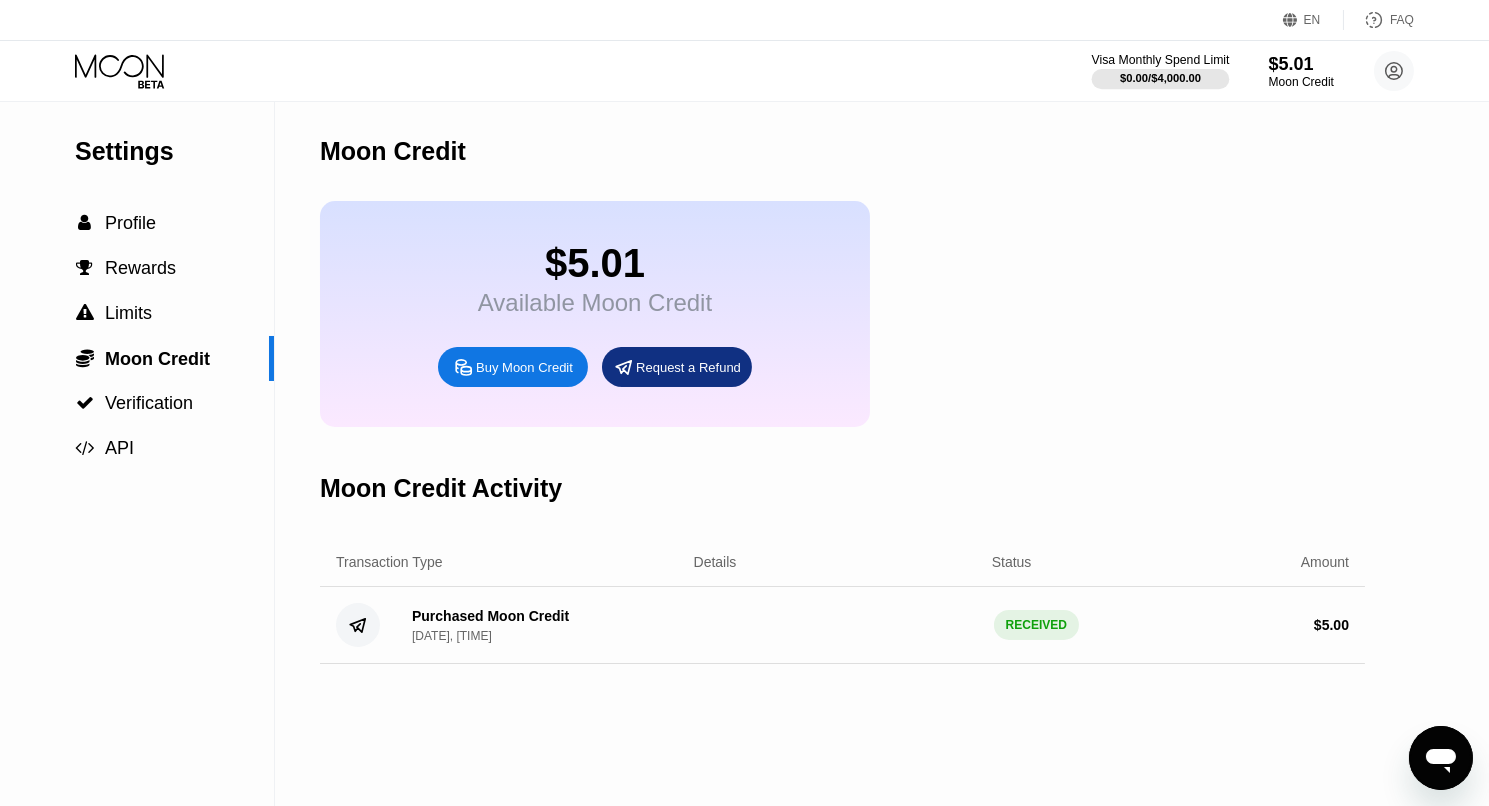 click on "Visa Monthly Spend Limit" at bounding box center (1161, 60) 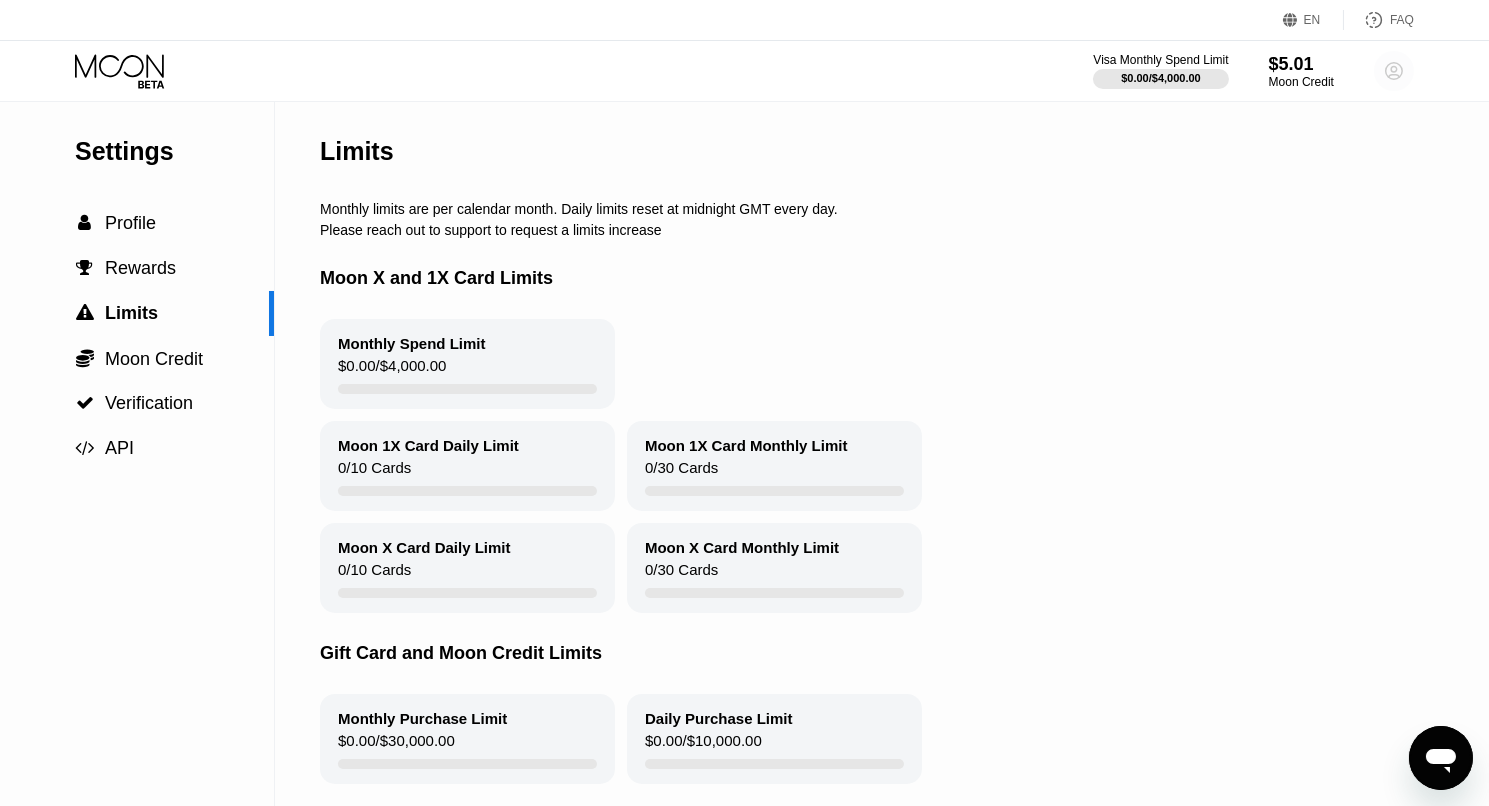 click 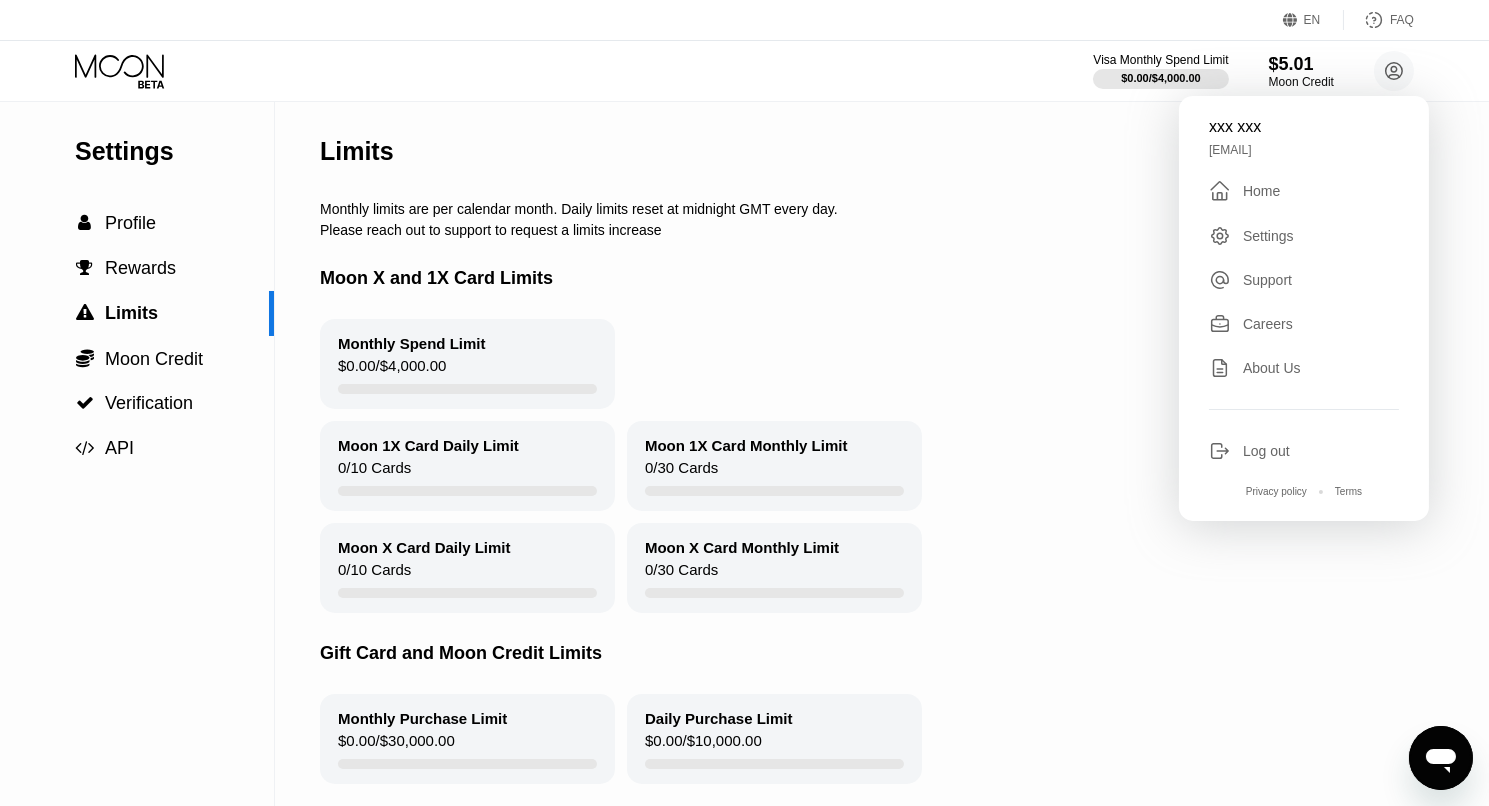 click on "Home" at bounding box center [1261, 191] 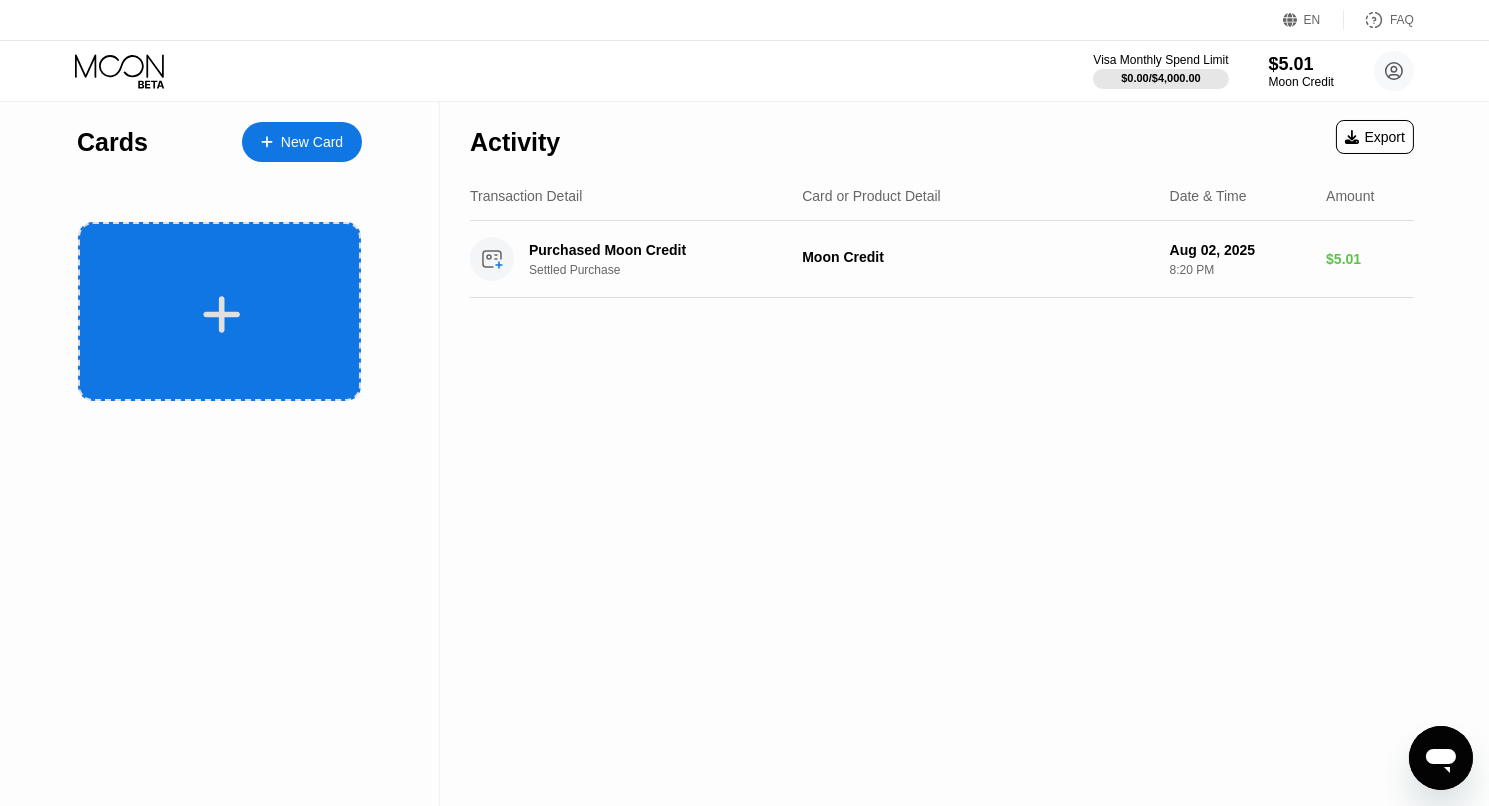 click at bounding box center (222, 314) 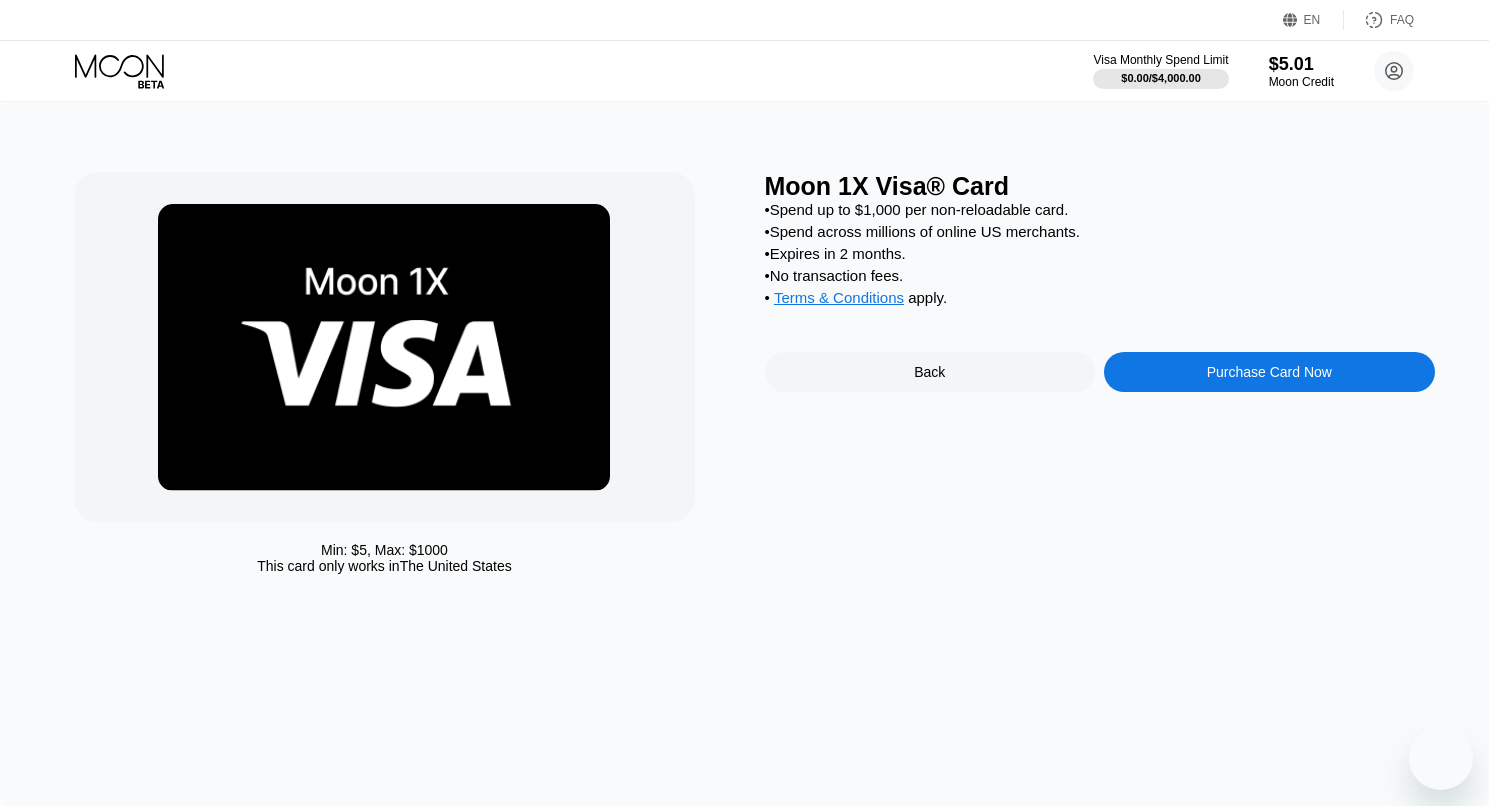 scroll, scrollTop: 0, scrollLeft: 0, axis: both 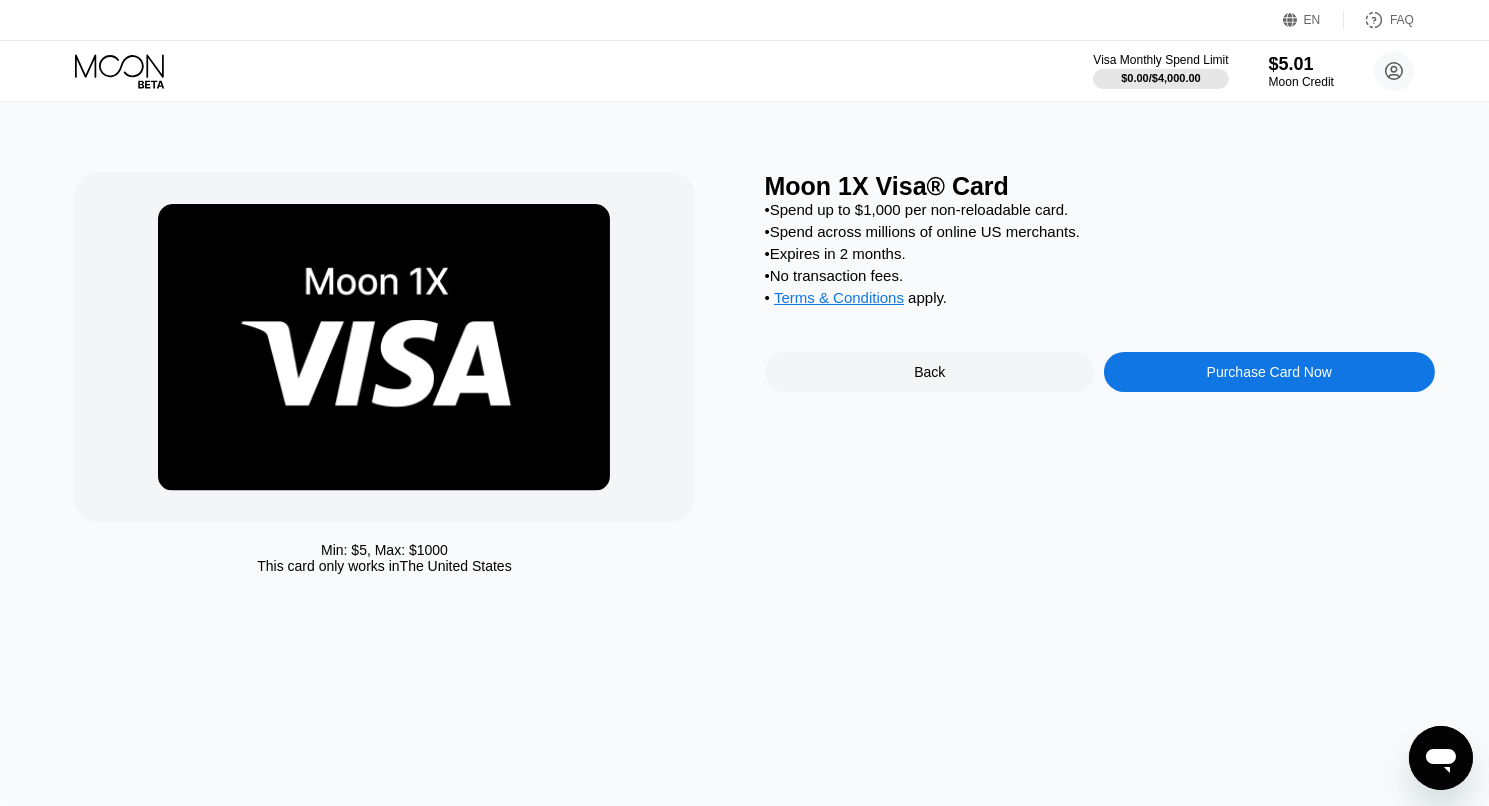 click on "Purchase Card Now" at bounding box center (1269, 372) 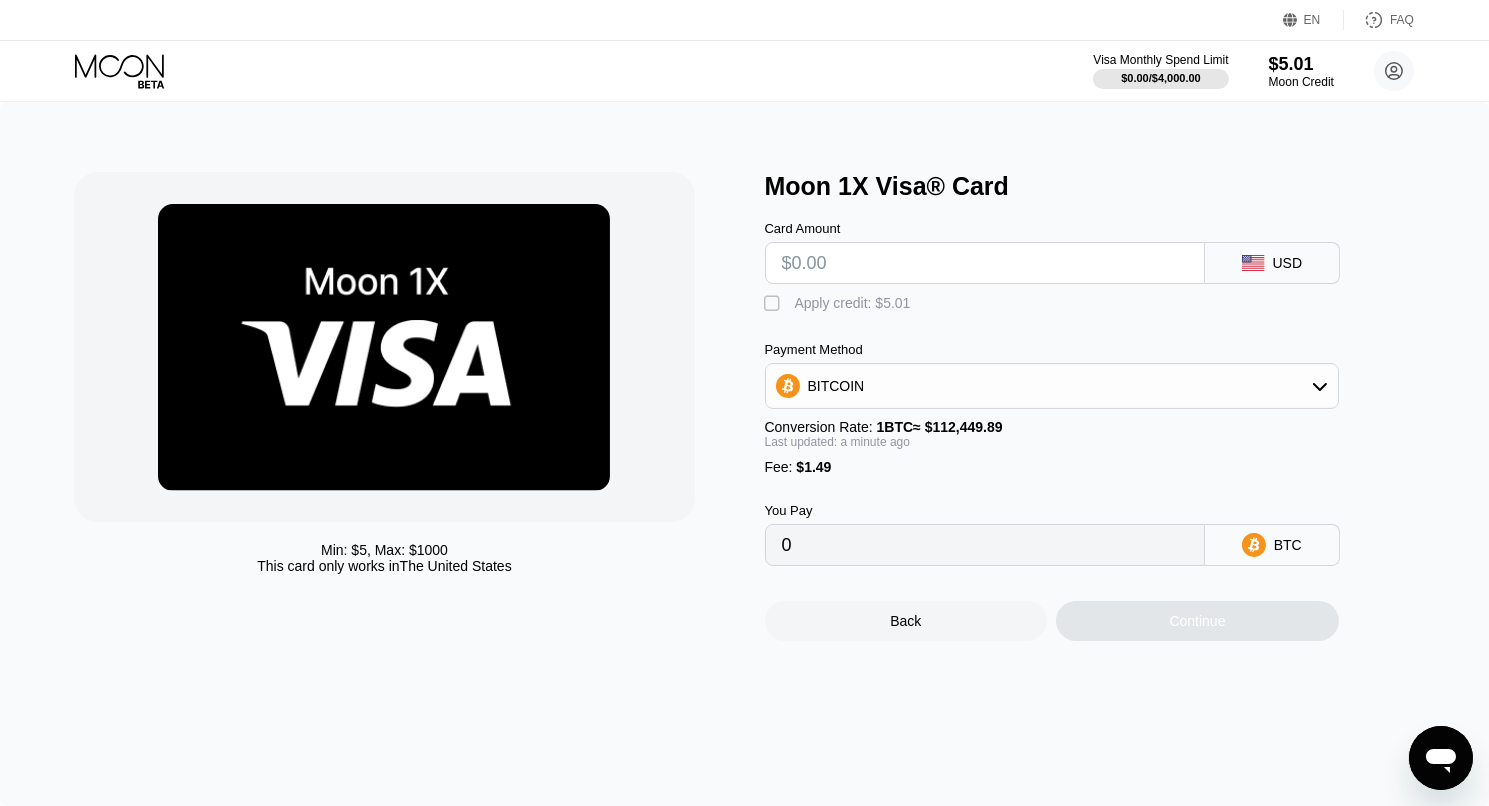 click at bounding box center (985, 263) 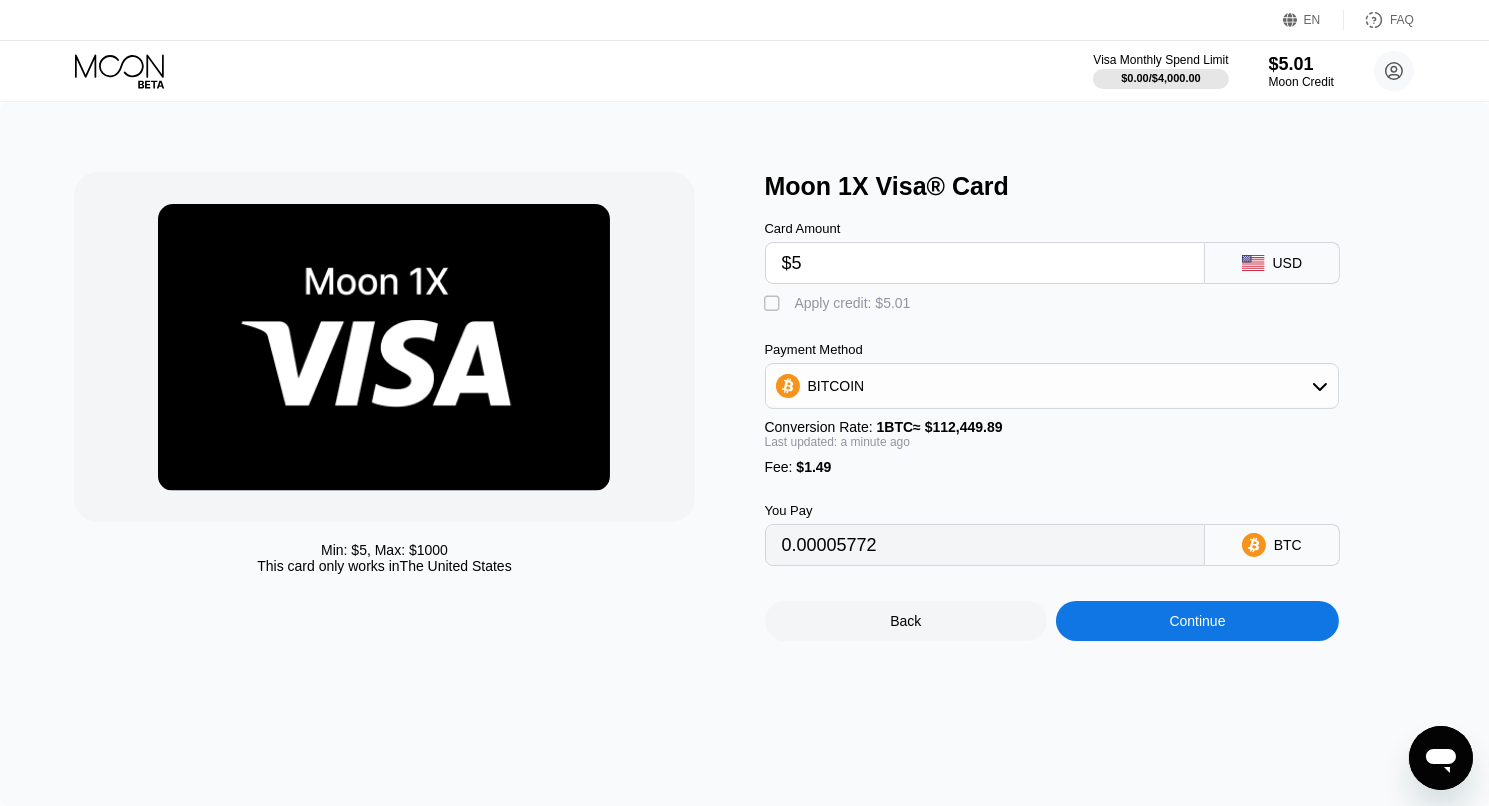type on "0.00005772" 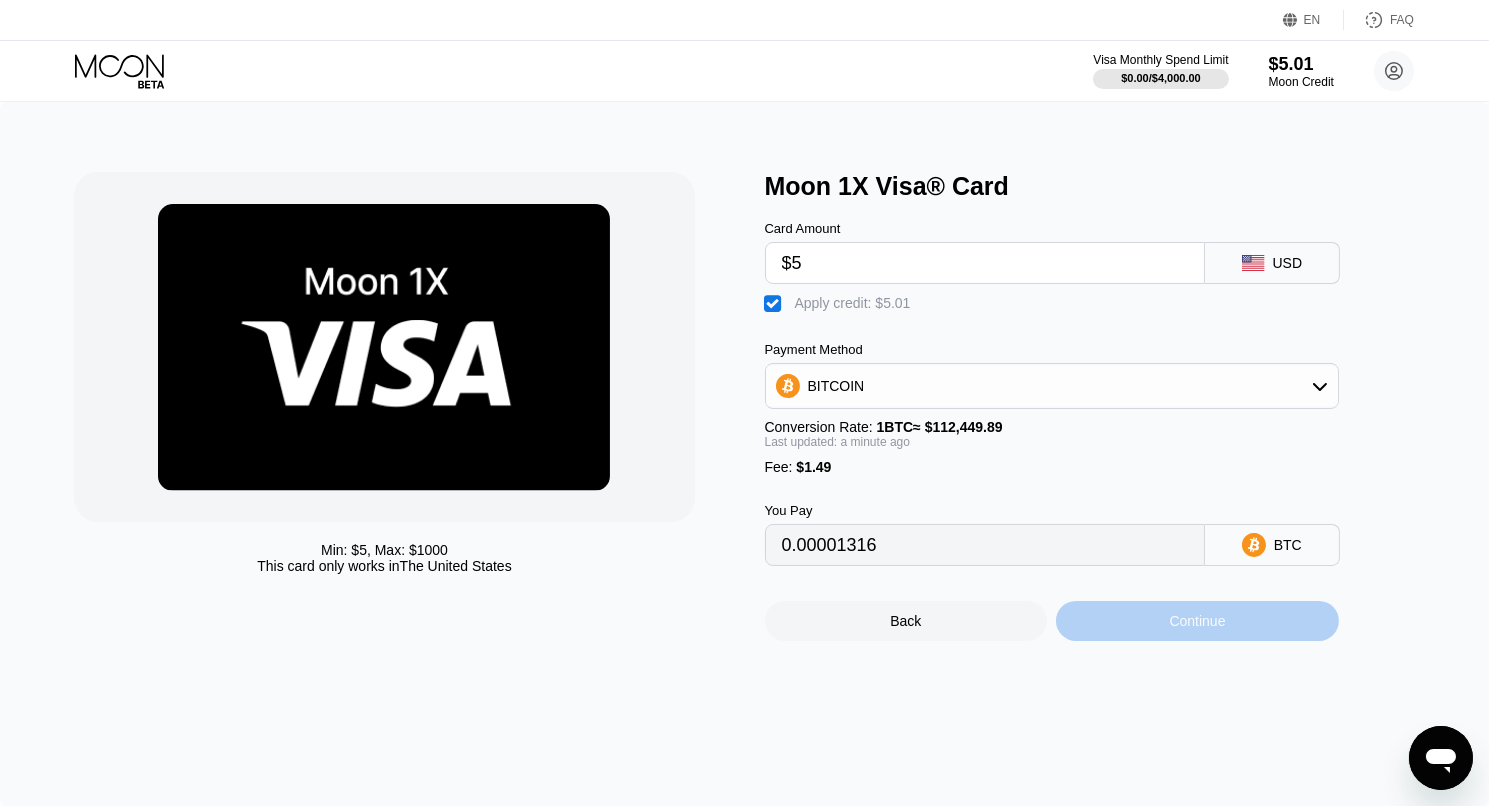 click on "Continue" at bounding box center [1197, 621] 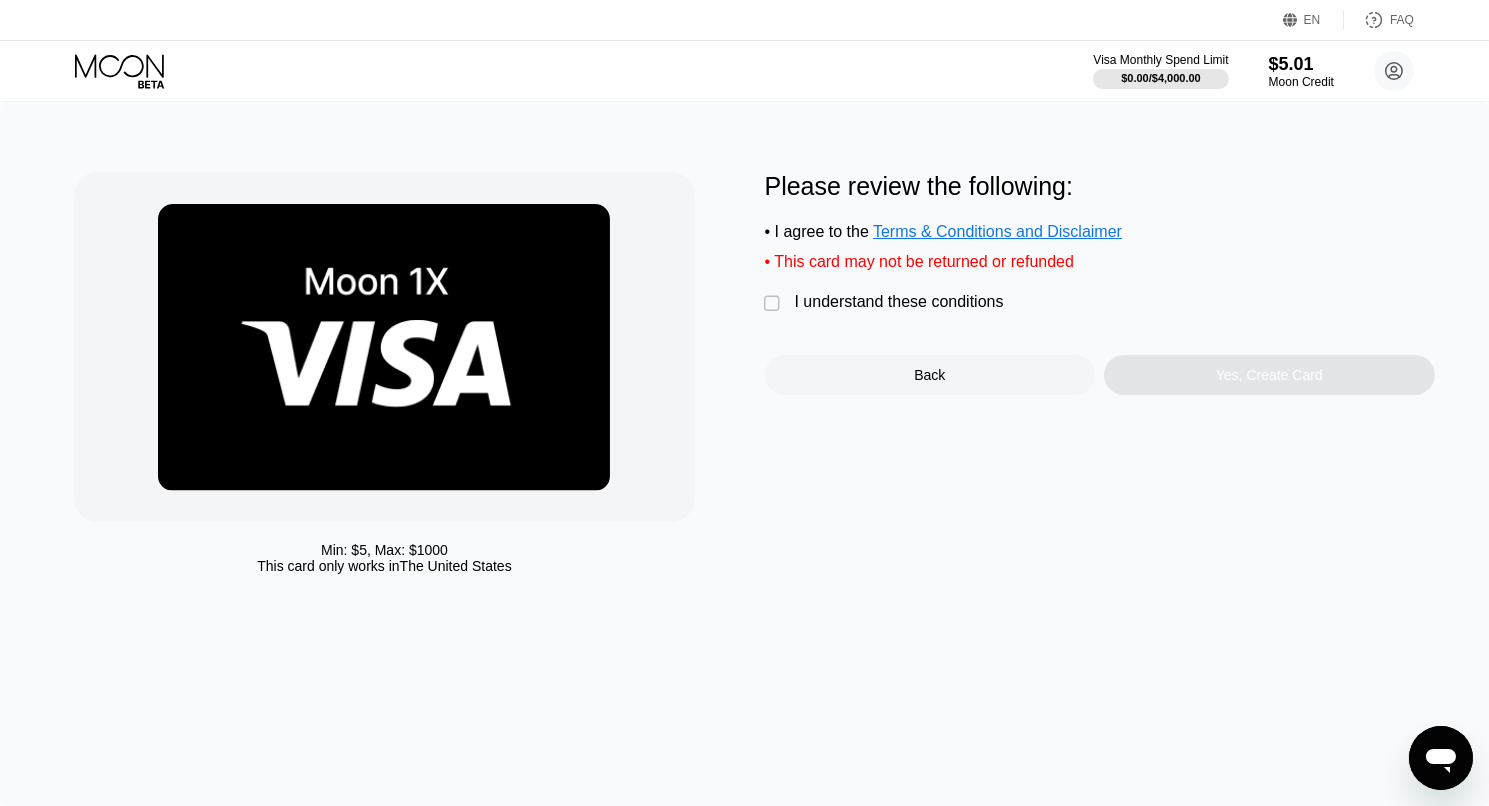 click on "" at bounding box center (775, 304) 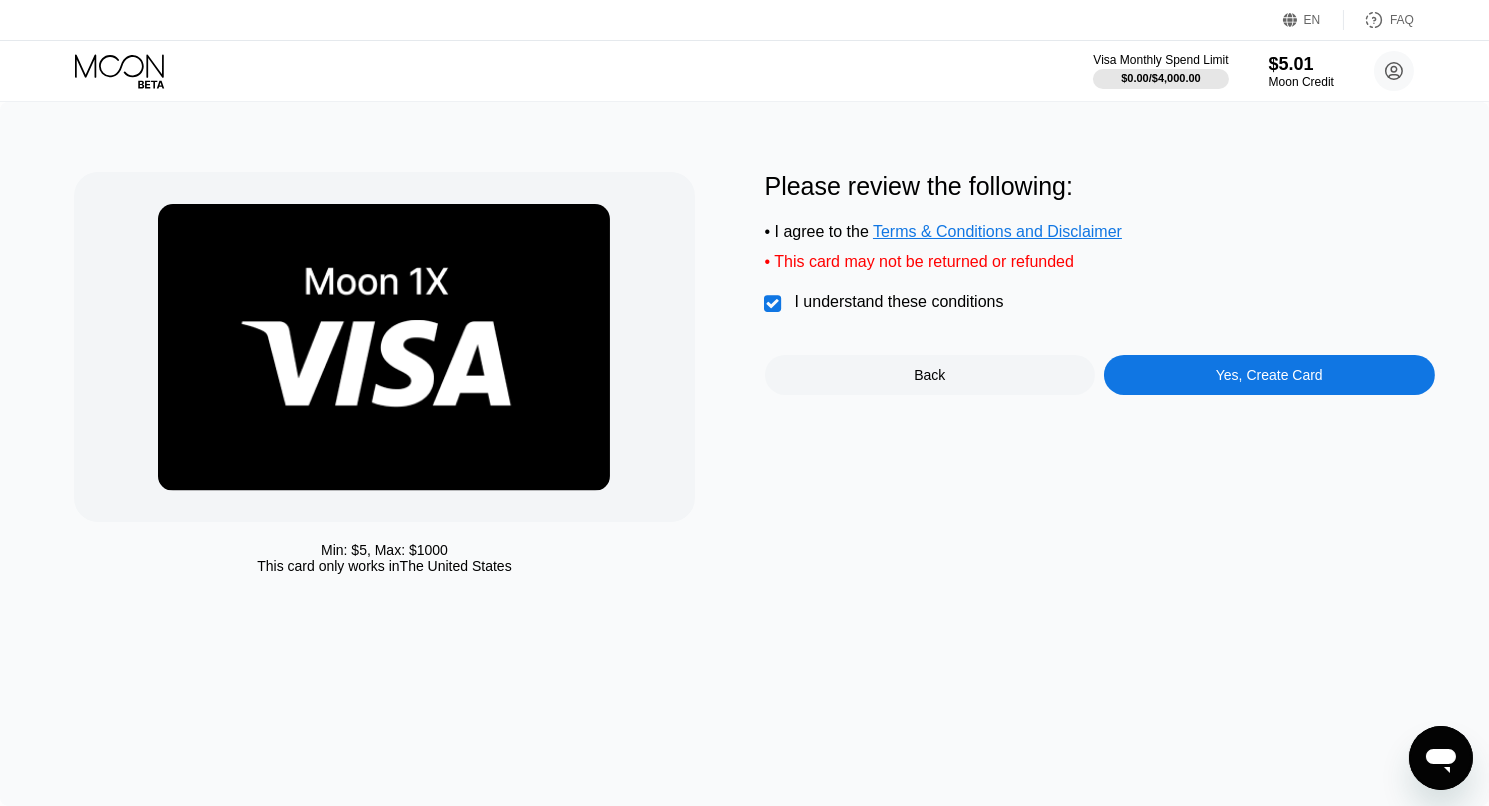 click on "Yes, Create Card" at bounding box center (1269, 375) 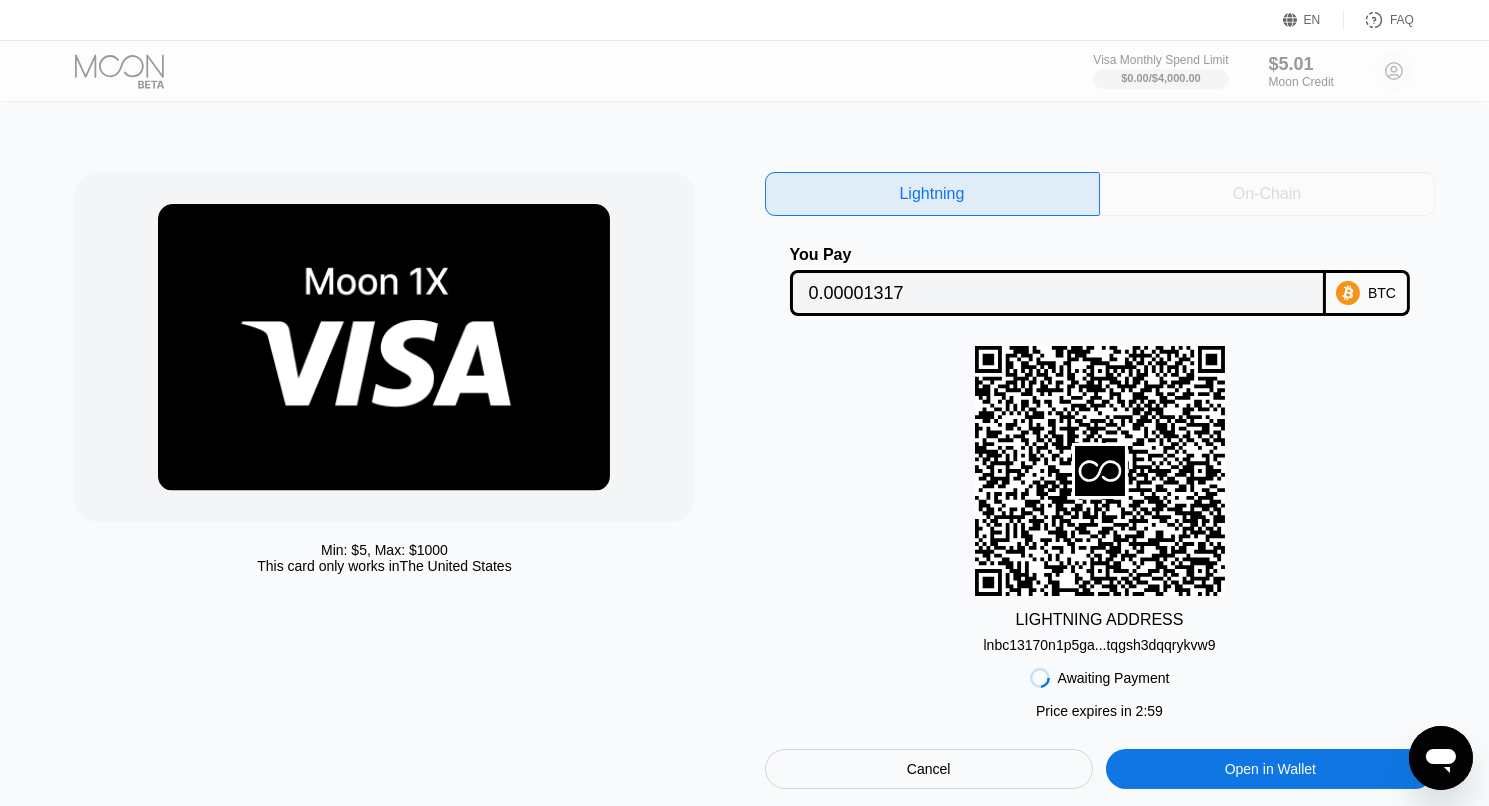 click on "On-Chain" at bounding box center [1267, 194] 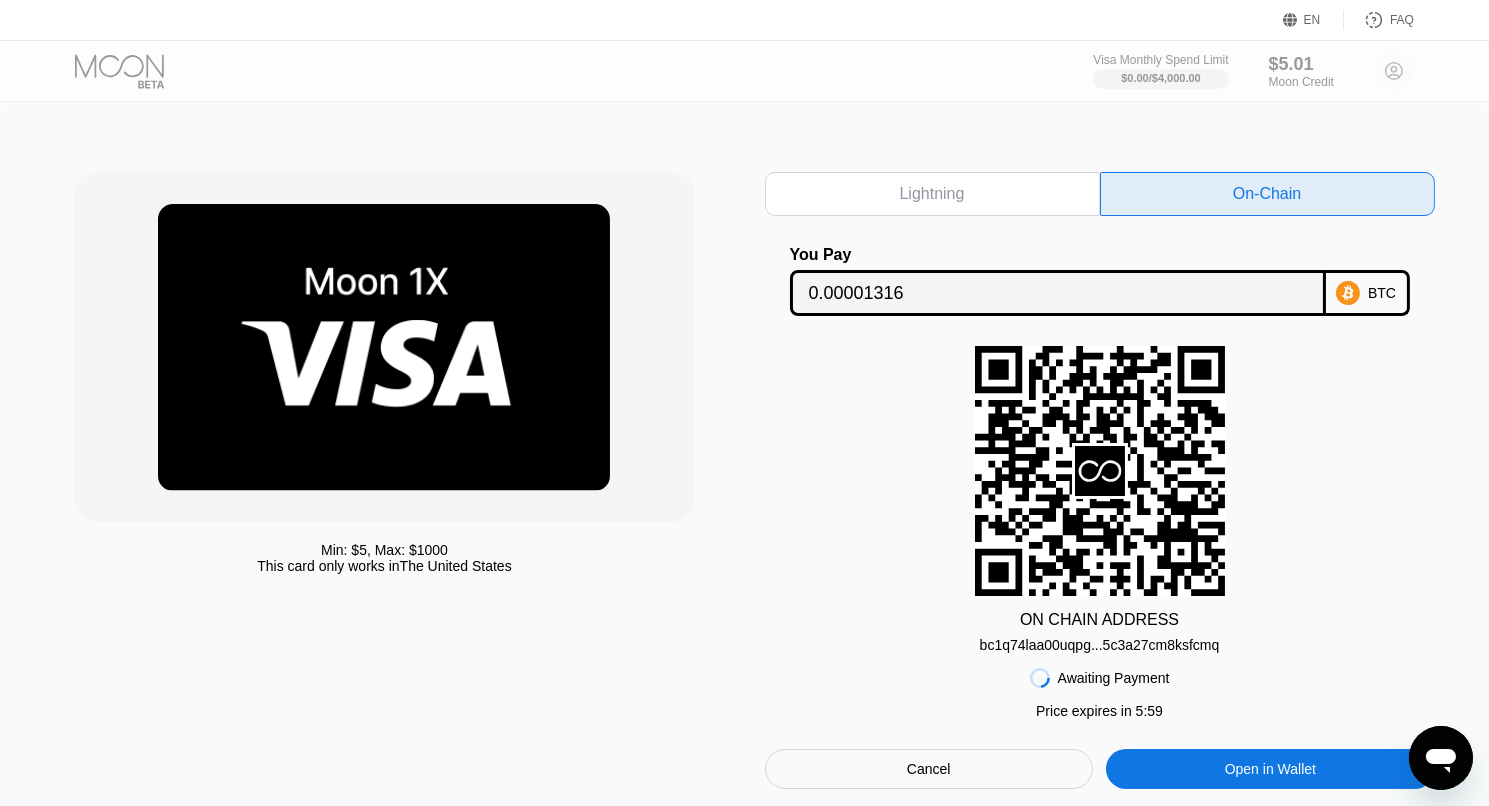 scroll, scrollTop: 11, scrollLeft: 0, axis: vertical 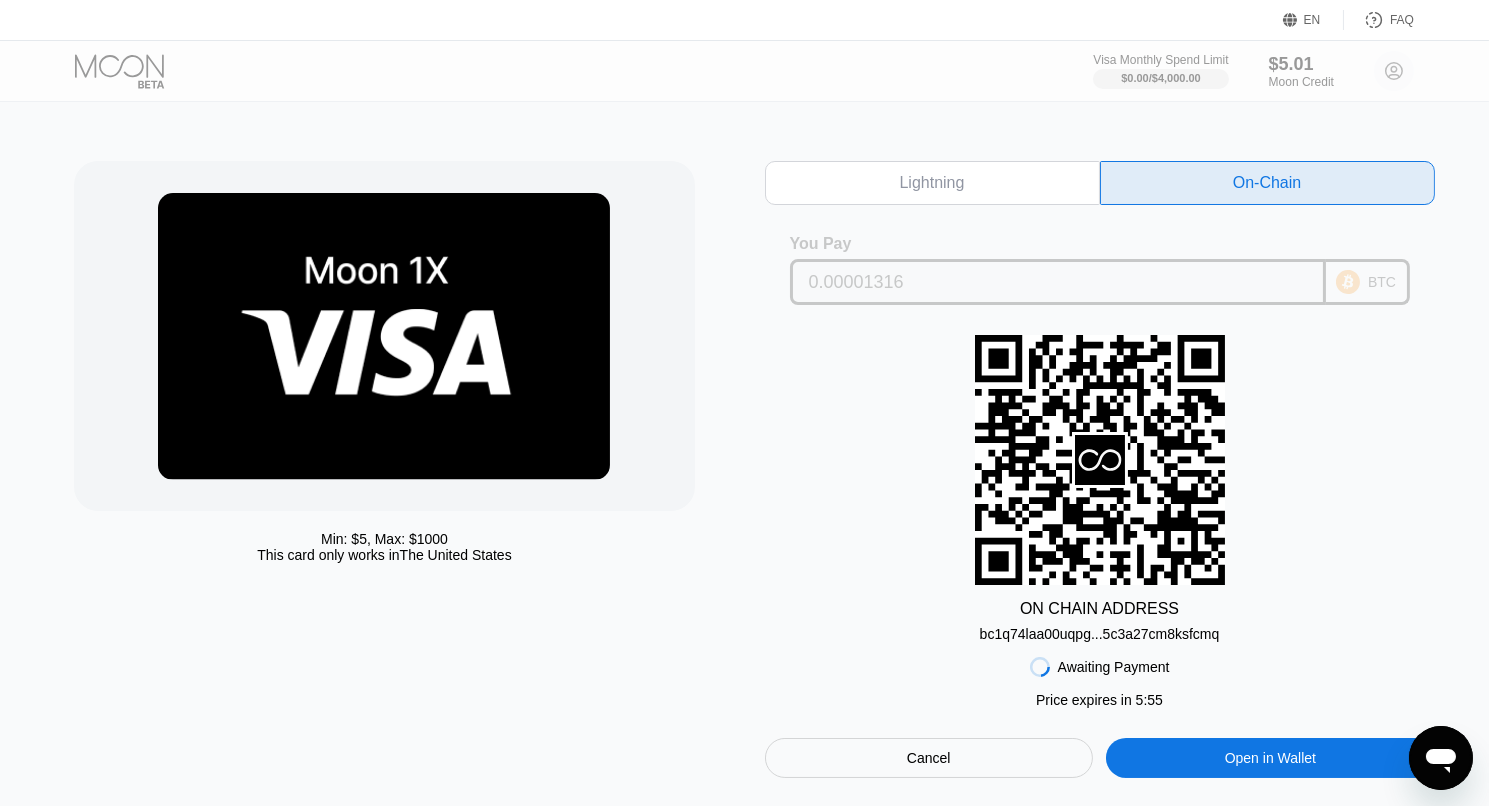 drag, startPoint x: 911, startPoint y: 281, endPoint x: 801, endPoint y: 285, distance: 110.0727 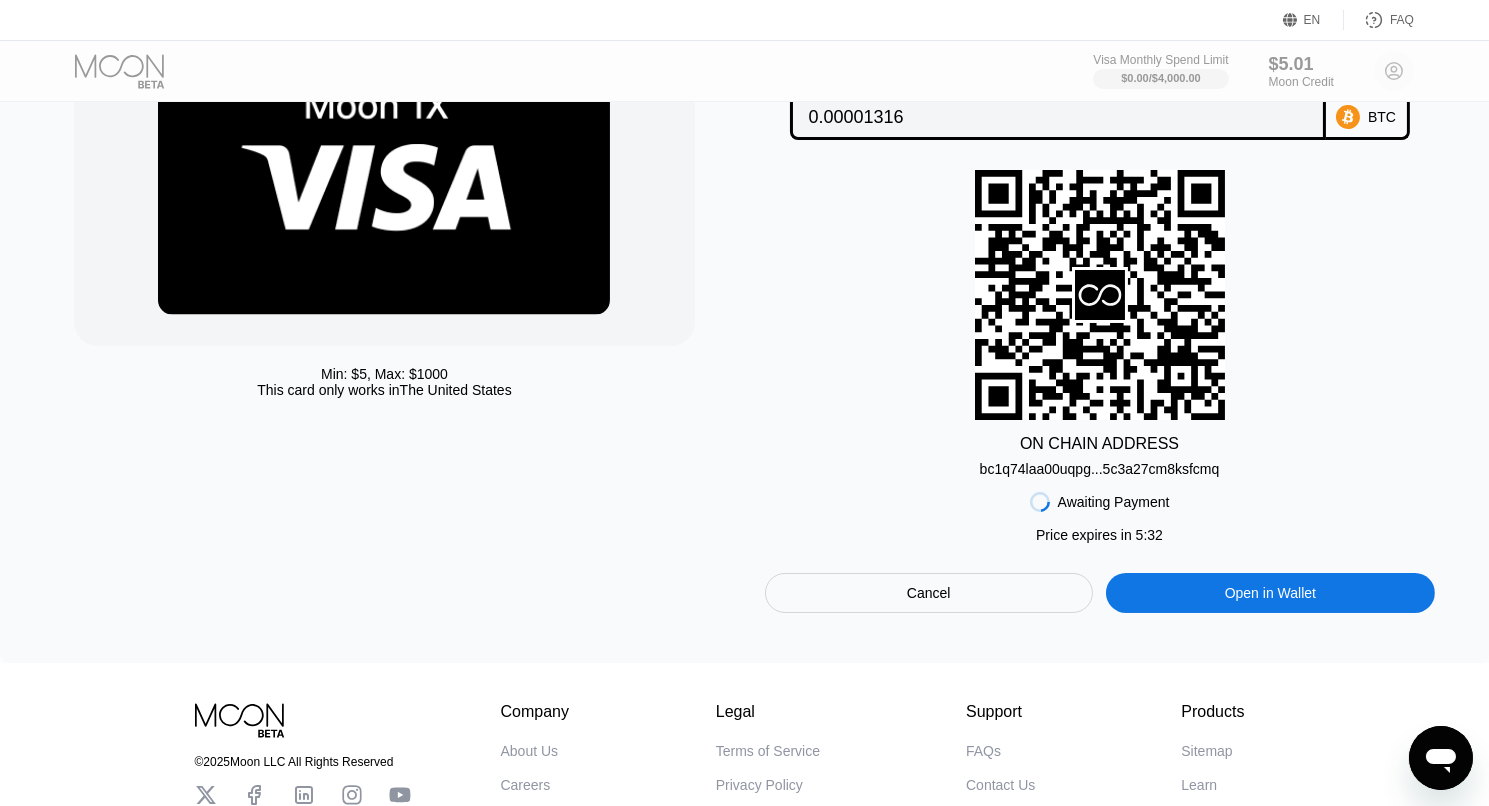 scroll, scrollTop: 180, scrollLeft: 0, axis: vertical 